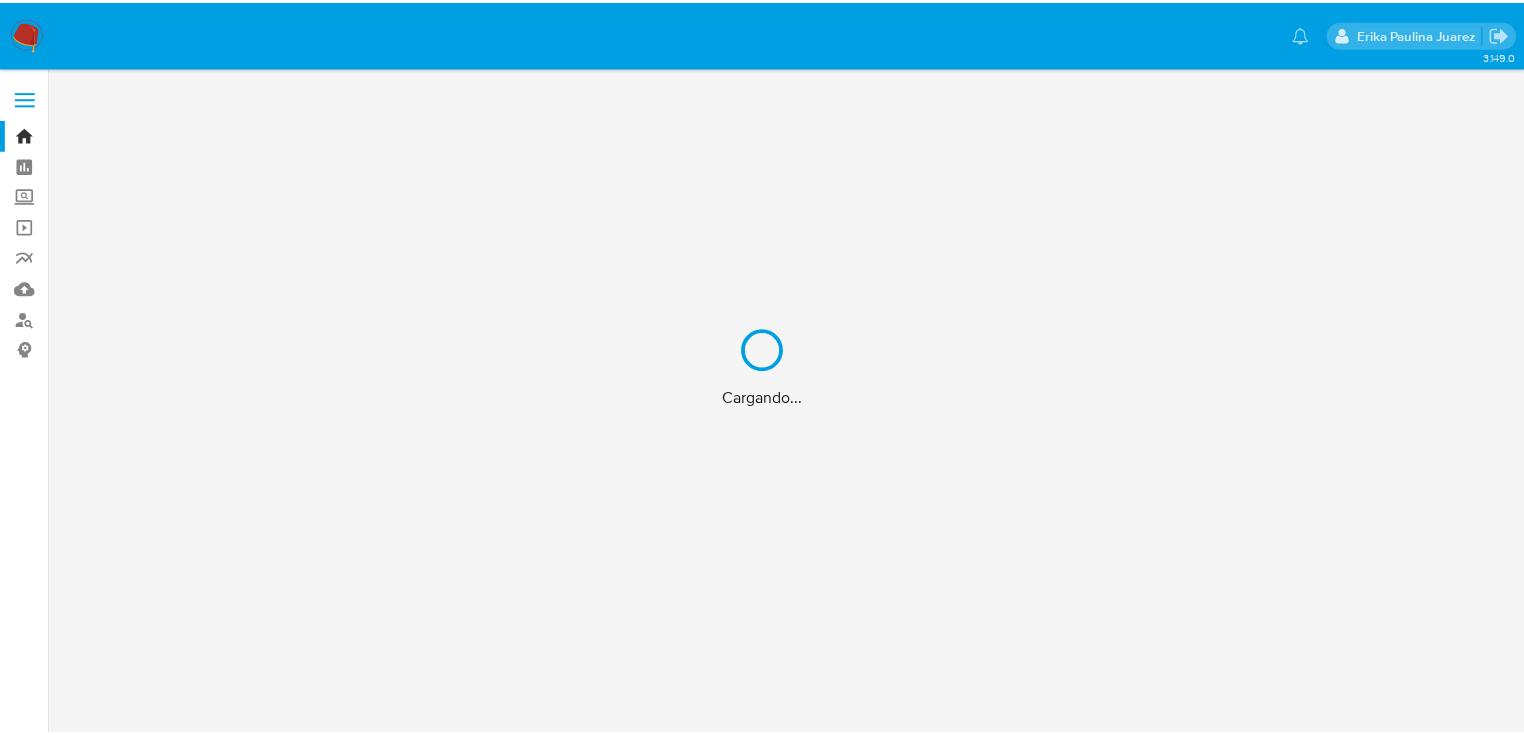 scroll, scrollTop: 0, scrollLeft: 0, axis: both 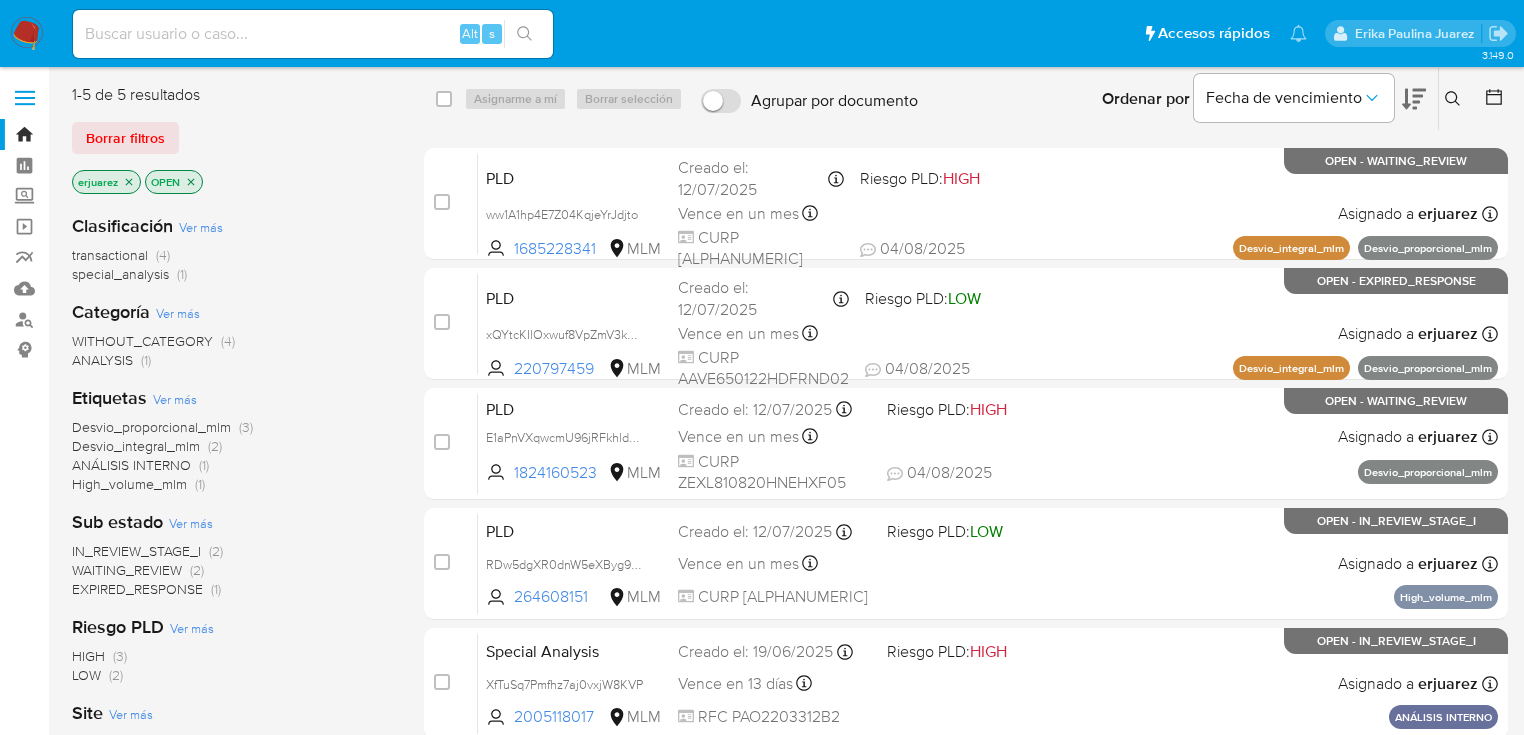 click on "IN_REVIEW_STAGE_I" at bounding box center (136, 551) 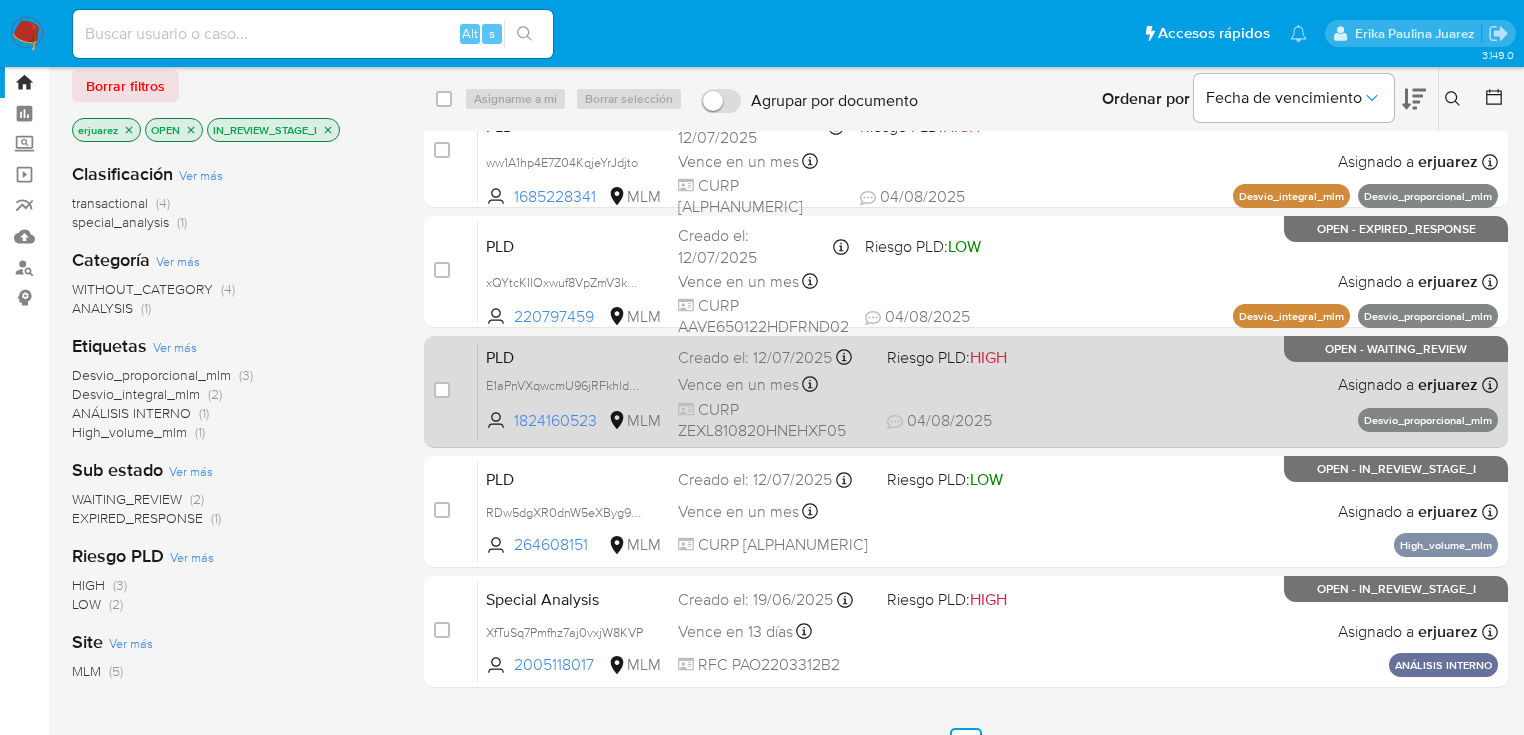 scroll, scrollTop: 160, scrollLeft: 0, axis: vertical 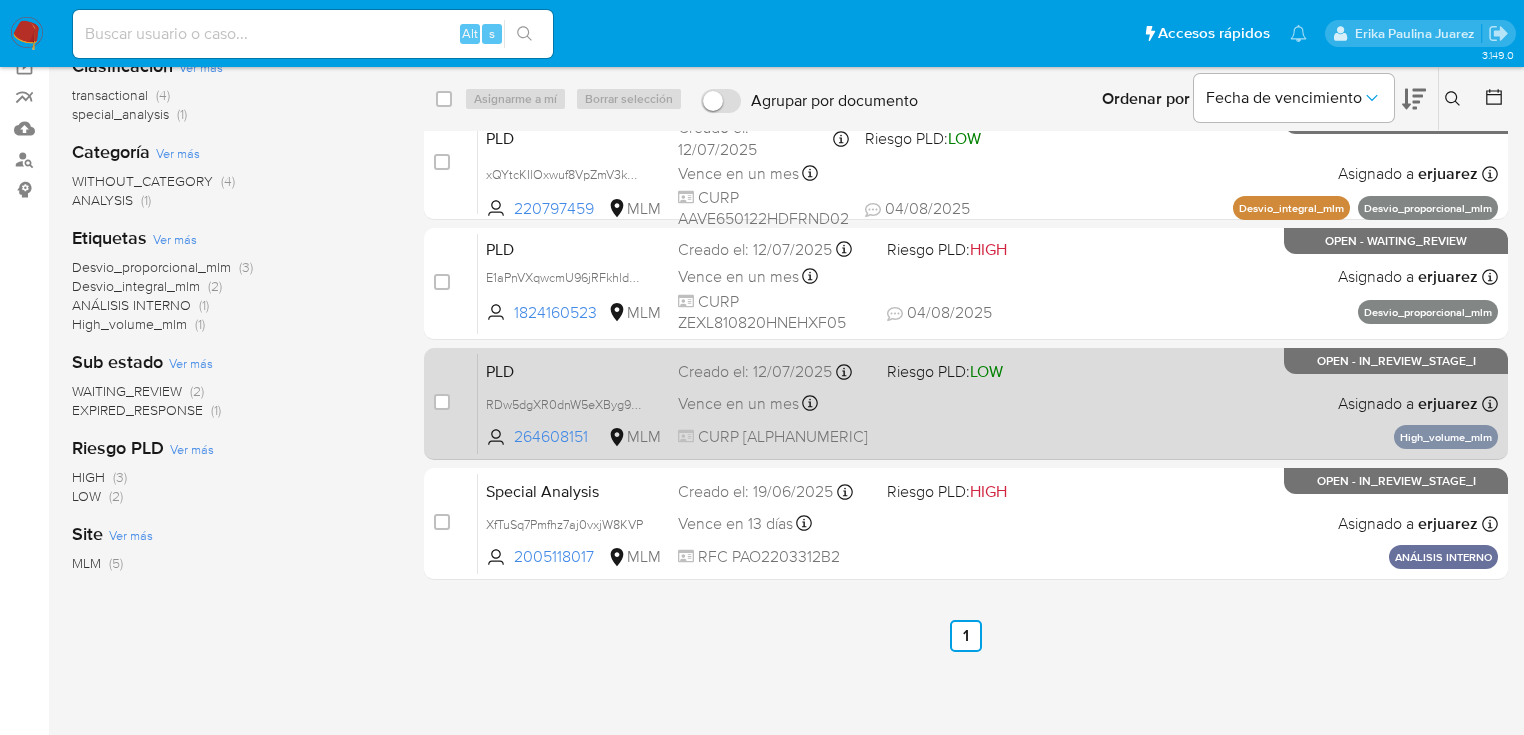 click on "PLD RDw5dgXR0dnW5eXByg9M35NF 264608151 MLM Riesgo PLD:  LOW Creado el: 12/07/2025   Creado el: 12/07/2025 02:04:29 Vence en un mes   Vence el 10/09/2025 02:04:30 CURP   FOLD820716HBCLPL08 Asignado a   erjuarez   Asignado el: 04/08/2025 21:13:03 High_volume_mlm OPEN - IN_REVIEW_STAGE_I" at bounding box center (988, 403) 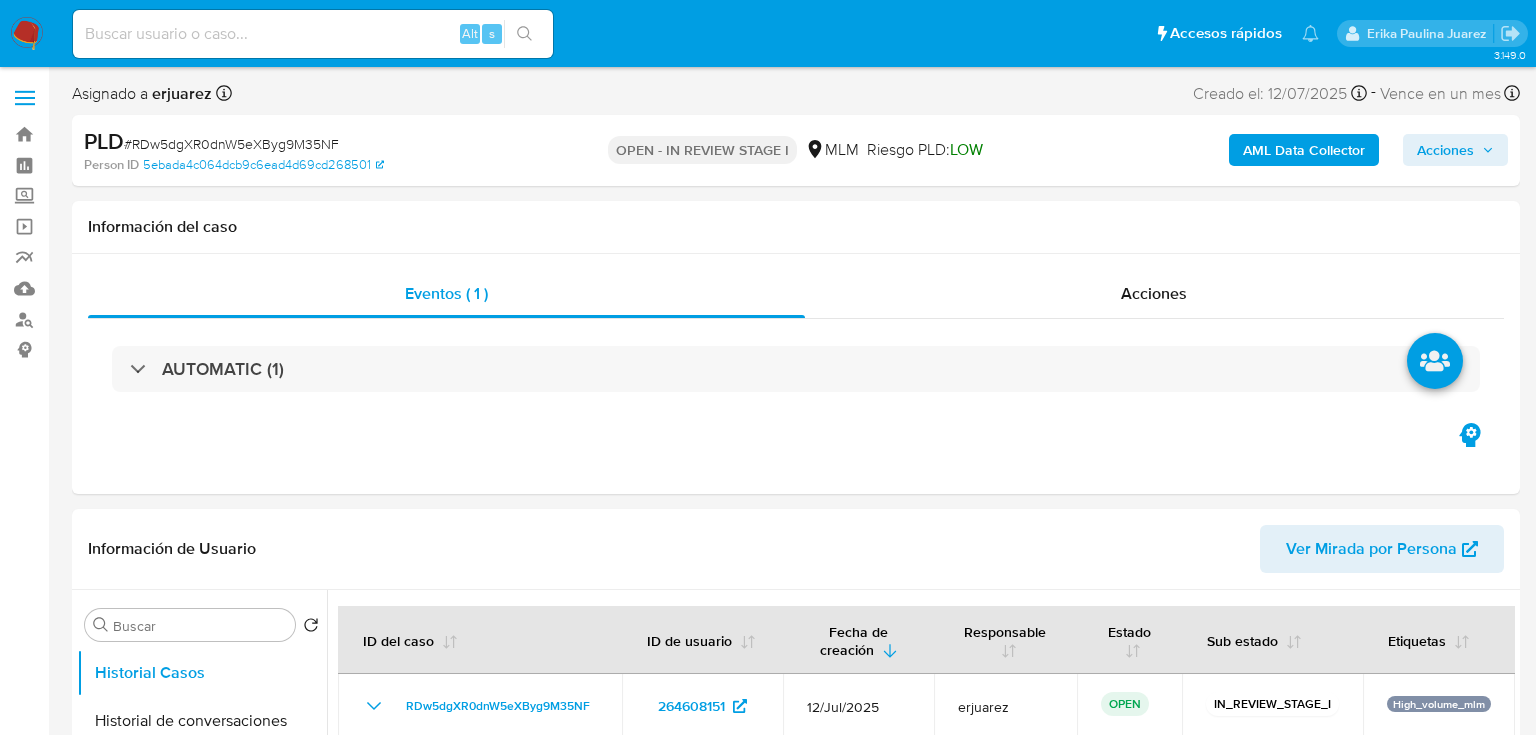 select on "10" 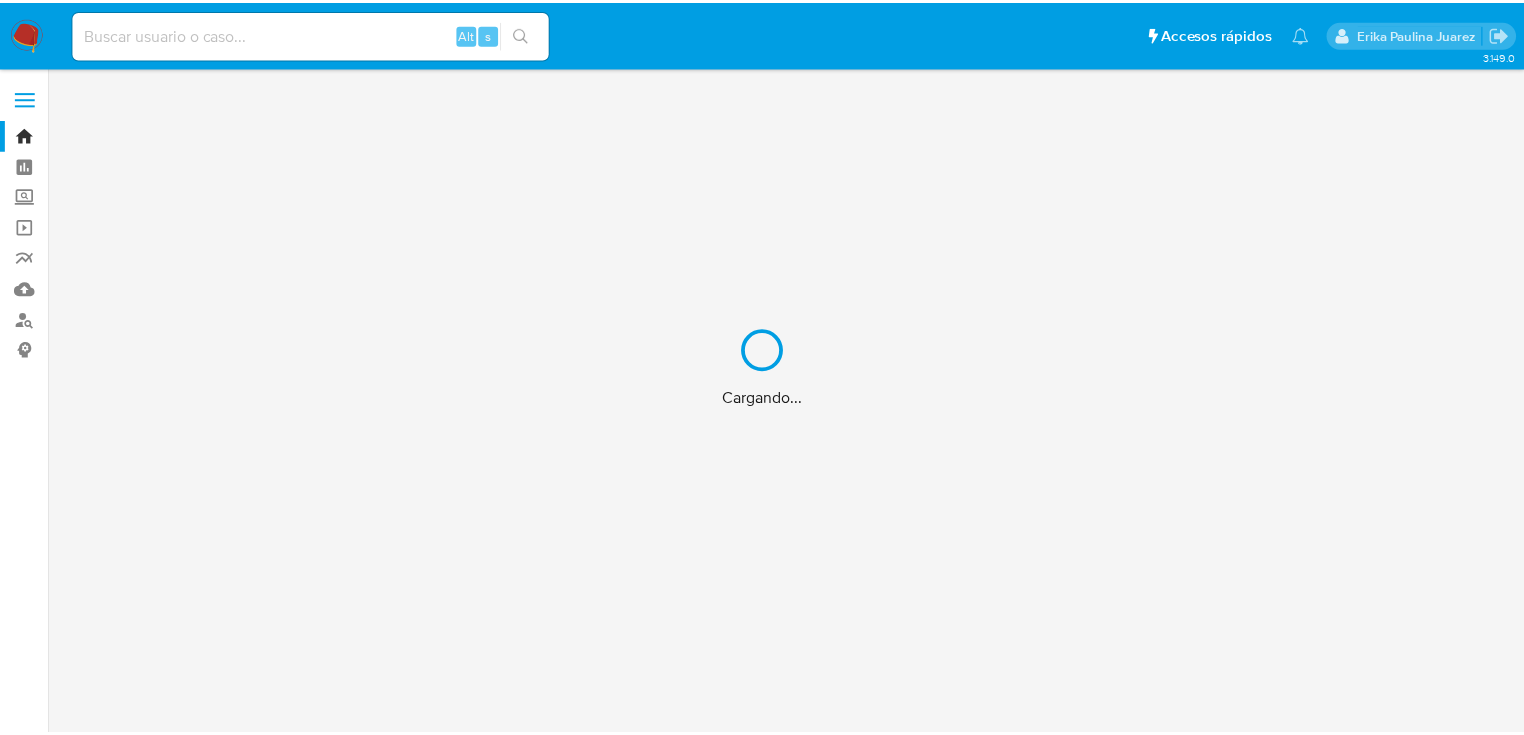 scroll, scrollTop: 0, scrollLeft: 0, axis: both 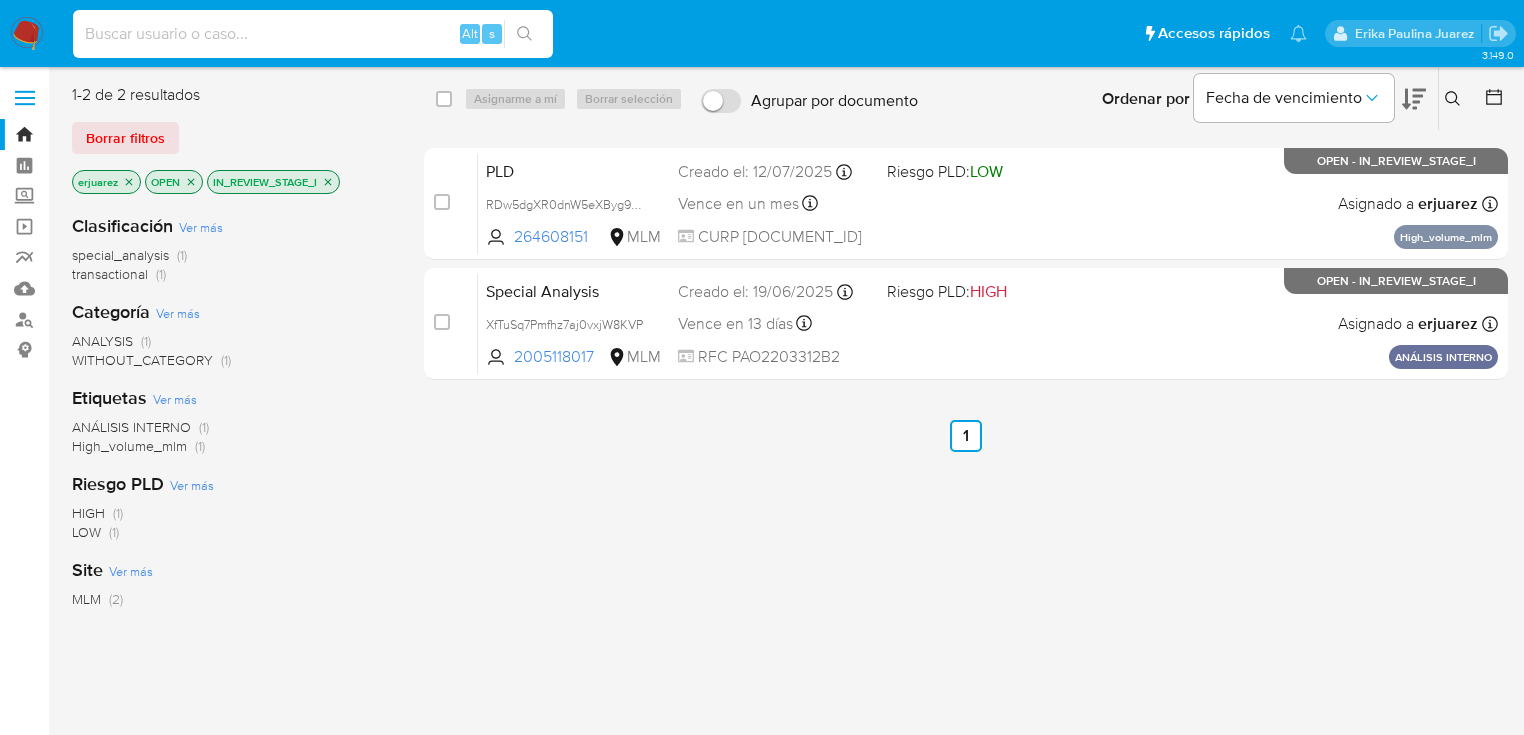 click at bounding box center (313, 34) 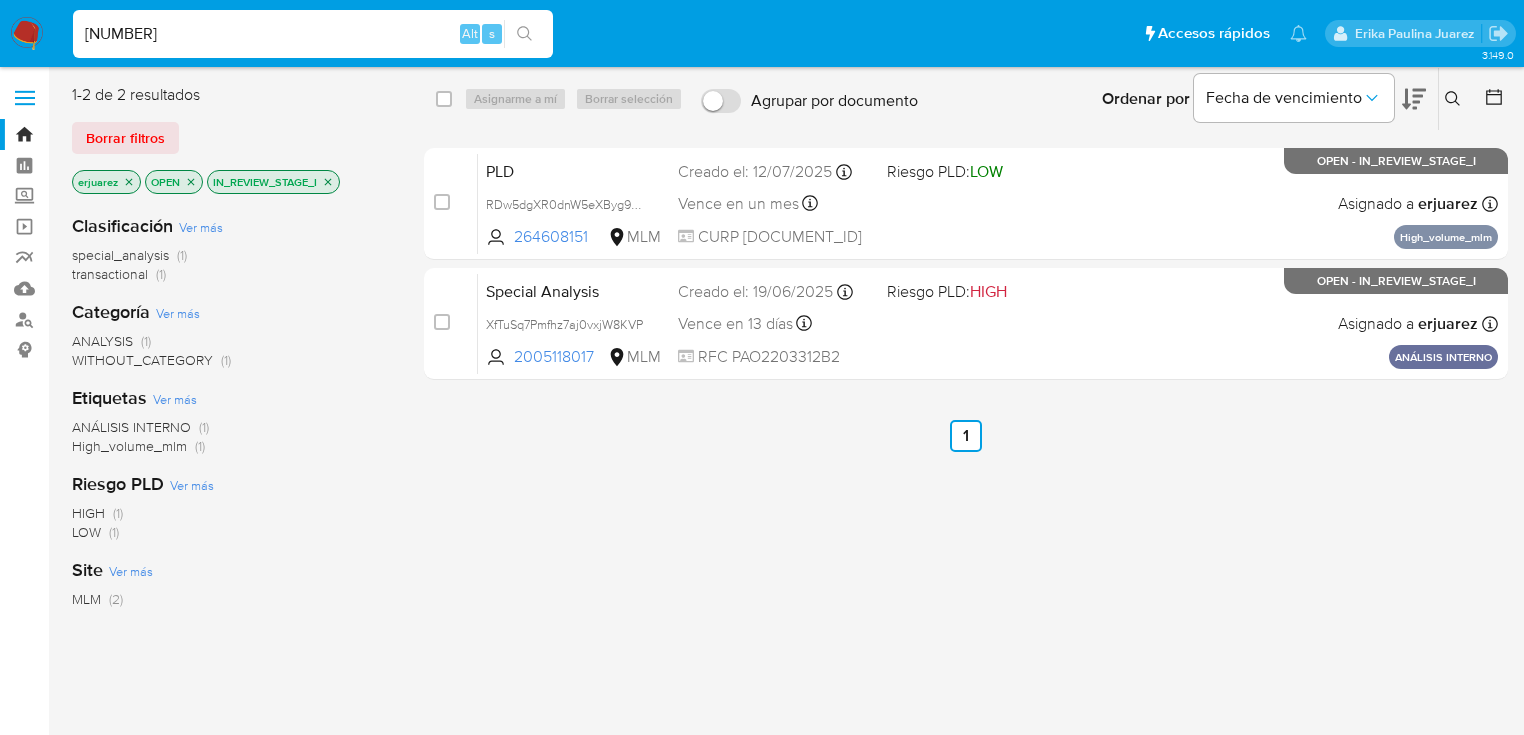 type on "198067881" 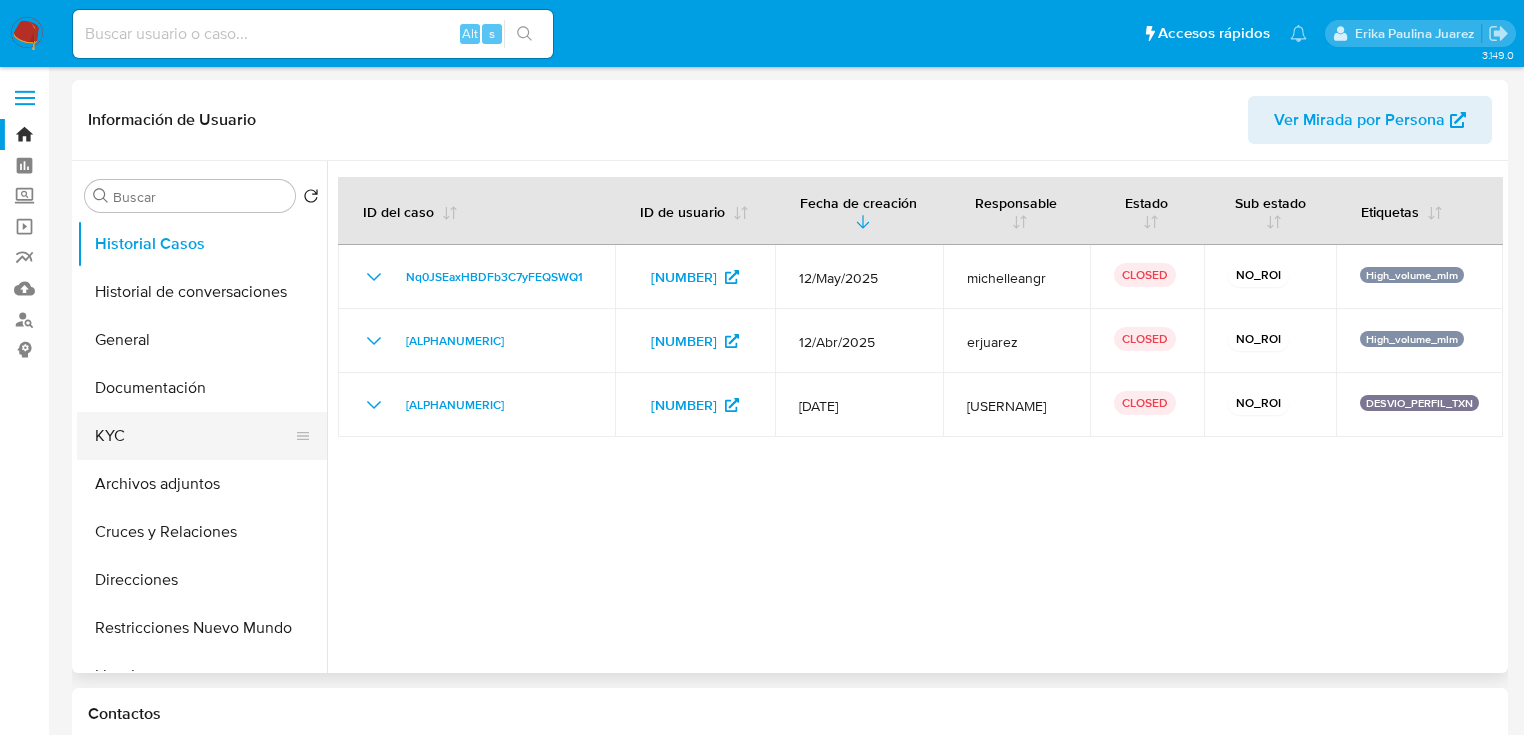 select on "10" 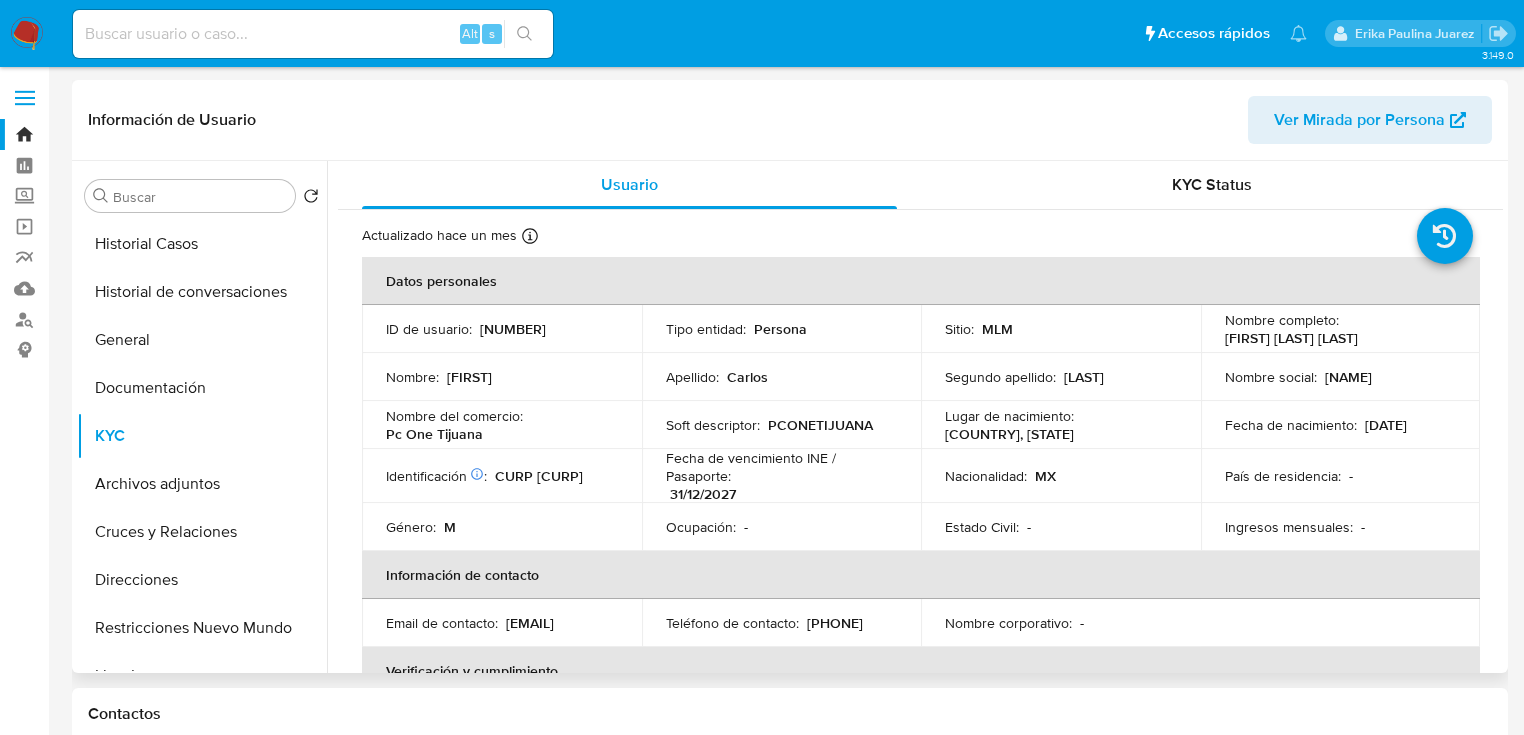 scroll, scrollTop: 480, scrollLeft: 0, axis: vertical 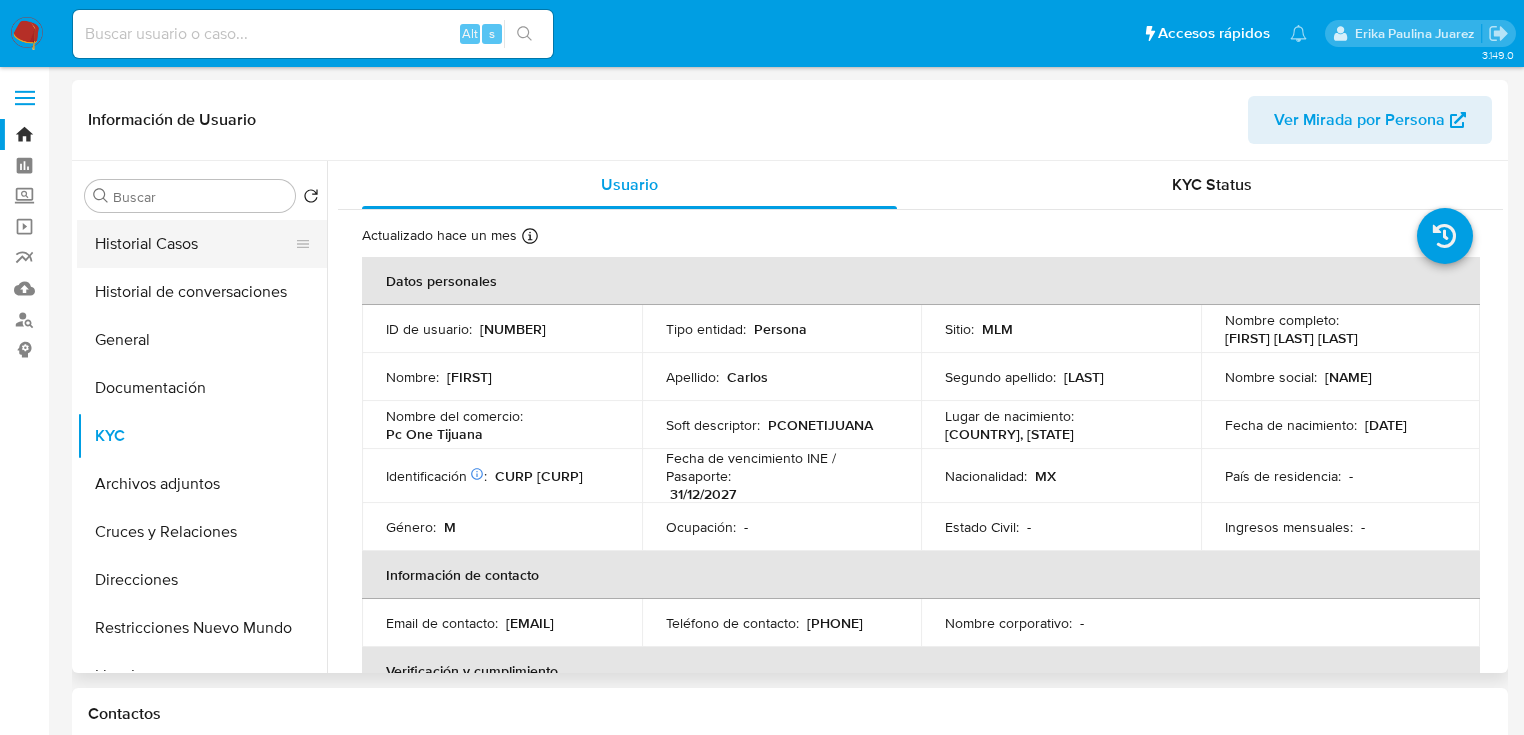 click on "Historial Casos" at bounding box center [194, 244] 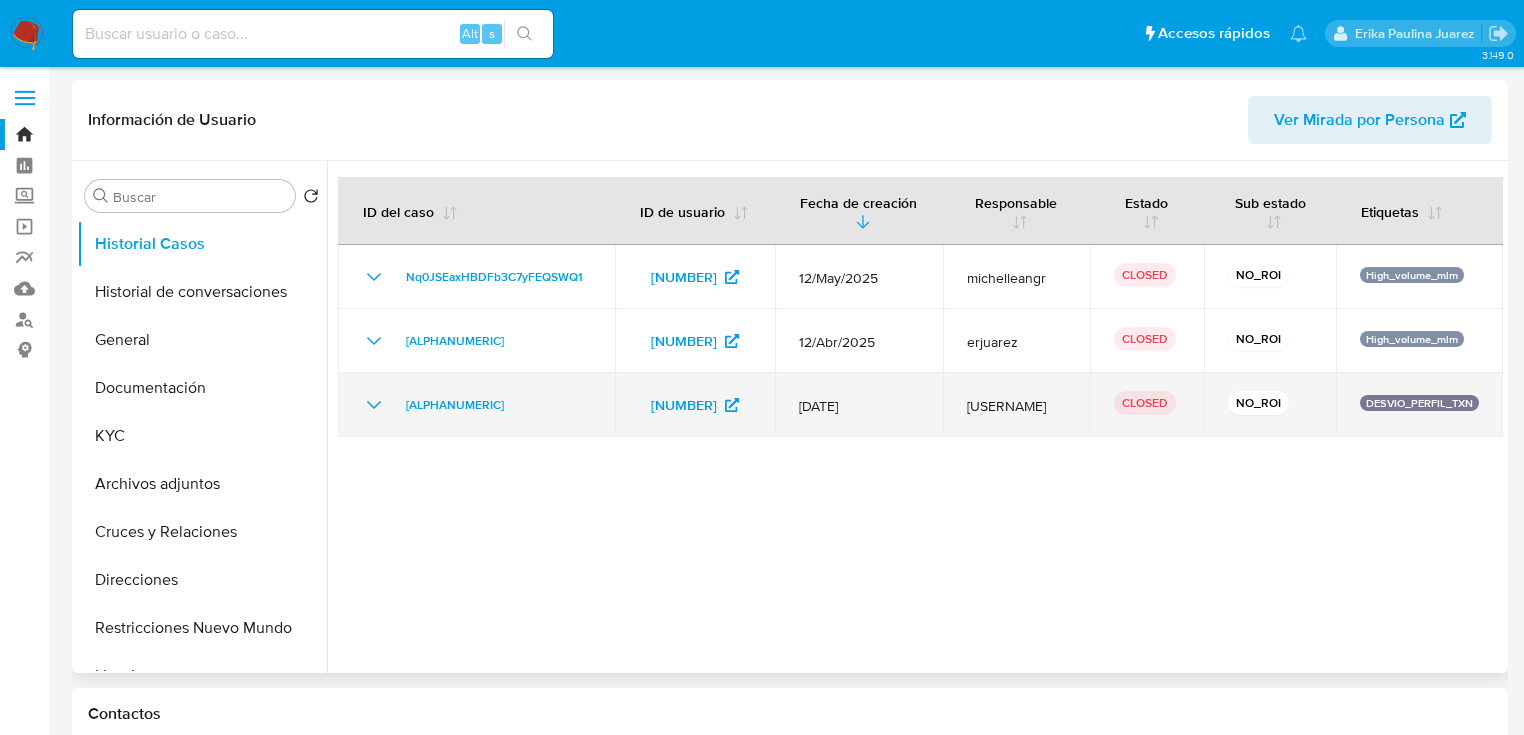 click 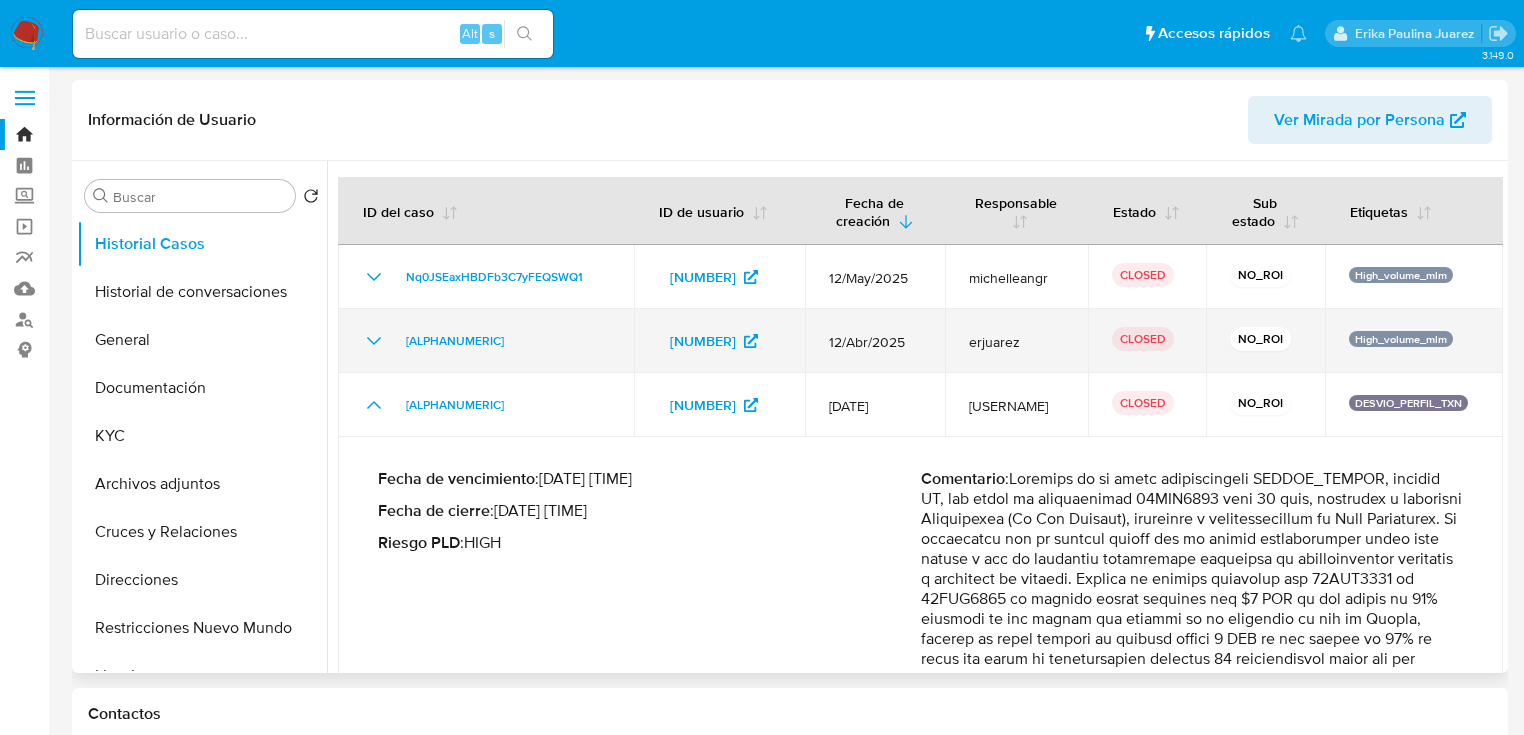 click on "aZWsoCjRdymczO1gUJidEcwd" at bounding box center (486, 341) 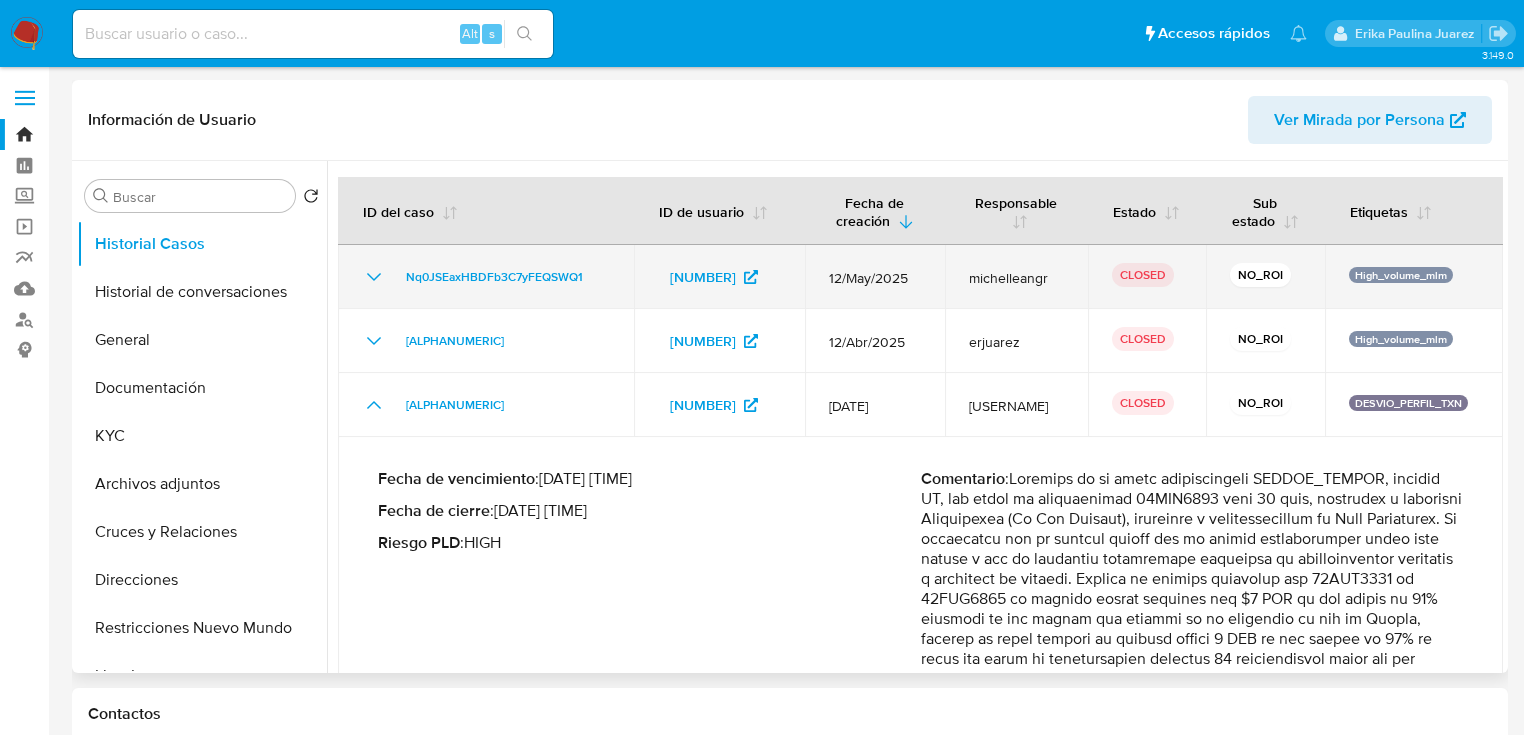 click 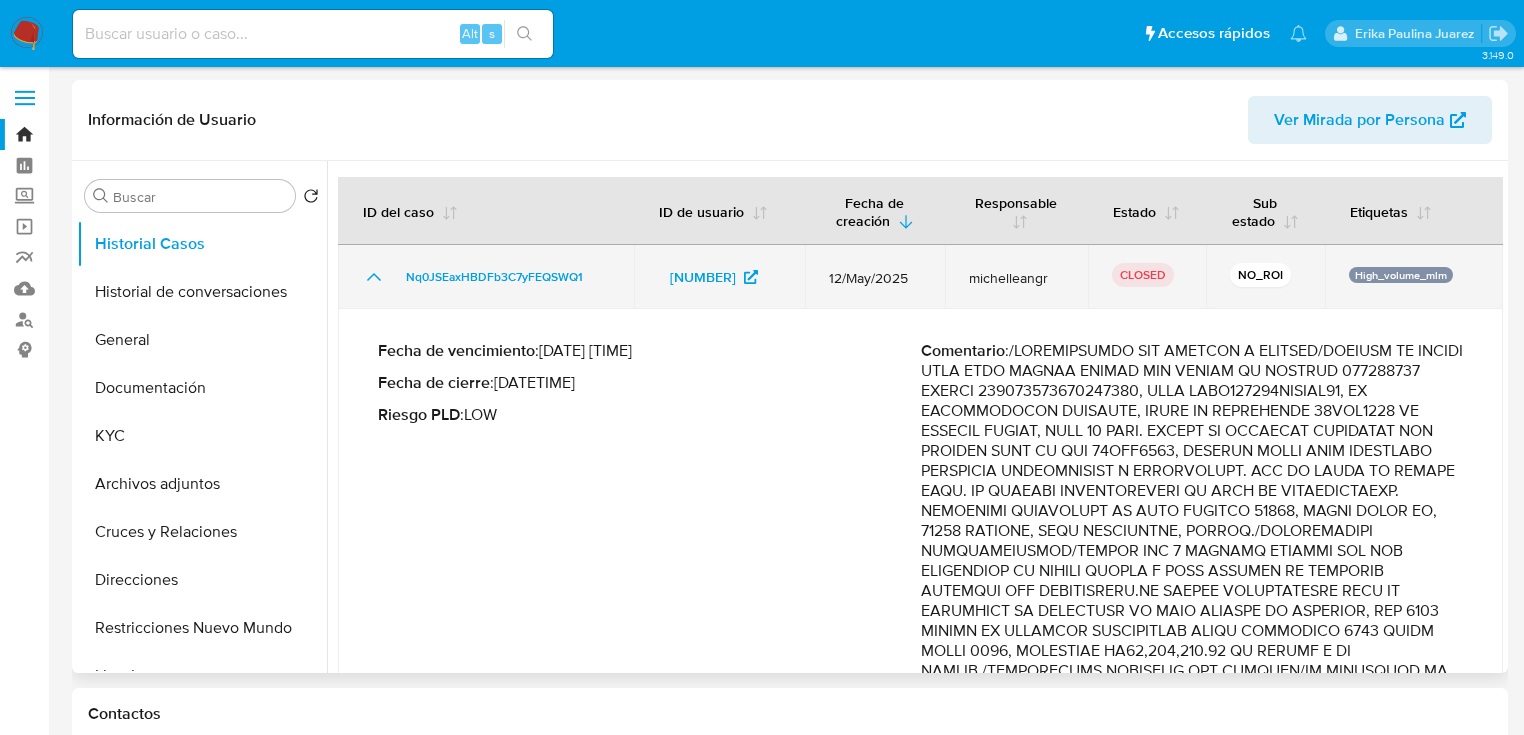 click 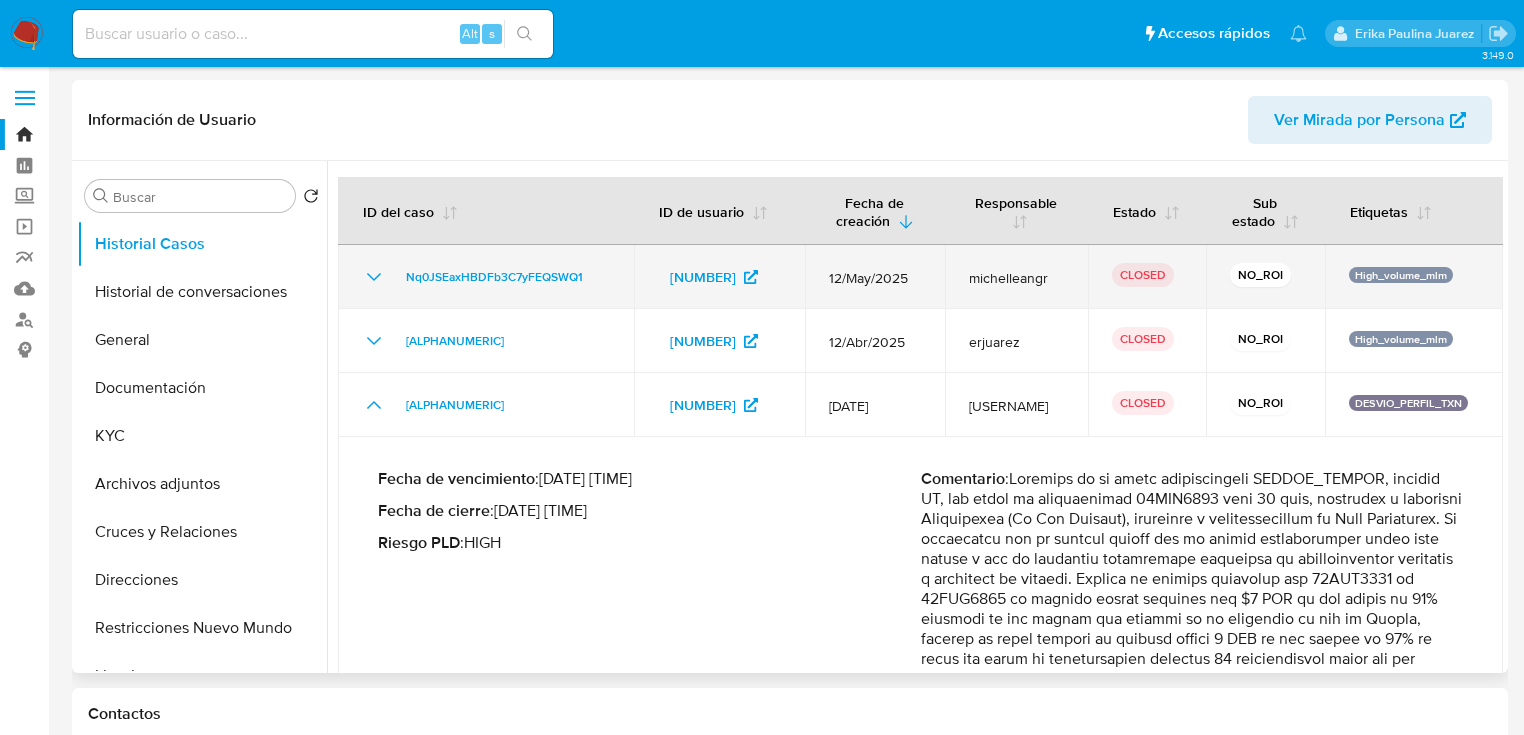 click on "Nq0JSEaxHBDFb3C7yFEQSWQ1" at bounding box center [486, 277] 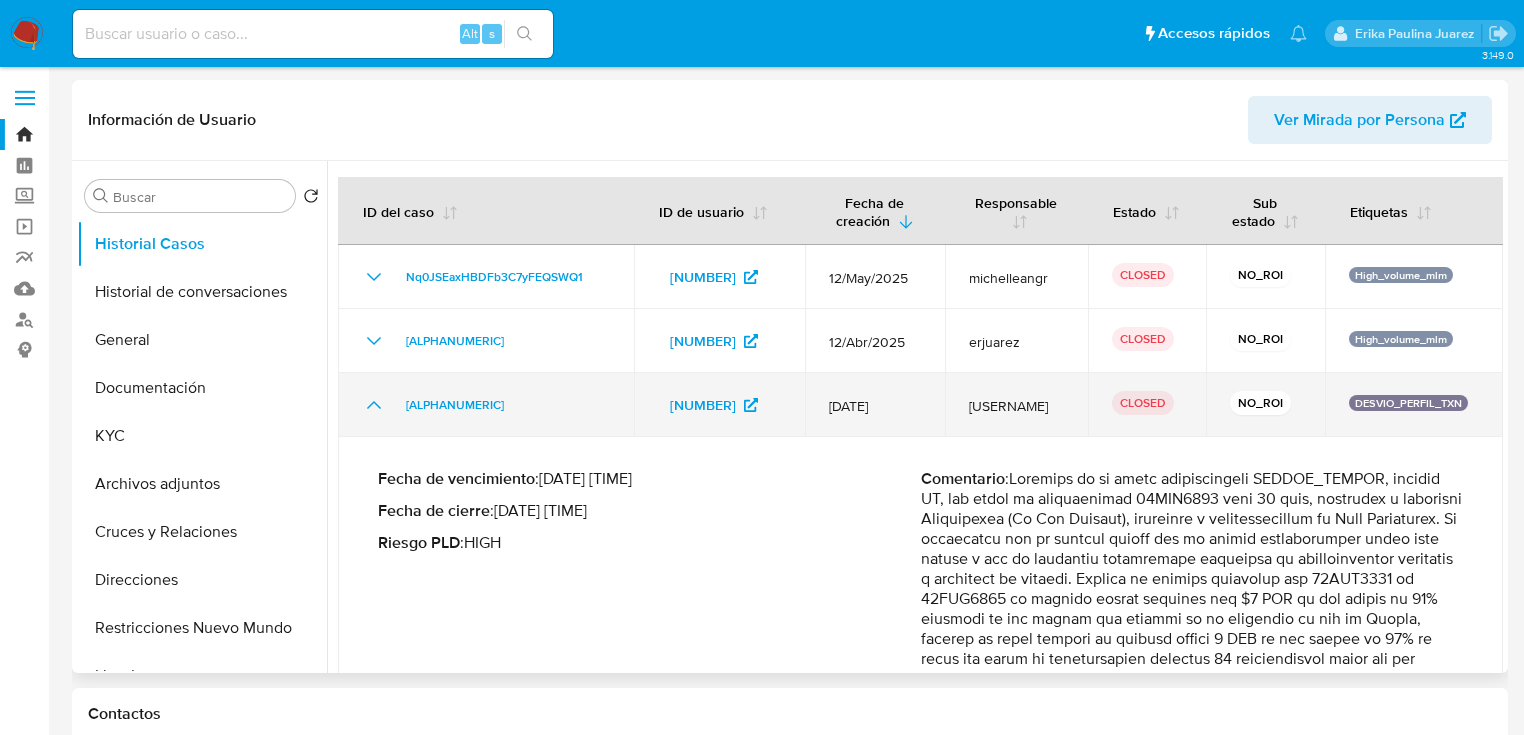 click 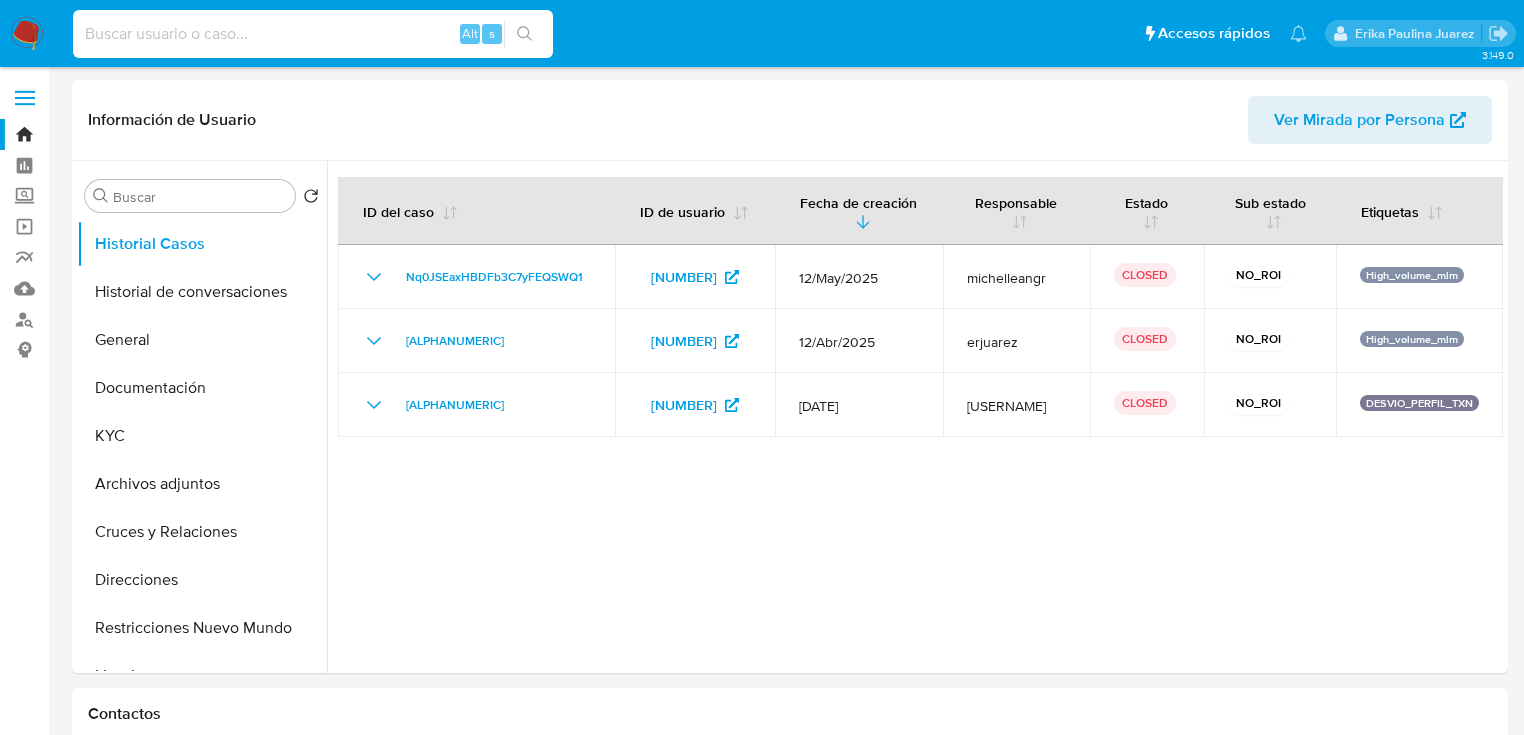 click at bounding box center (313, 34) 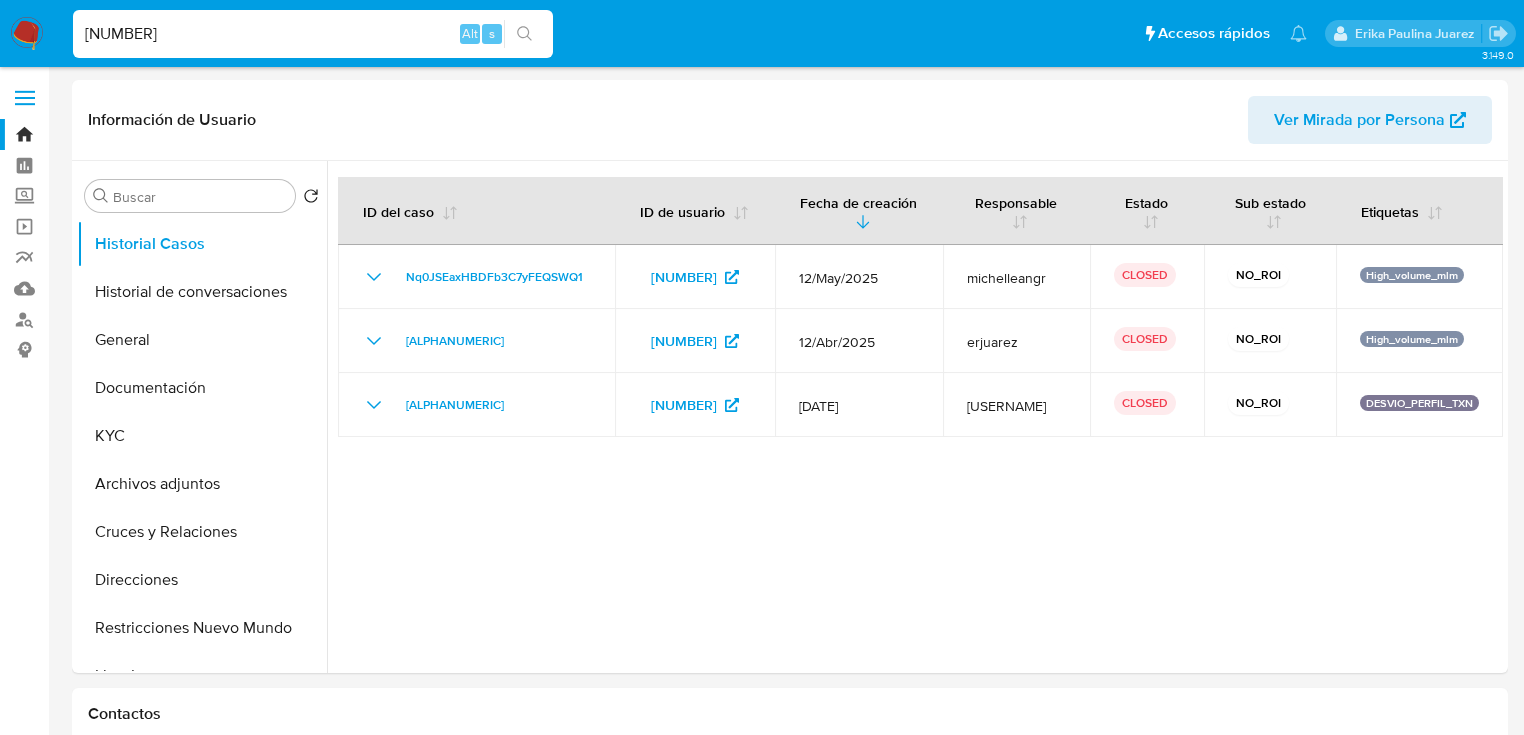 type on "575423249" 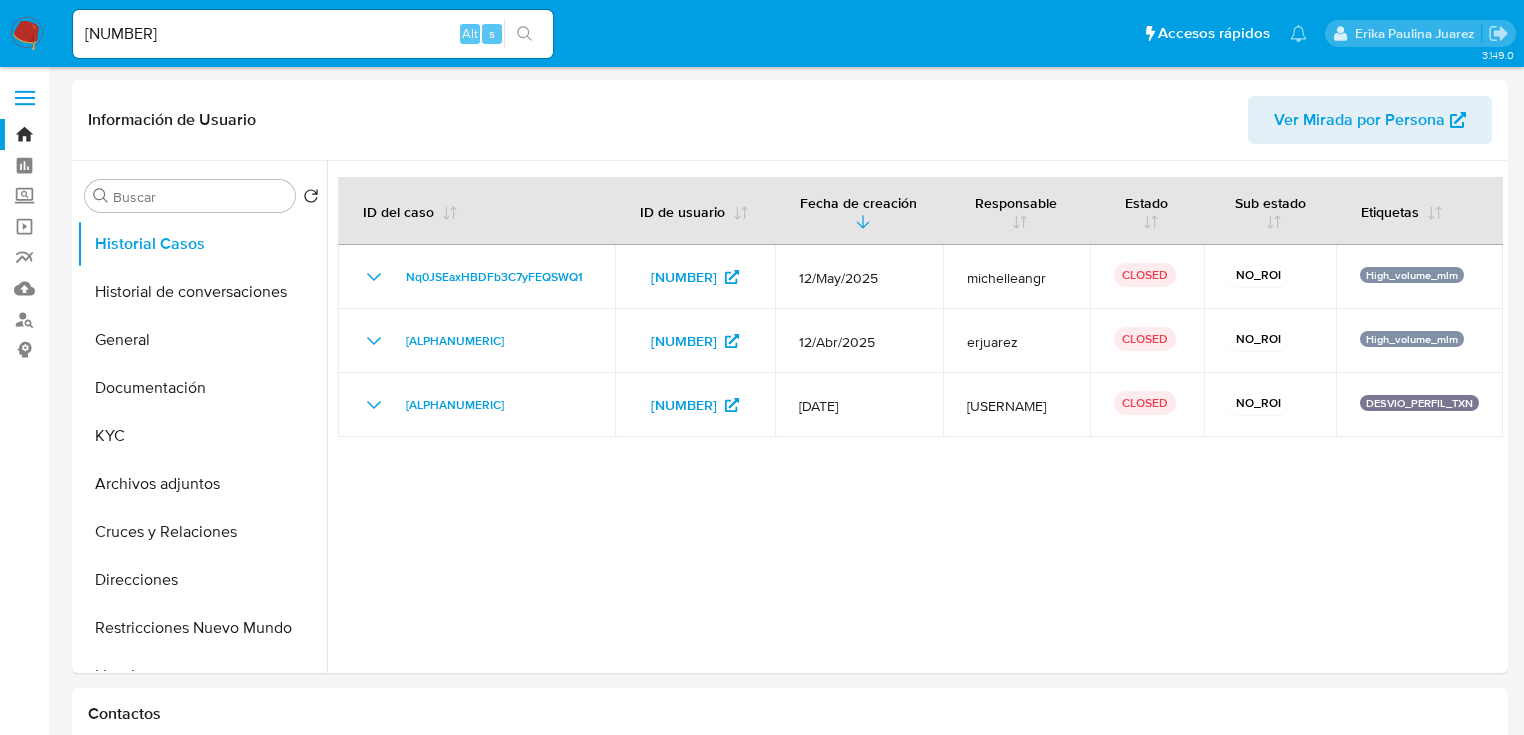 click 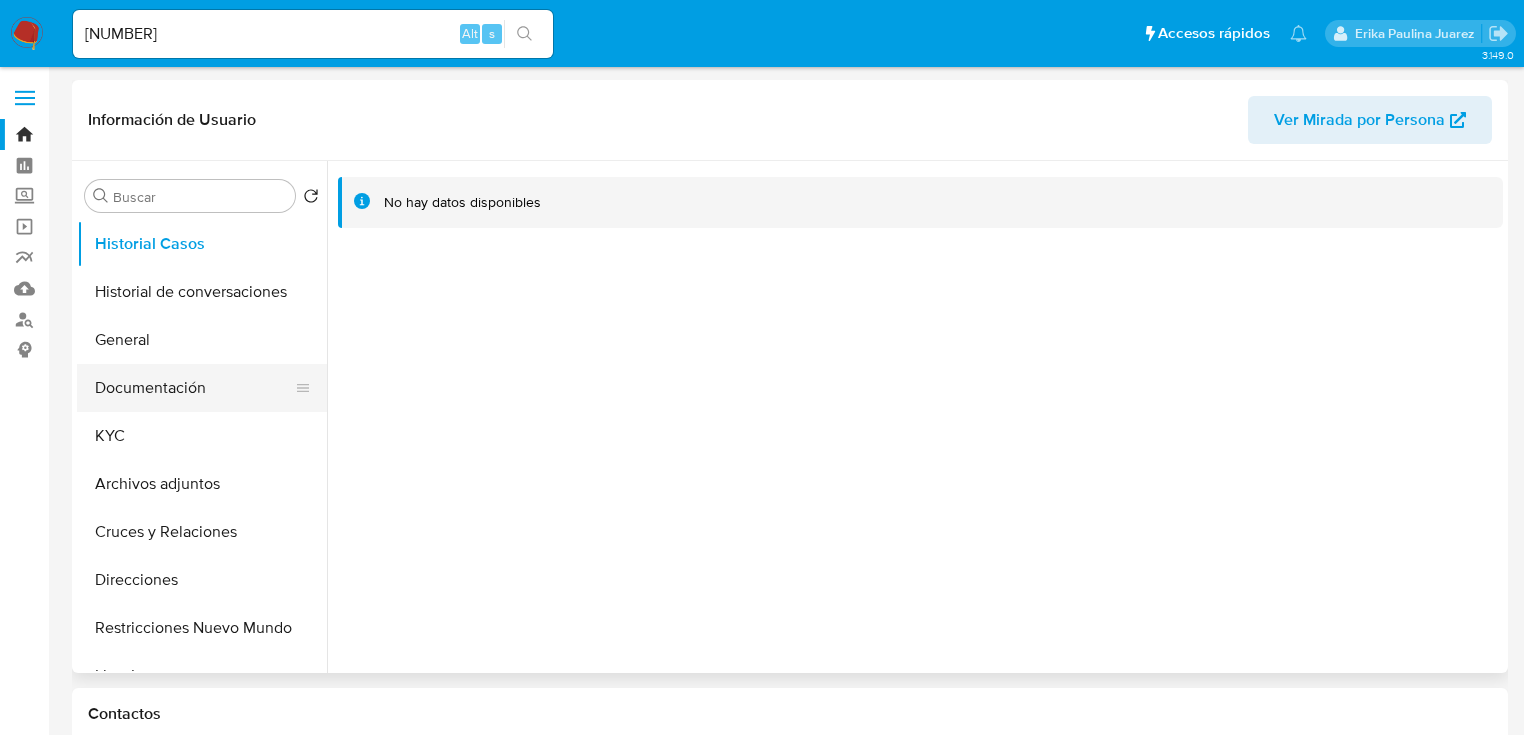 select on "10" 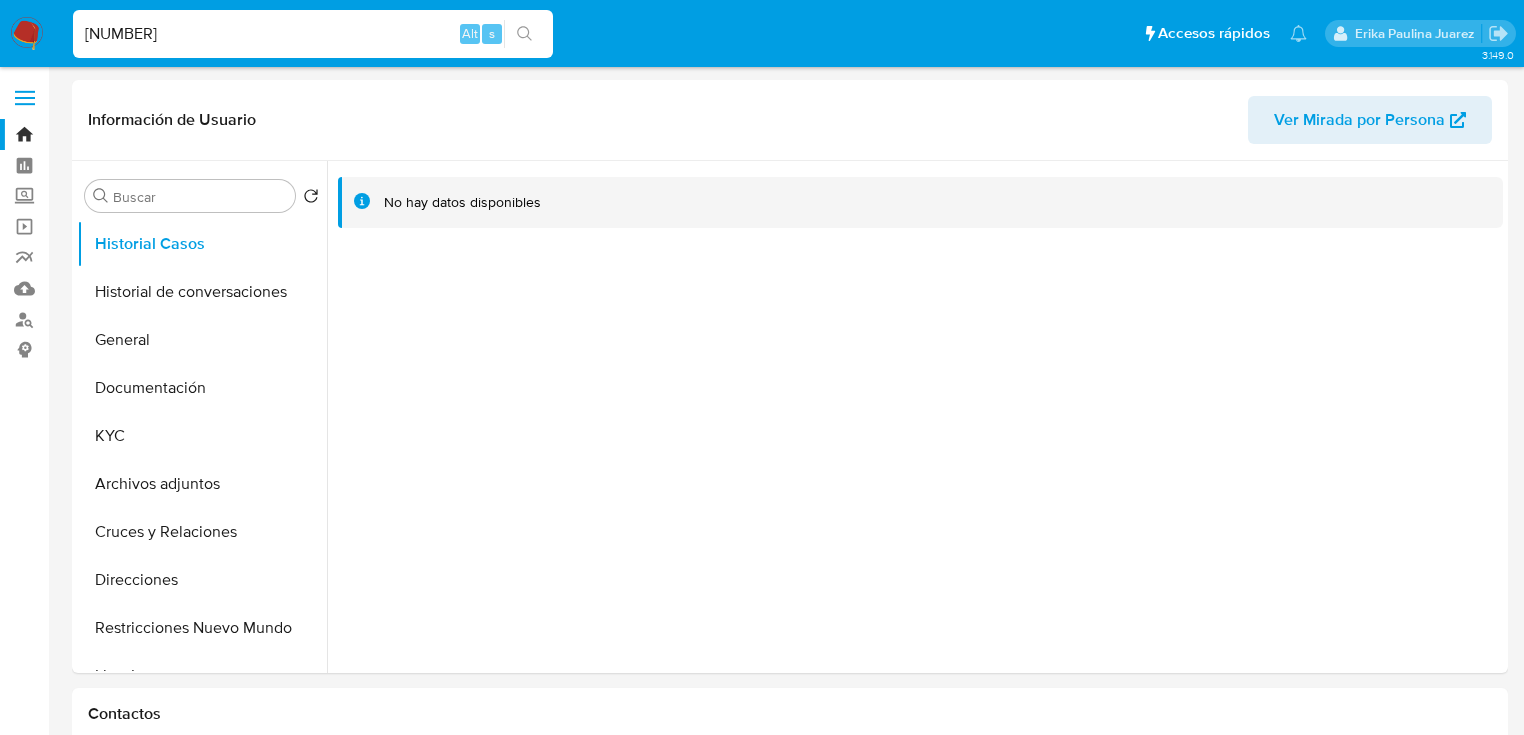 drag, startPoint x: 168, startPoint y: 44, endPoint x: 460, endPoint y: 32, distance: 292.24646 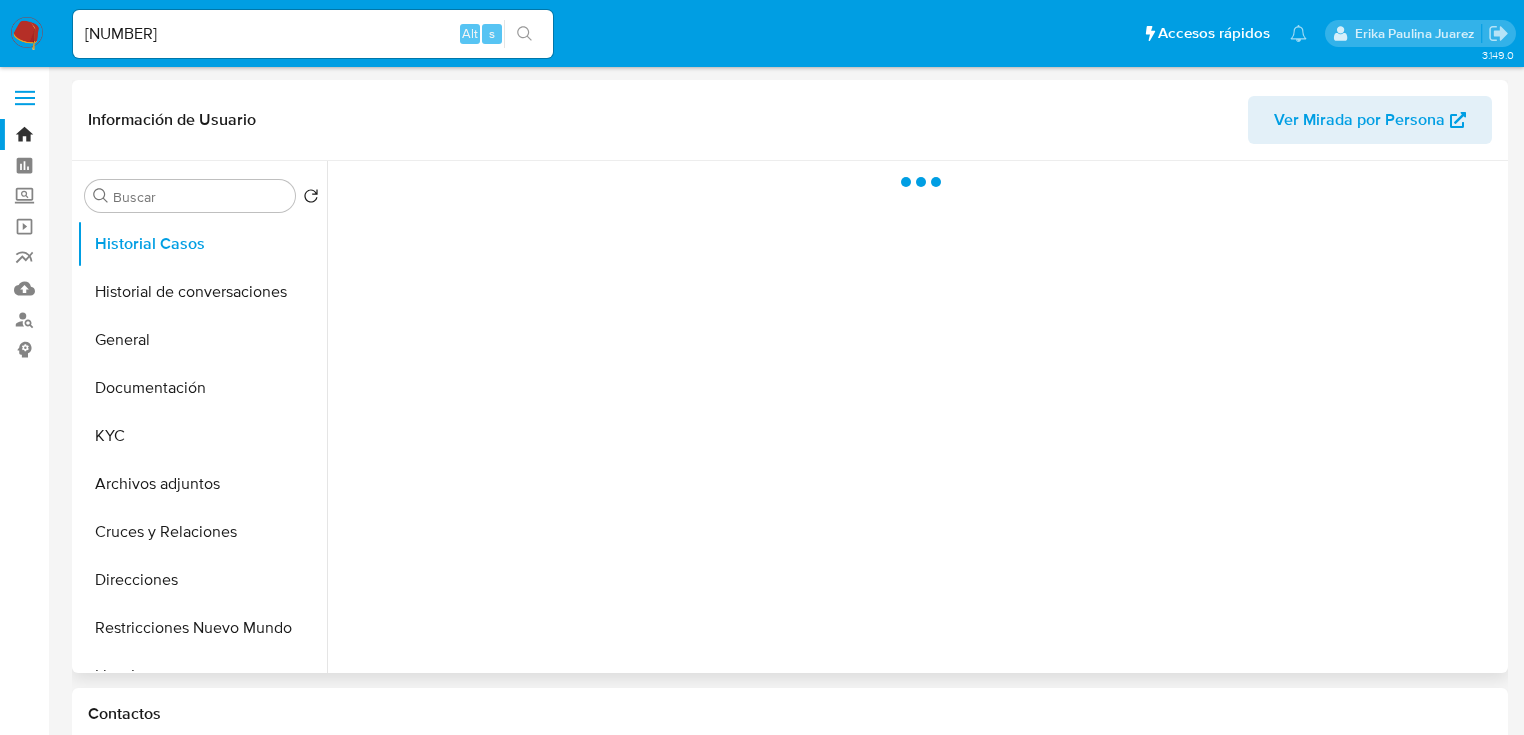 drag, startPoint x: 240, startPoint y: 301, endPoint x: 862, endPoint y: 280, distance: 622.35443 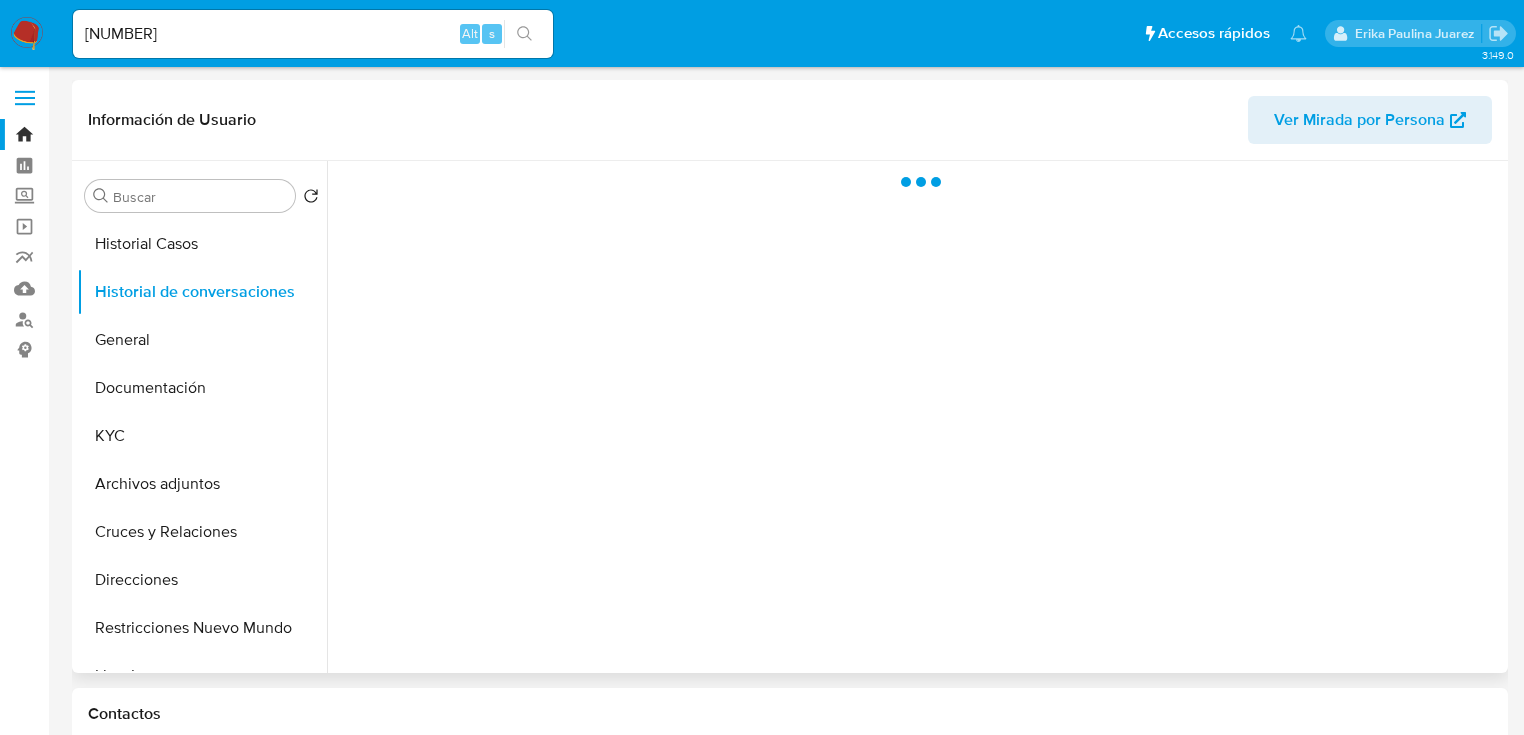 select on "10" 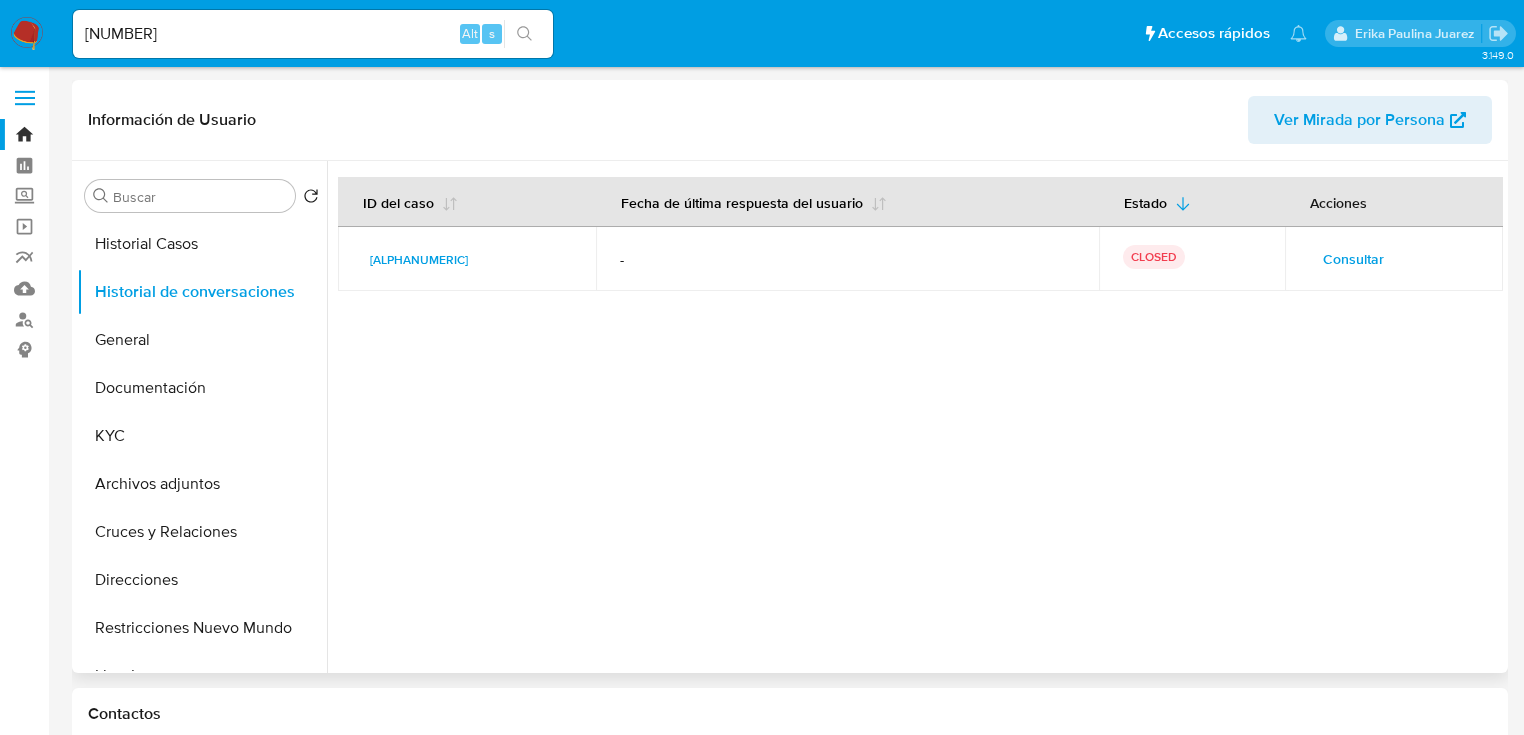 click on "Consultar" at bounding box center (1353, 259) 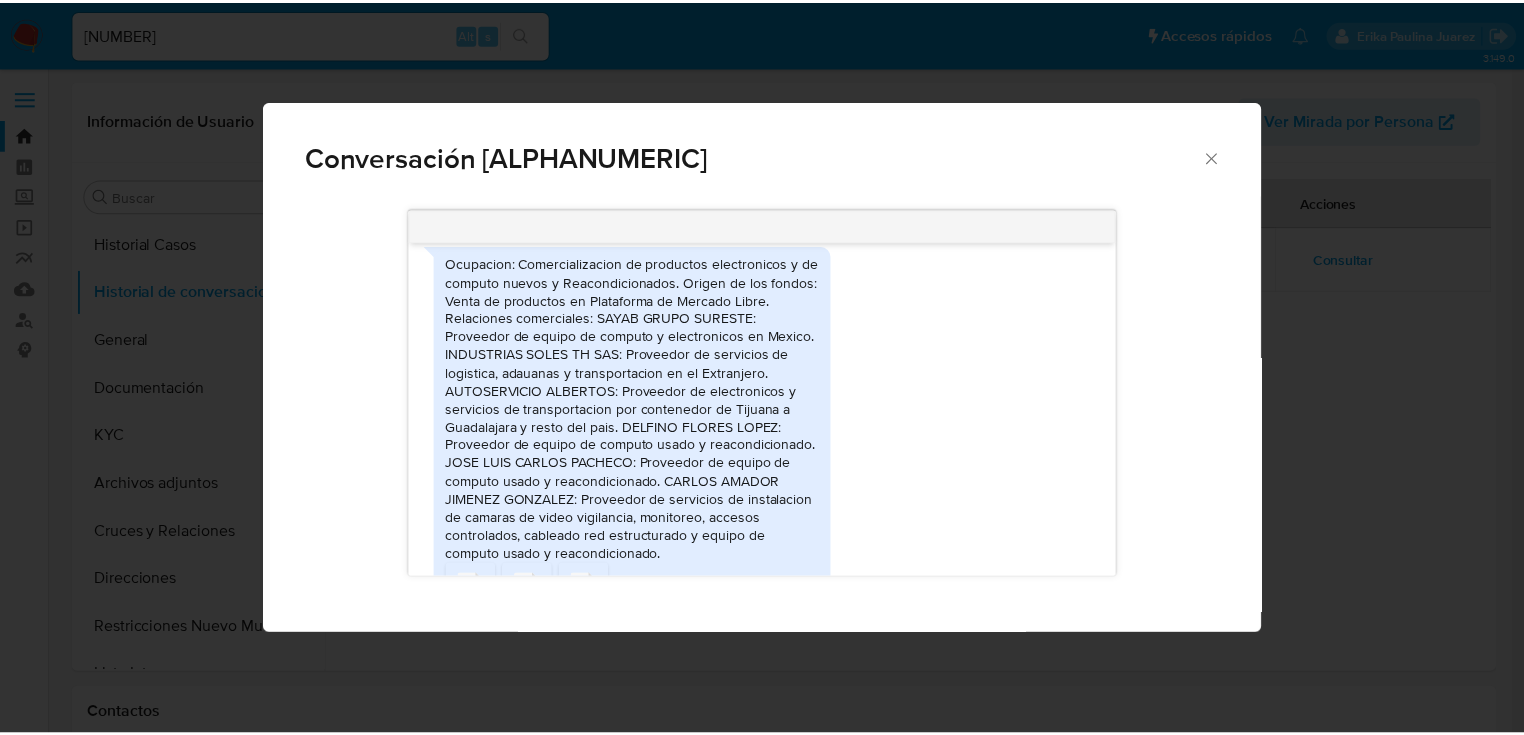 scroll, scrollTop: 356, scrollLeft: 0, axis: vertical 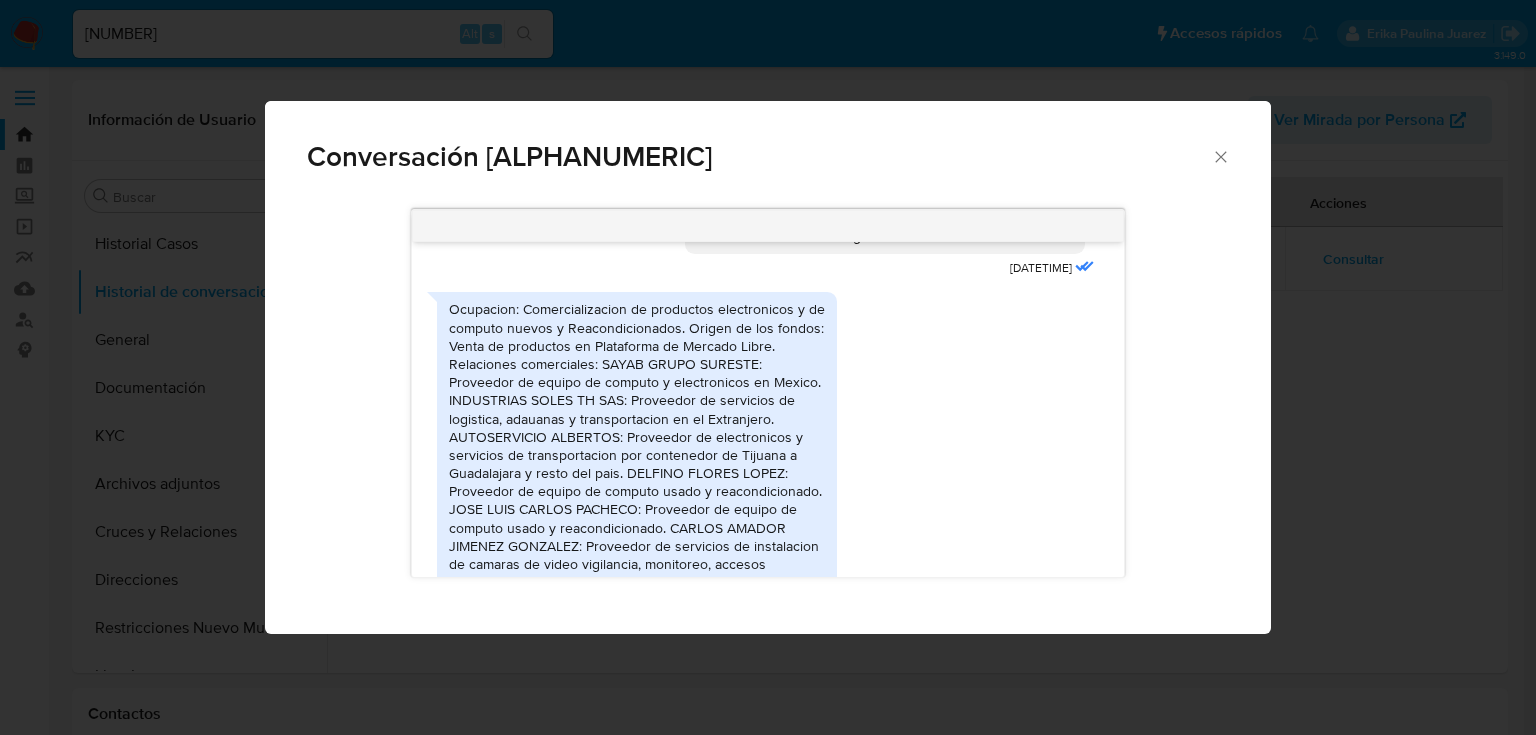 click on "Conversación aZWsoCjRdymczO1gUJidEcwd Estimado Jose Luis se ha identificado un cambio en el uso habitual de tu cuenta para garantizar la seguridad de la misma y actualizar tus datos nos podrías compartir la siguiente información:
*Menciona tu ocupación o actividad (si cuenta con documentación de soporte a tu actividad u origen de los fondos que depositas en tu cuenta de mercado pago)
*Finalidad del uso de tu cuenta
*Cuál es tu relación o por qué motivo envías fondos a
1.-SAYAB GRUPO SURESTE
2.-INDUSTRIAS SOLES TH SAS
3.-AUTOSERVICIO ALBERTOS
4.-DELFINO FLORES LOPEZ
5.-JOSE LUIS CARLOS PACHECO
6.-CARLOS AMADOR JIMENEZ GONZALEZ
Aguardamos el envío de la información es una medida necesaria para mantener el sitio seguro y confiable.
Atentamente Mercado Pago  14/05/2025 17:52:59 PDF PDF P-0345.pdf PDF PDF F0000002308.pdf PDF PDF 2656dc96-a029-4698-a99d-eb67468bef86.pdf 14/05/2025 22:18:32 15/05/2025 01:45:31" at bounding box center [768, 367] 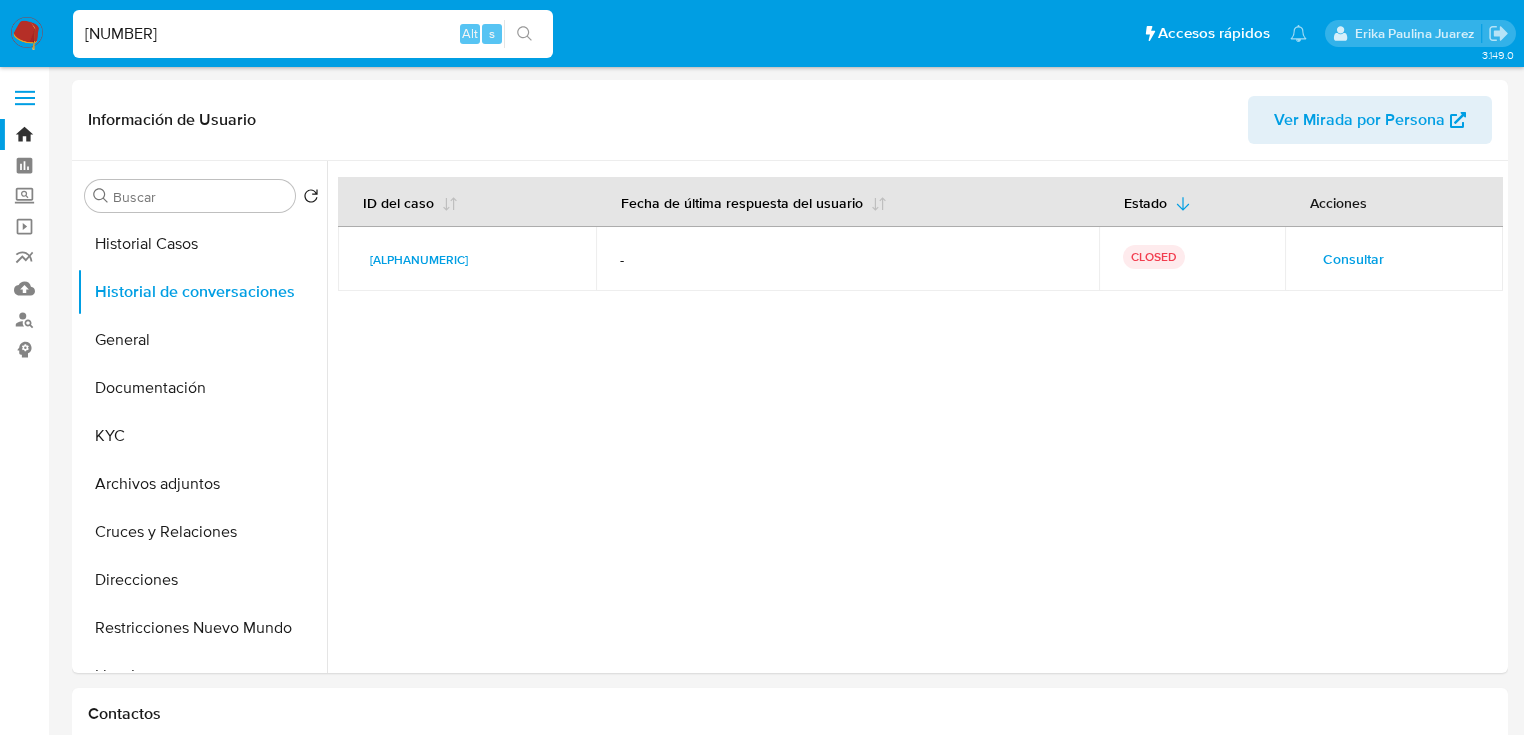 drag, startPoint x: 198, startPoint y: 33, endPoint x: -32, endPoint y: 29, distance: 230.03477 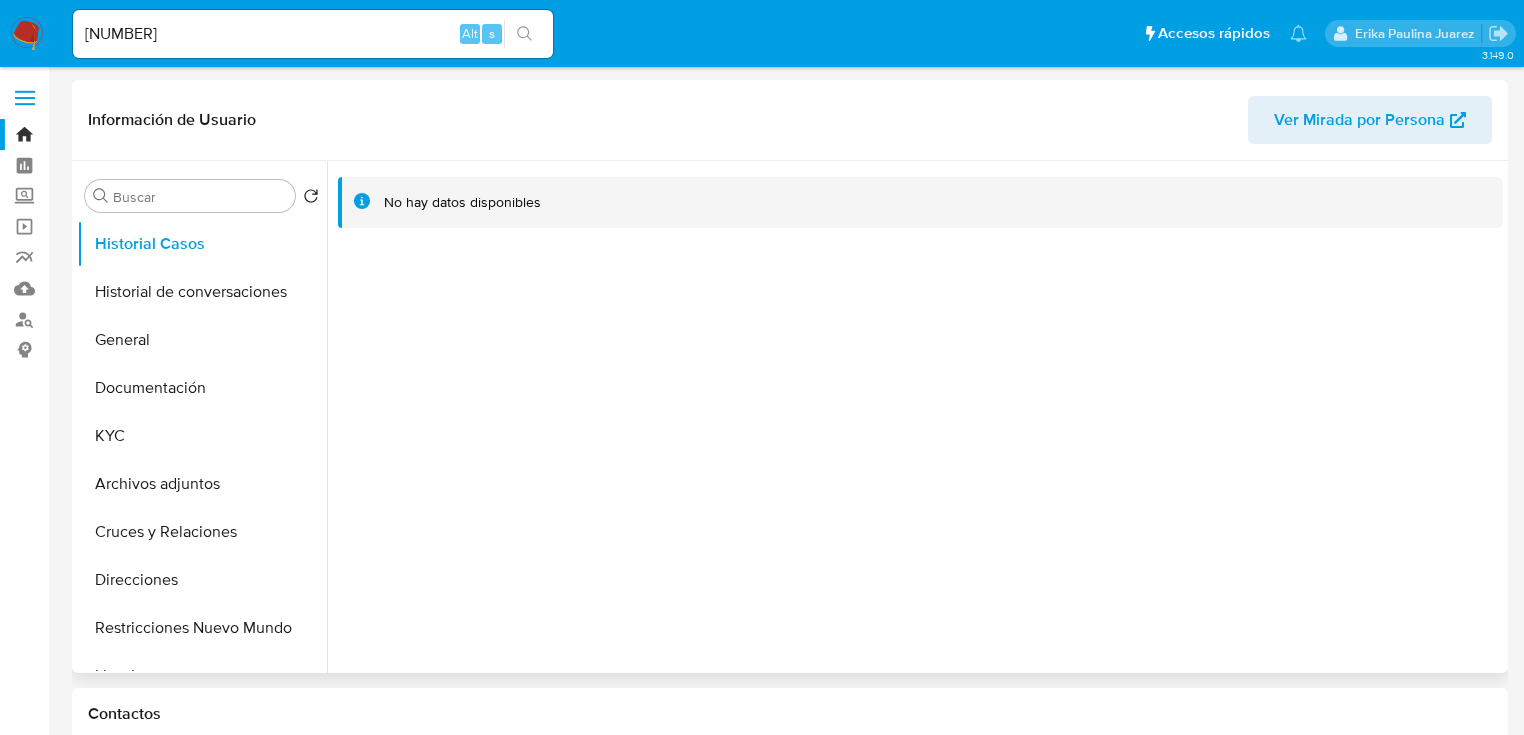 select on "10" 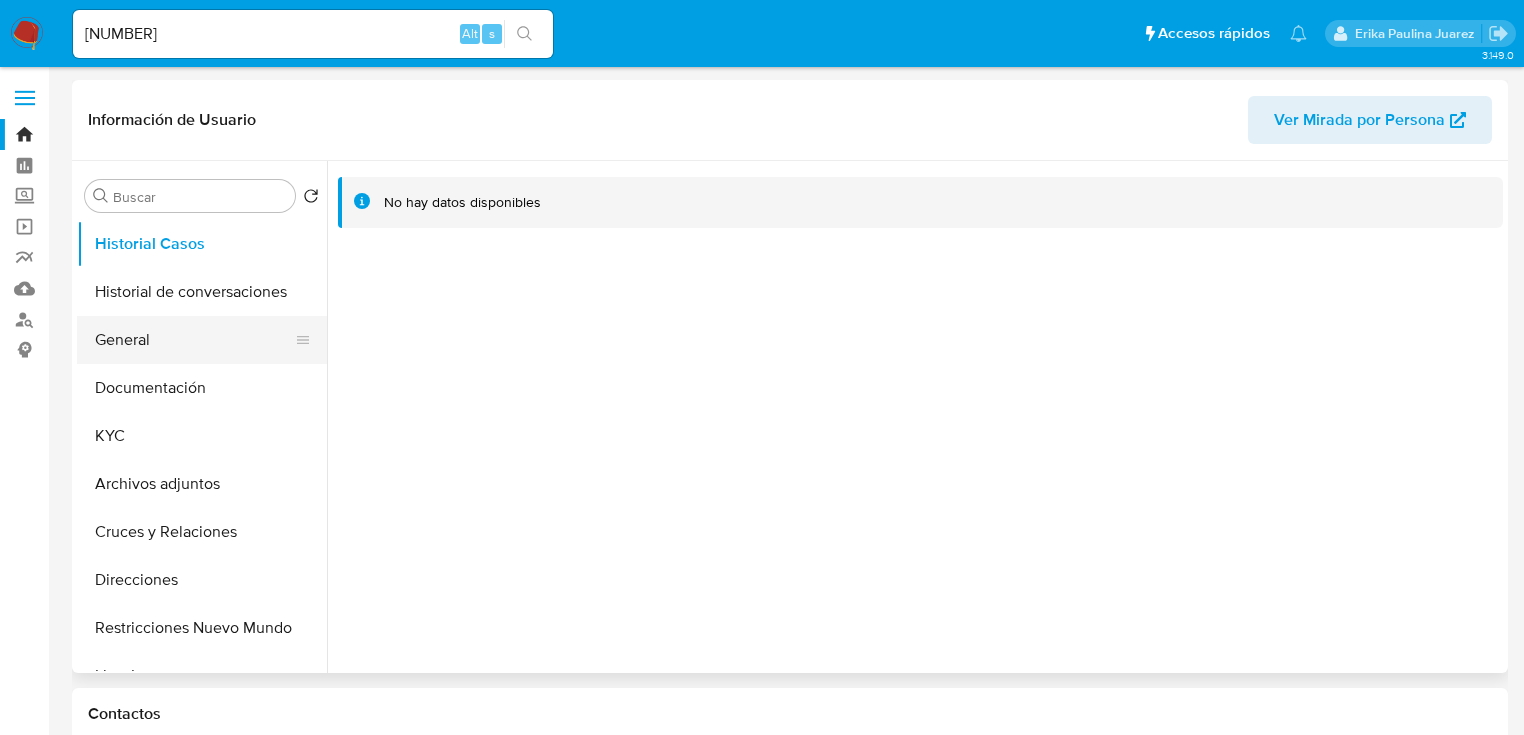 click on "General" at bounding box center [194, 340] 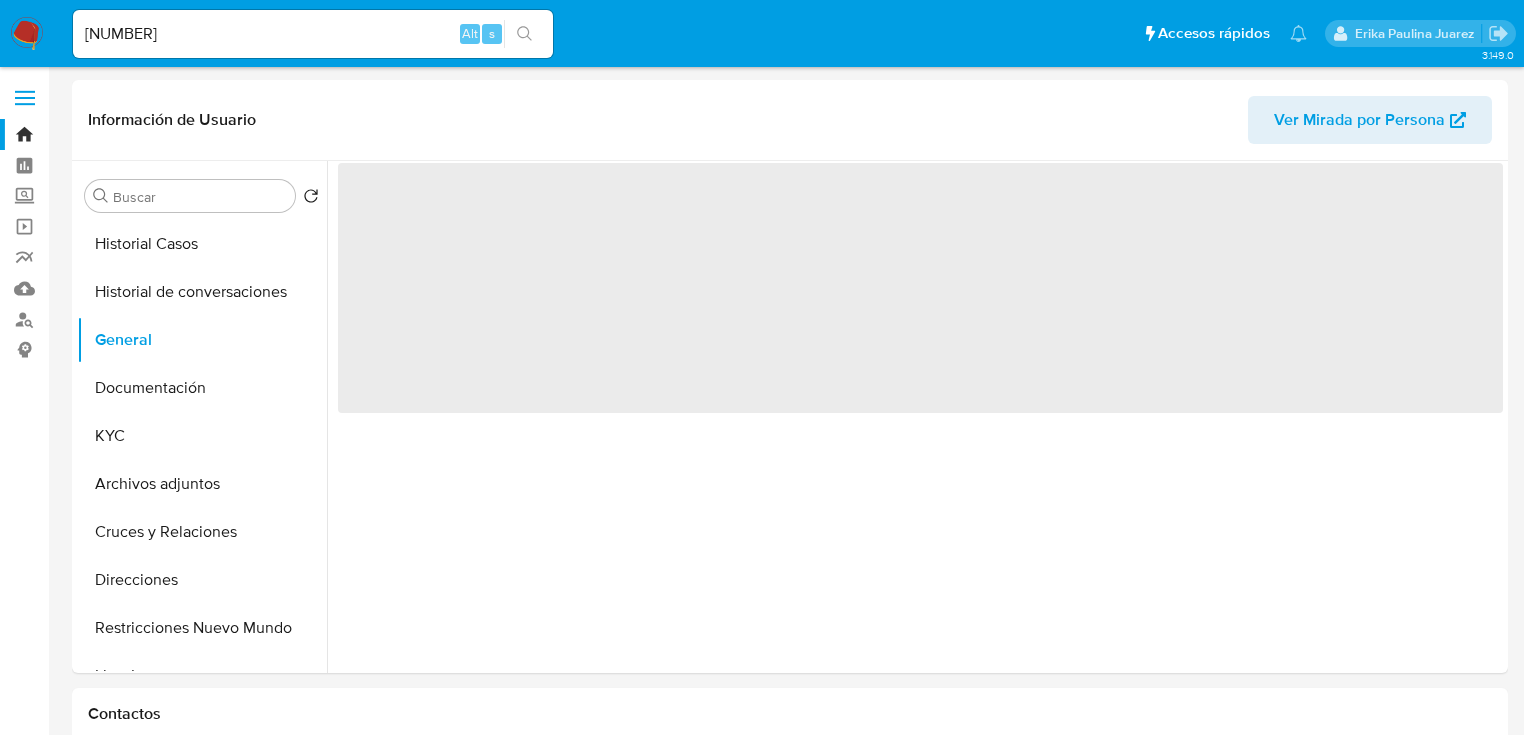 drag, startPoint x: 144, startPoint y: 420, endPoint x: 51, endPoint y: 679, distance: 275.19086 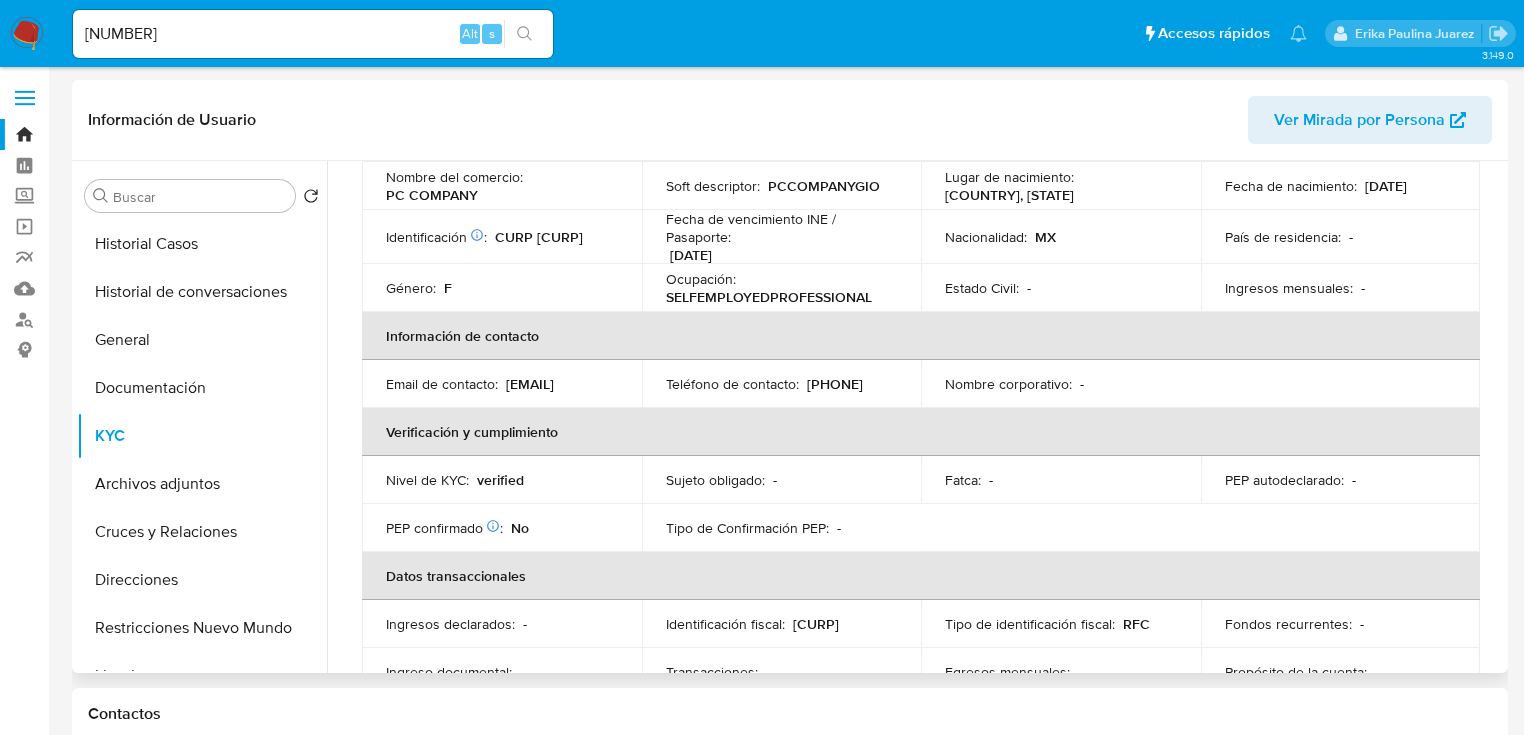 scroll, scrollTop: 480, scrollLeft: 0, axis: vertical 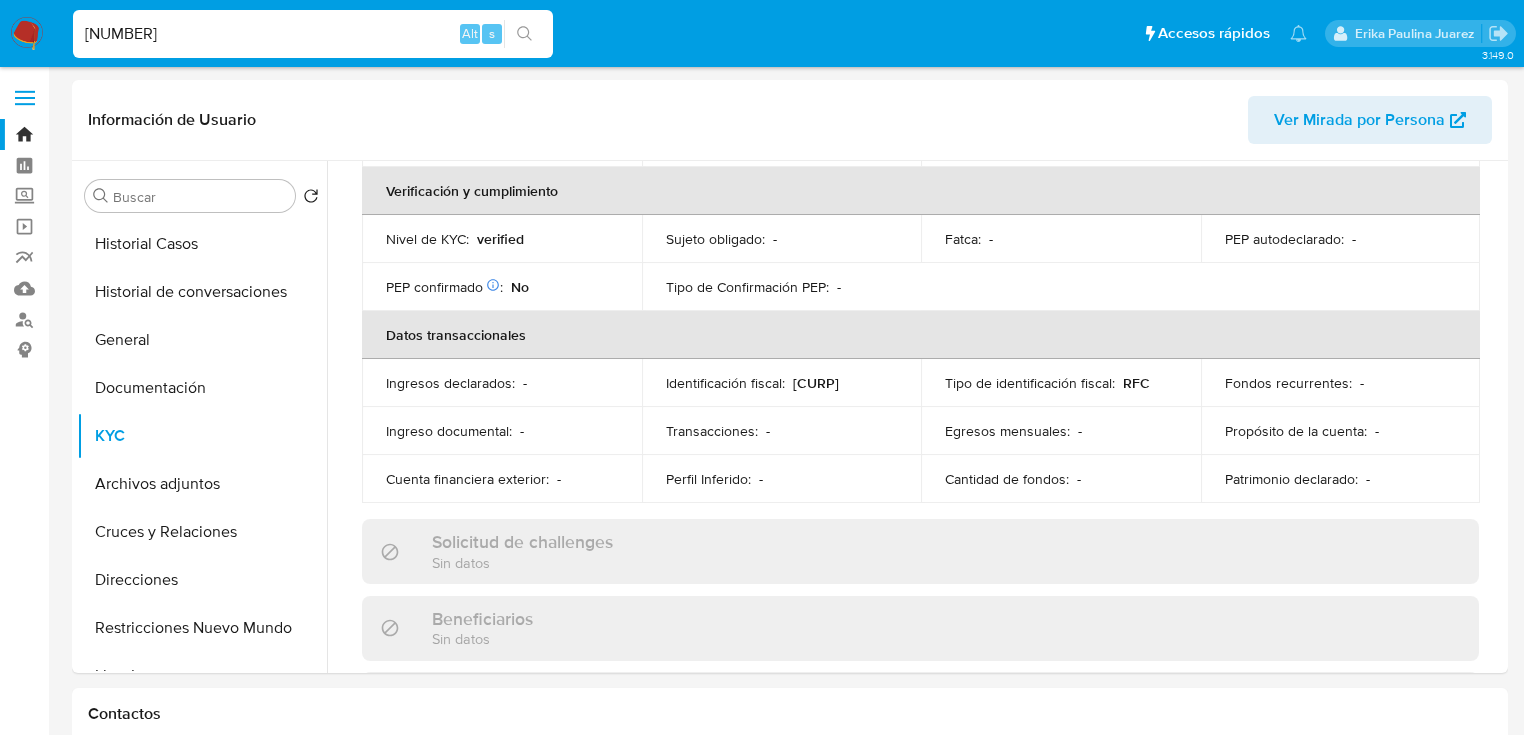 drag, startPoint x: 214, startPoint y: 33, endPoint x: -18, endPoint y: 26, distance: 232.10558 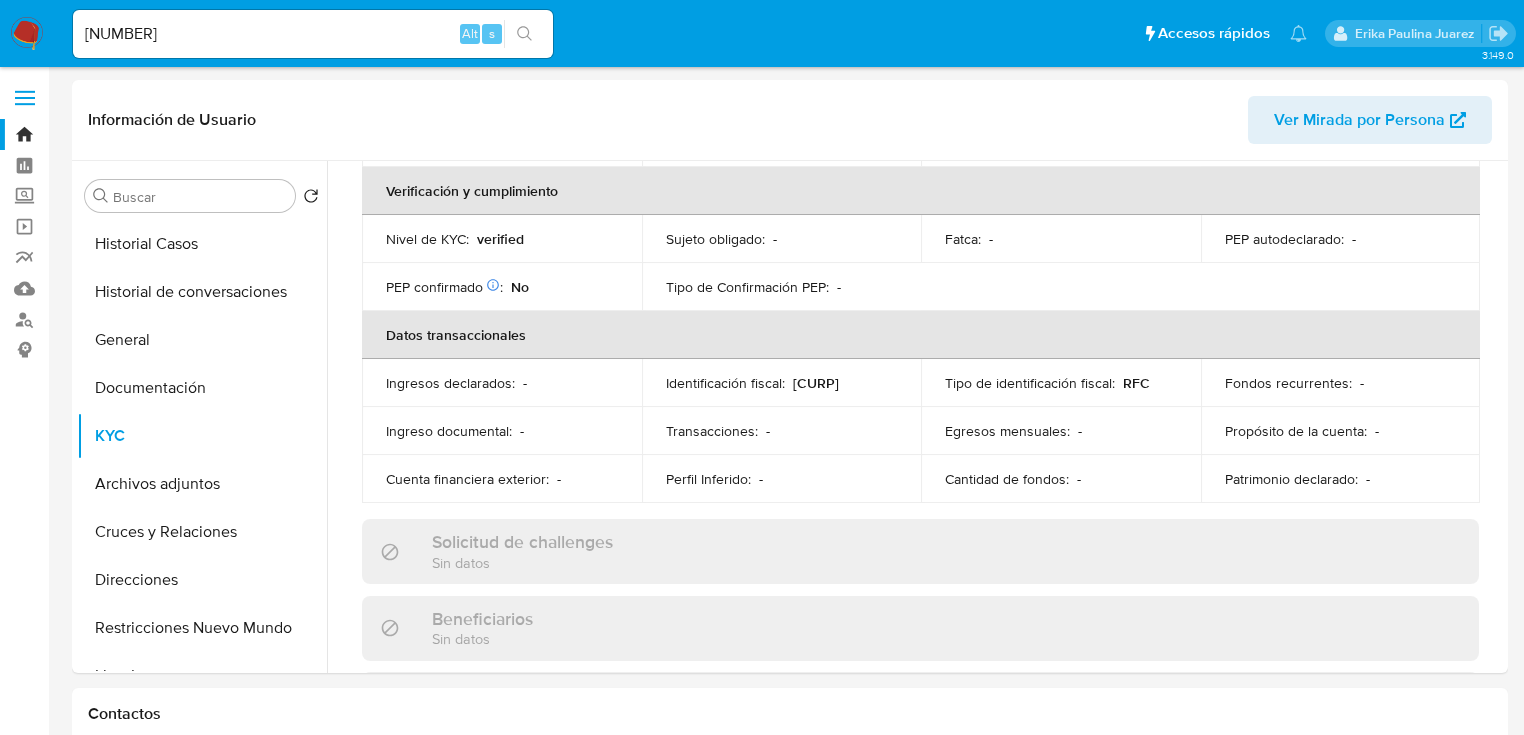 click 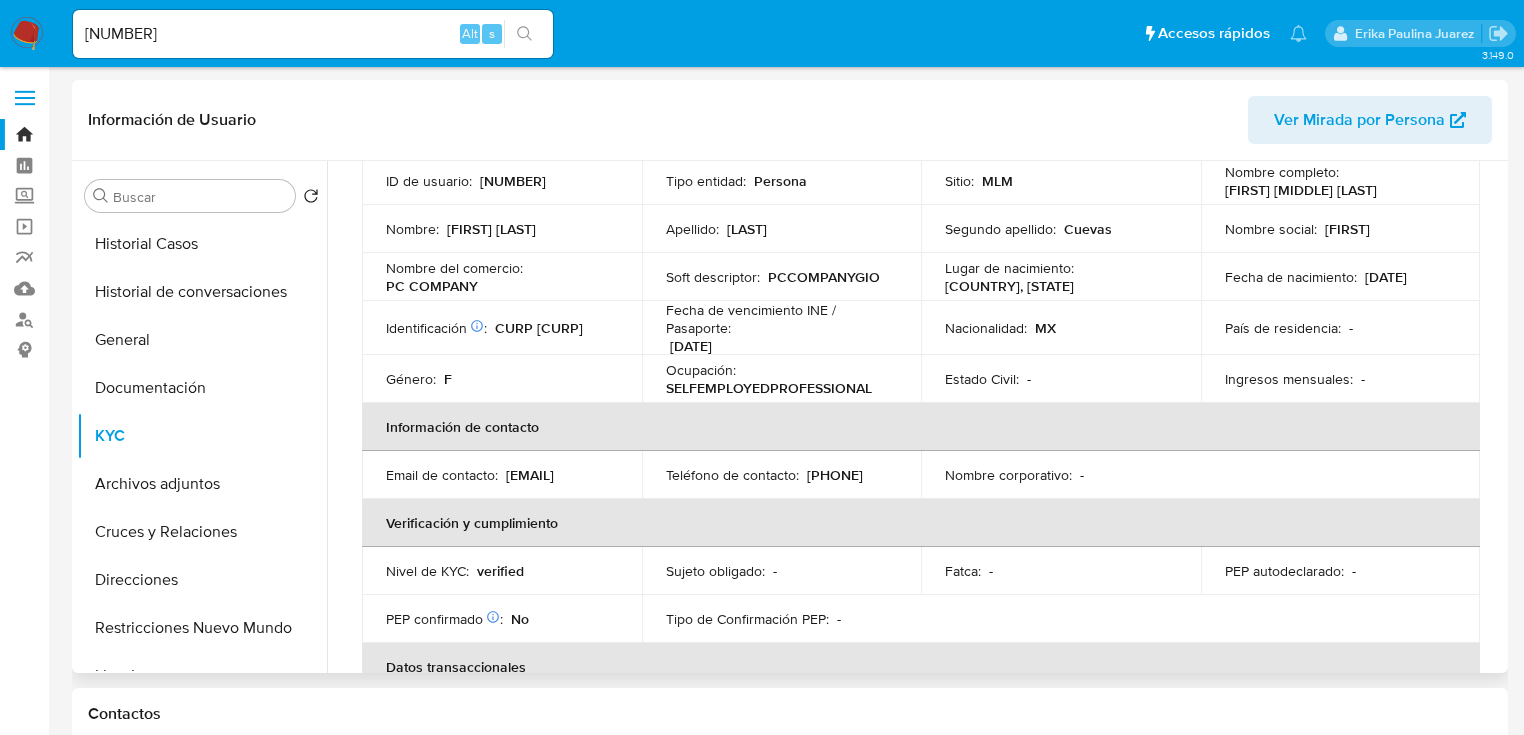 scroll, scrollTop: 68, scrollLeft: 0, axis: vertical 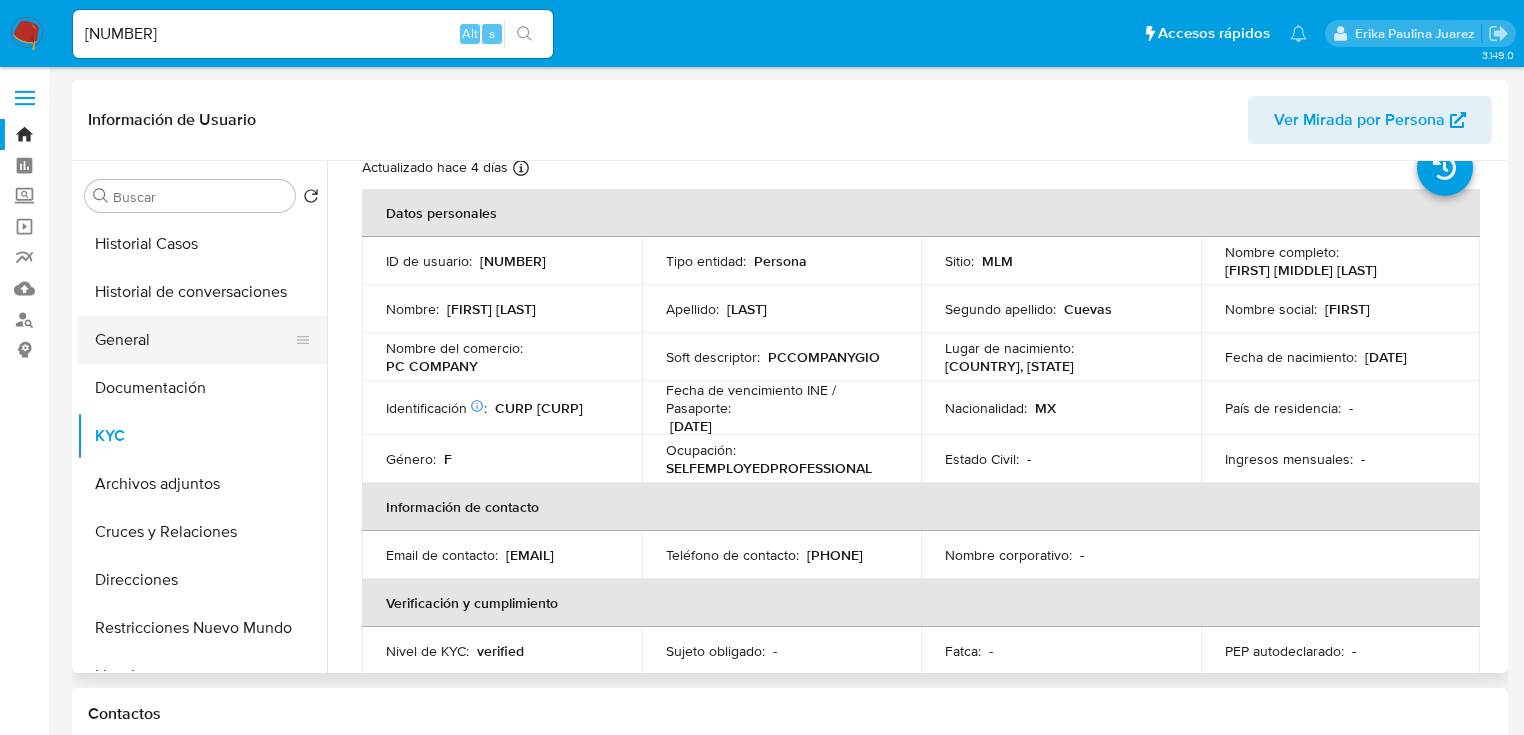 click on "General" at bounding box center [194, 340] 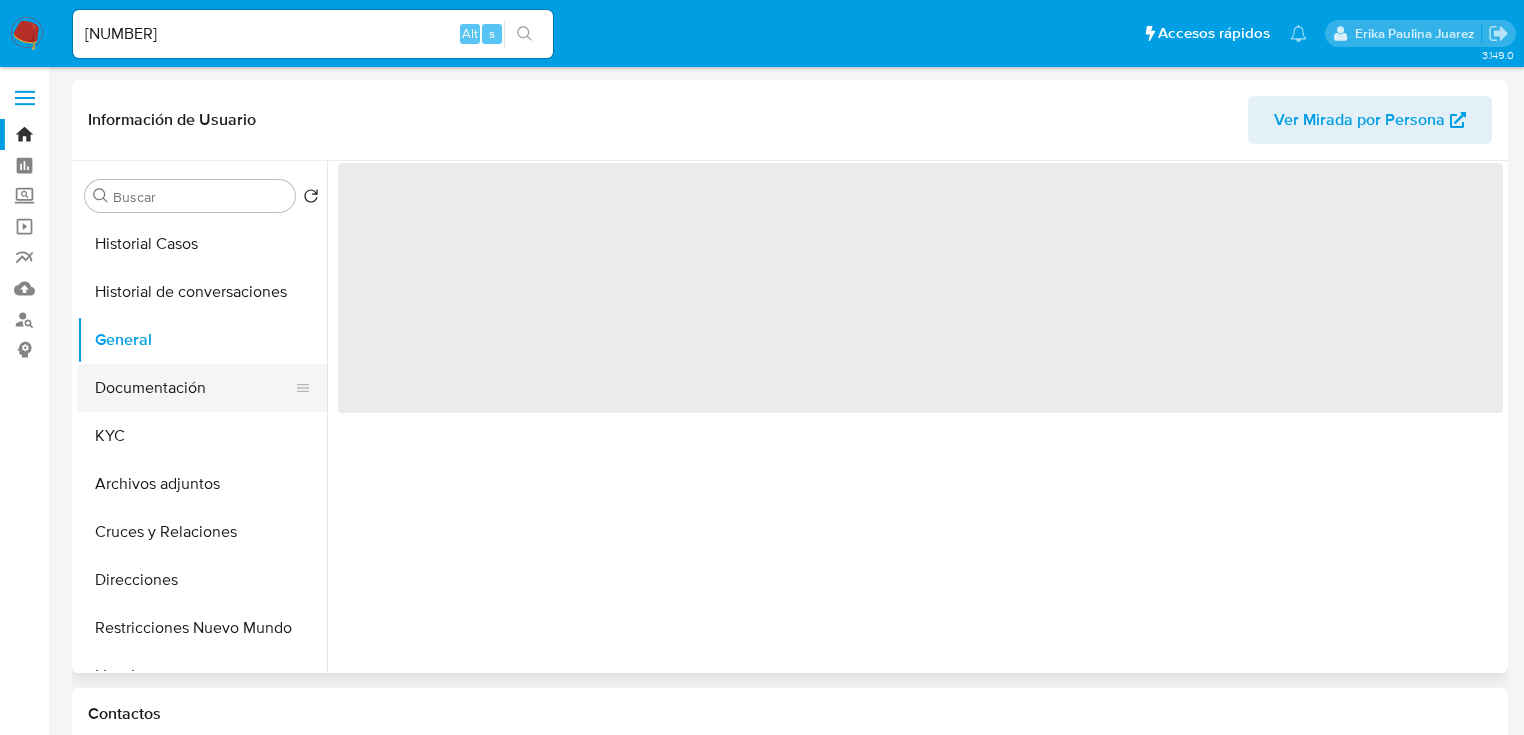 scroll, scrollTop: 0, scrollLeft: 0, axis: both 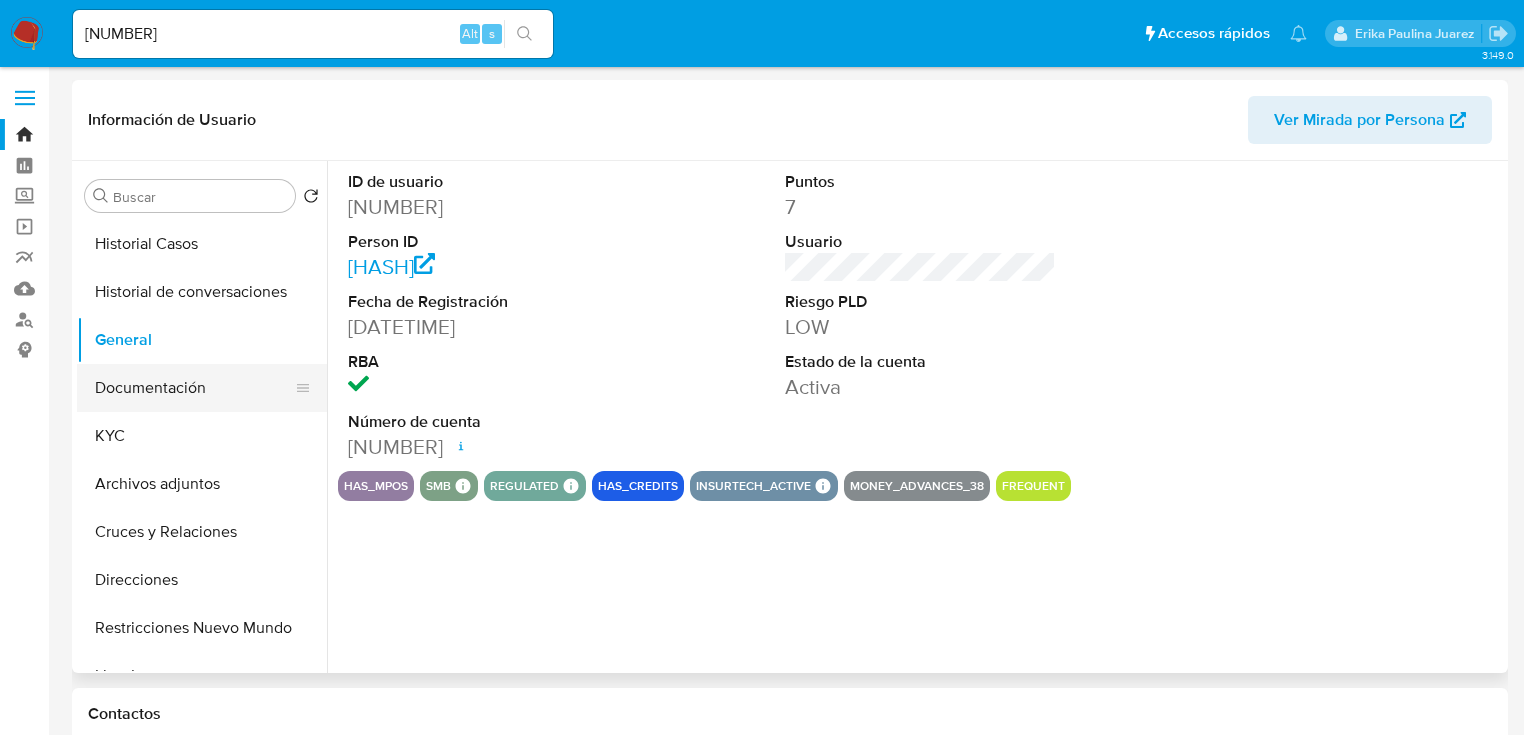 click on "Documentación" at bounding box center (194, 388) 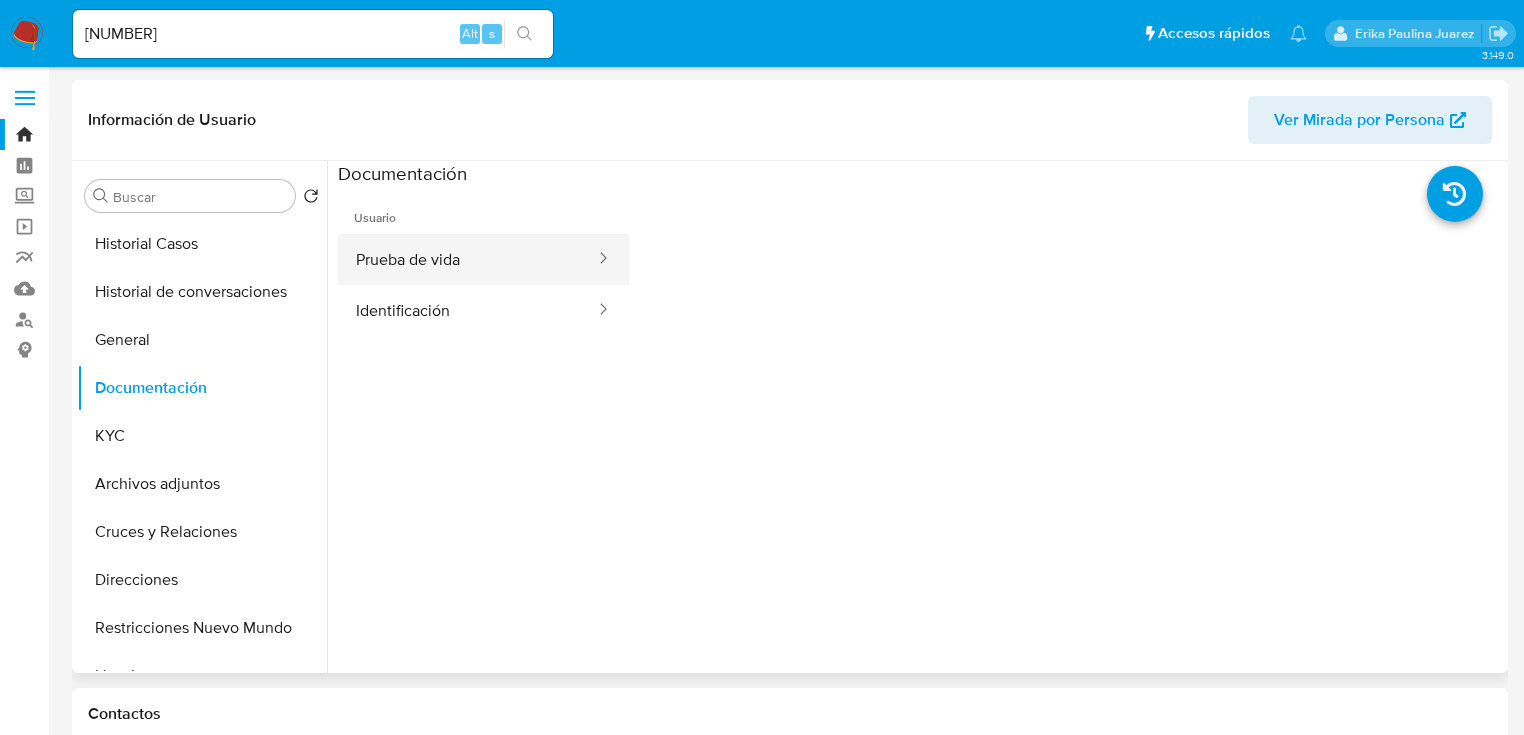 drag, startPoint x: 460, startPoint y: 301, endPoint x: 609, endPoint y: 273, distance: 151.60805 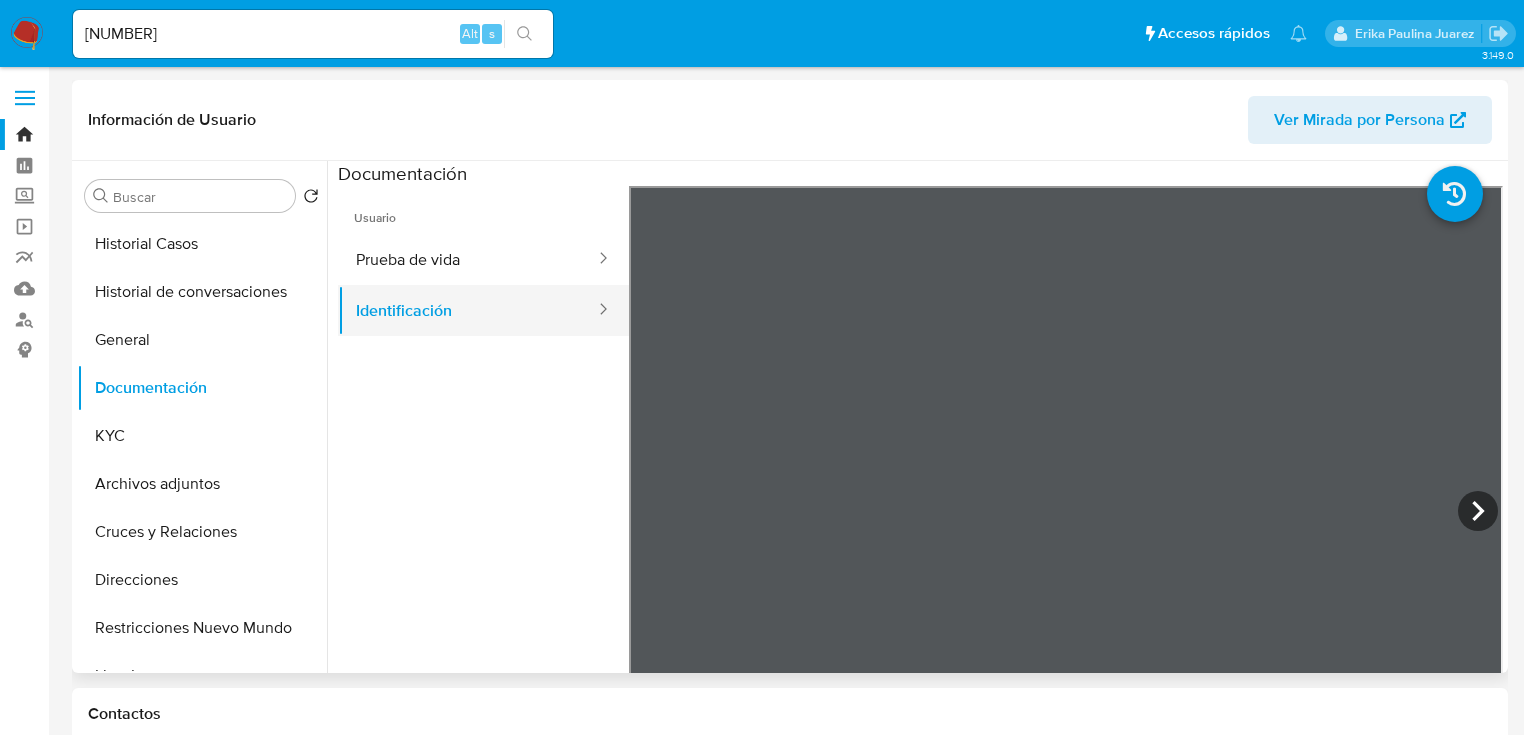 click on "Identificación" at bounding box center [467, 310] 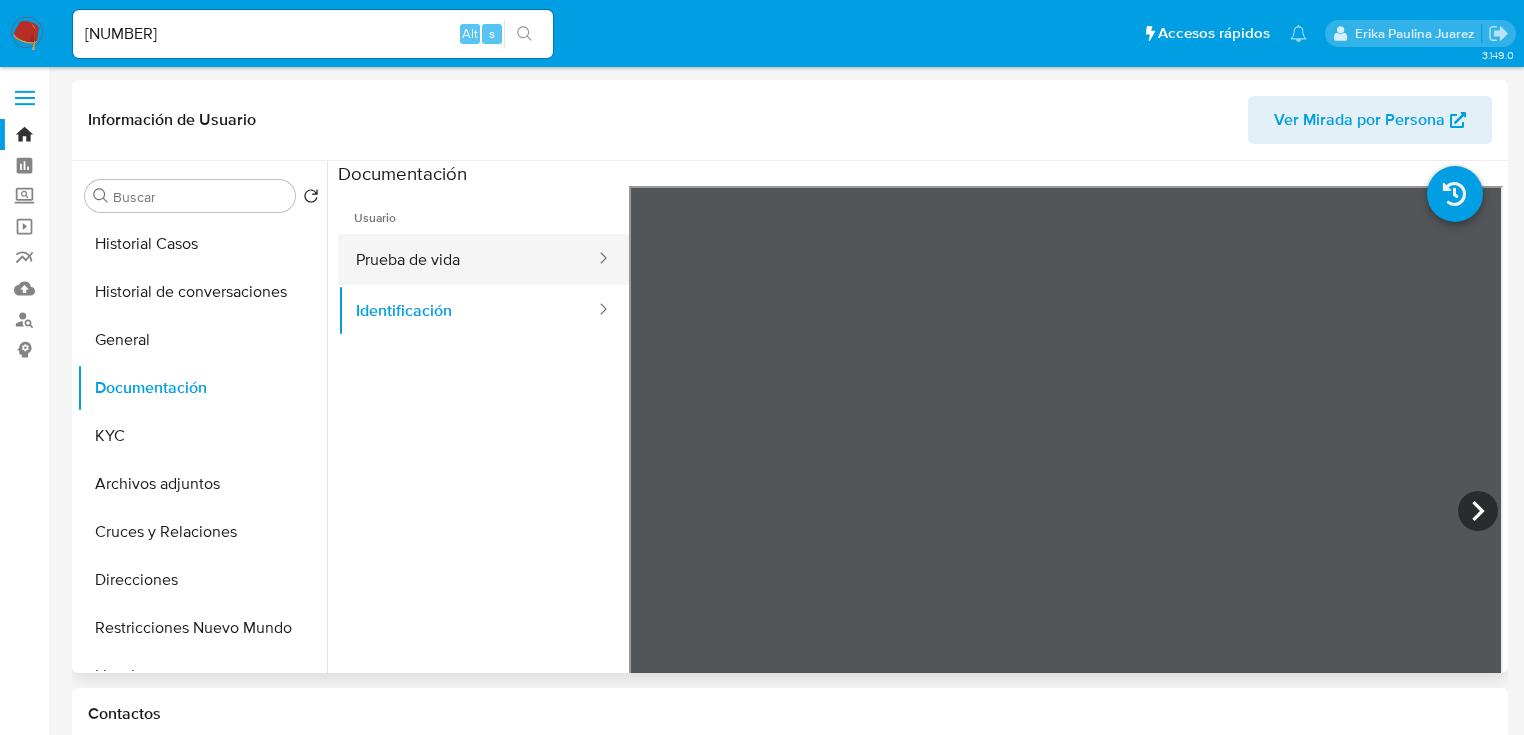 click on "Prueba de vida" at bounding box center [467, 259] 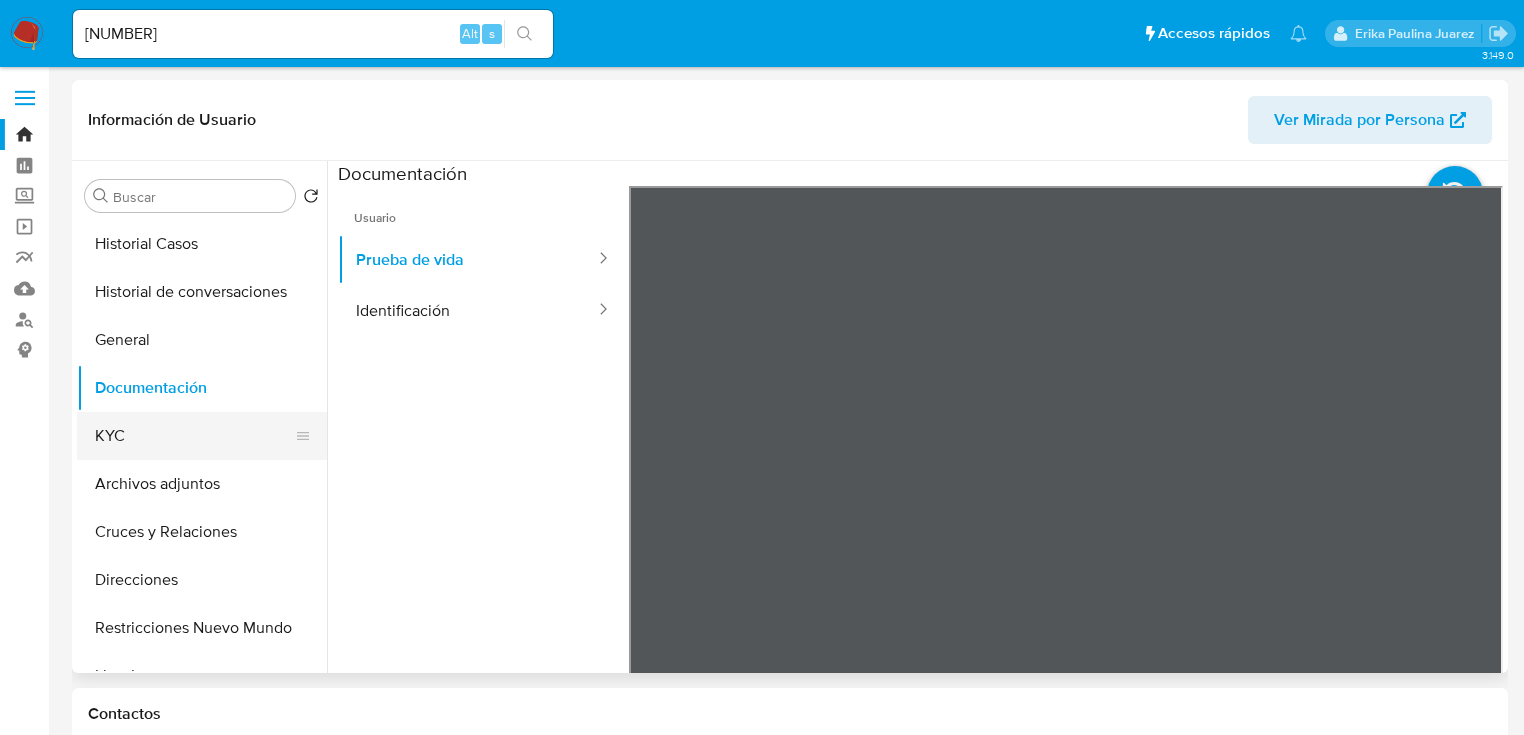 click on "KYC" at bounding box center [194, 436] 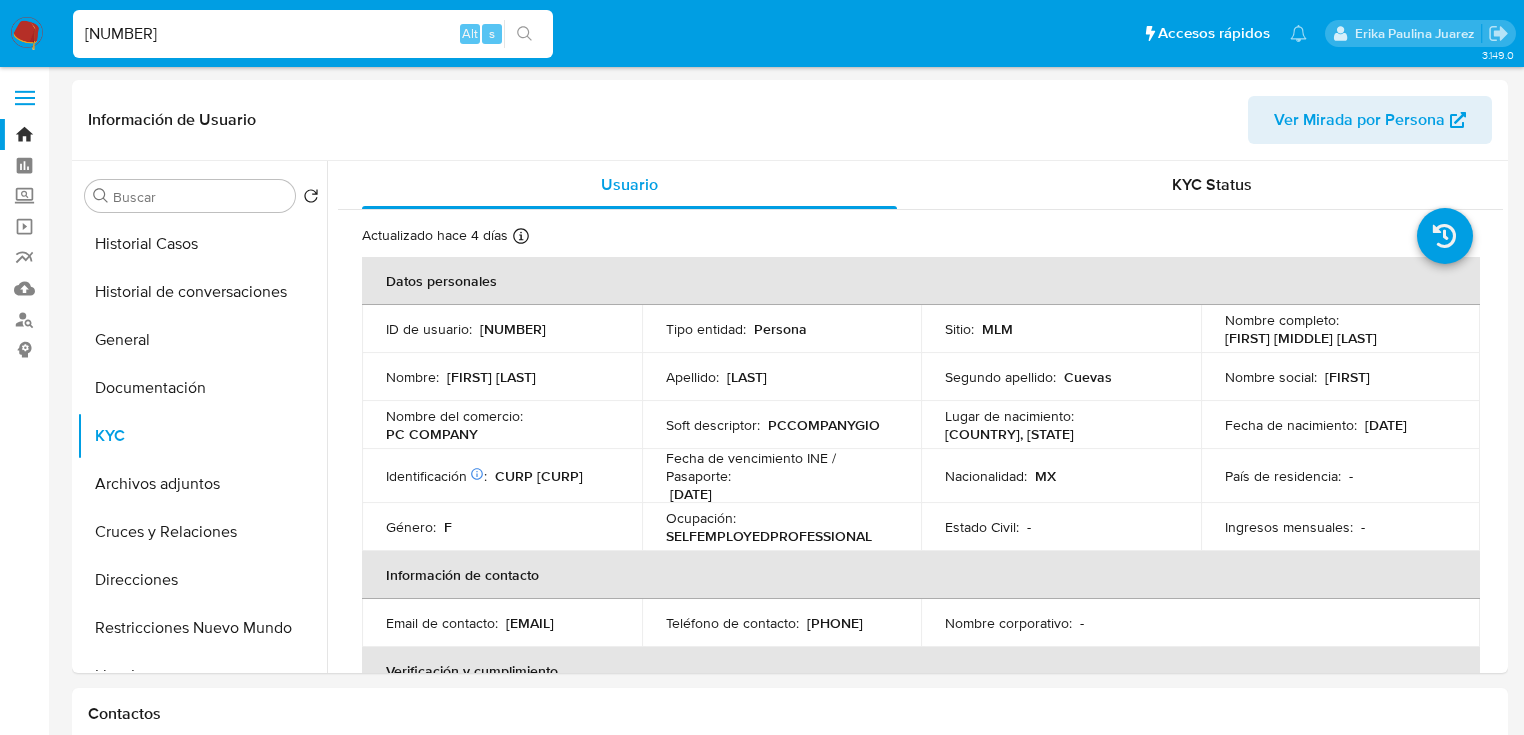 drag, startPoint x: 177, startPoint y: 25, endPoint x: -2, endPoint y: 10, distance: 179.6274 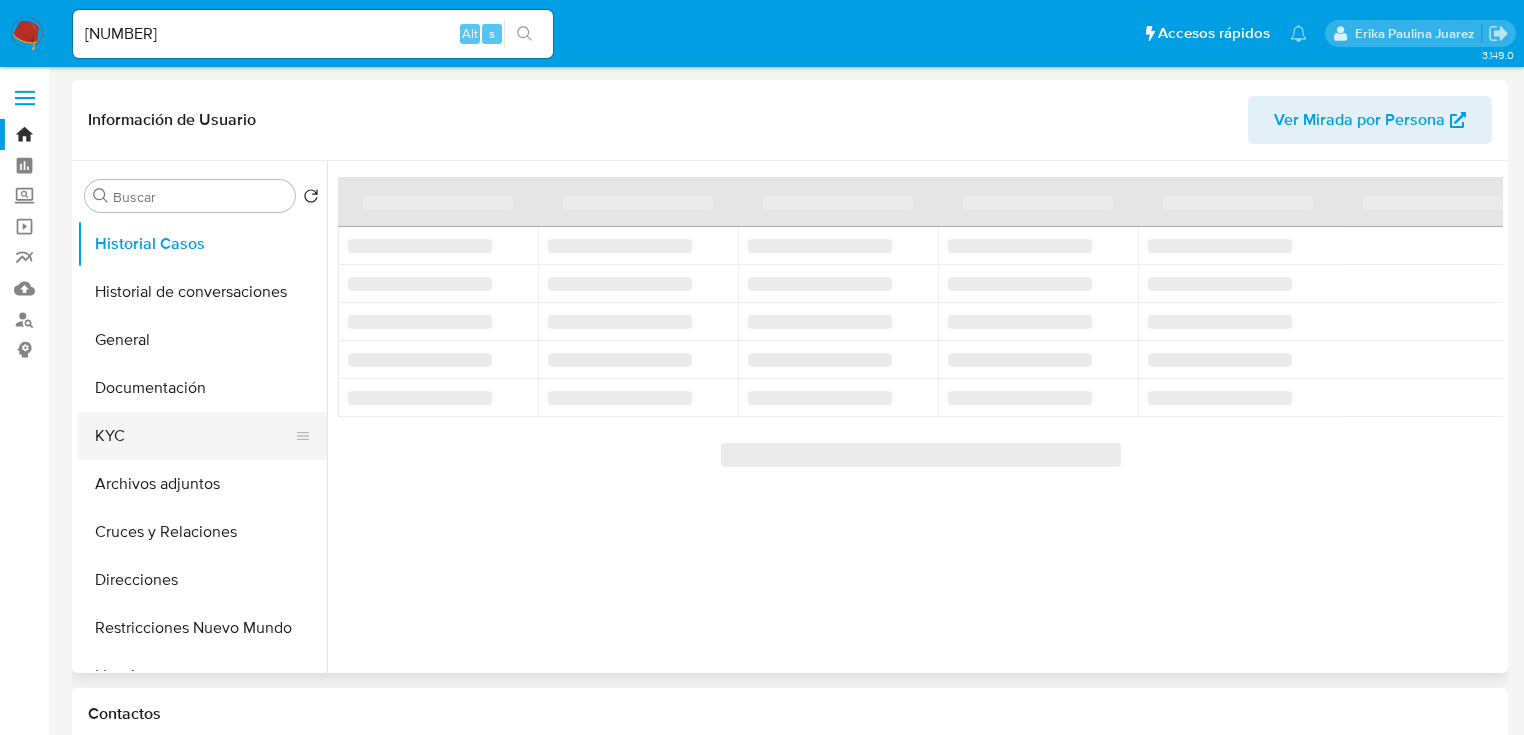 select on "10" 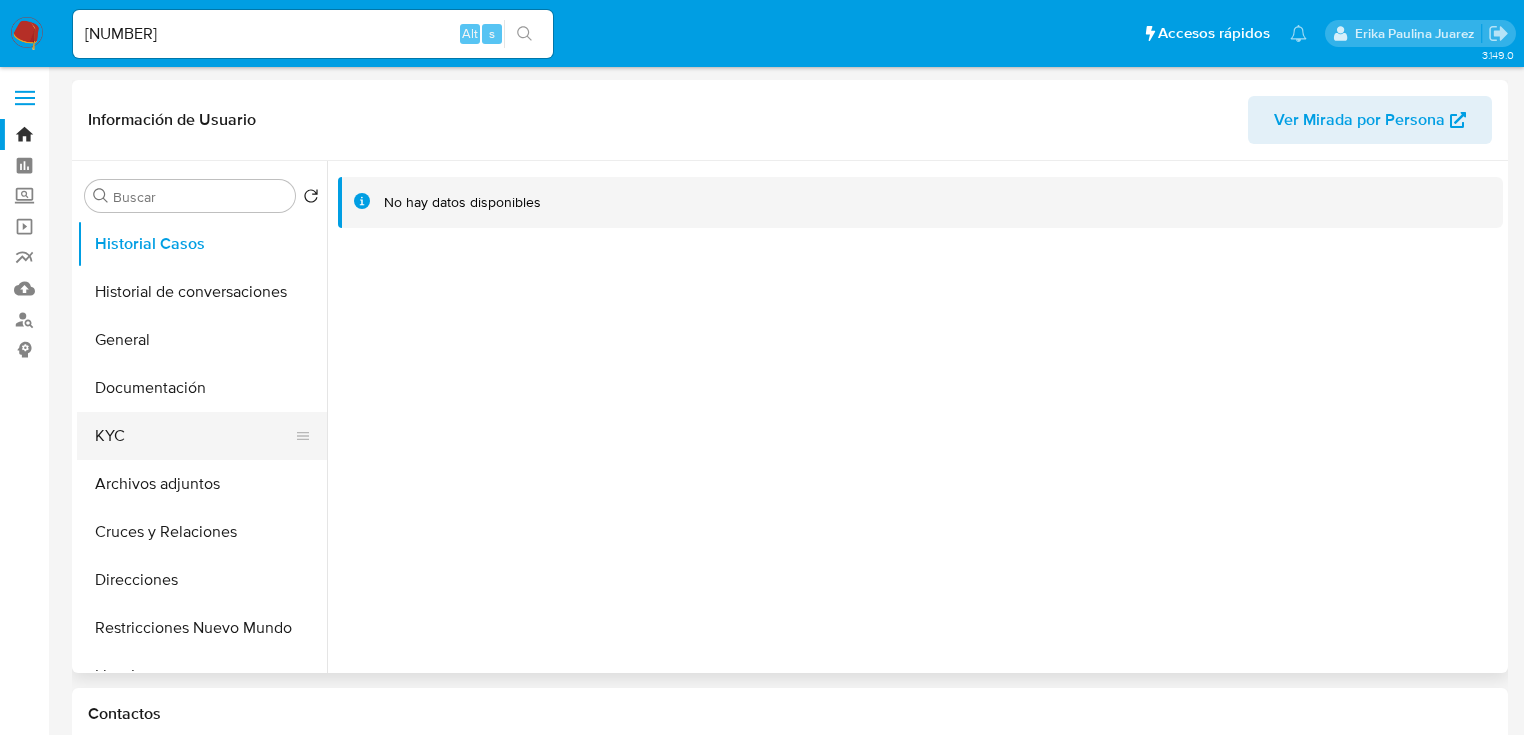 click on "KYC" at bounding box center (194, 436) 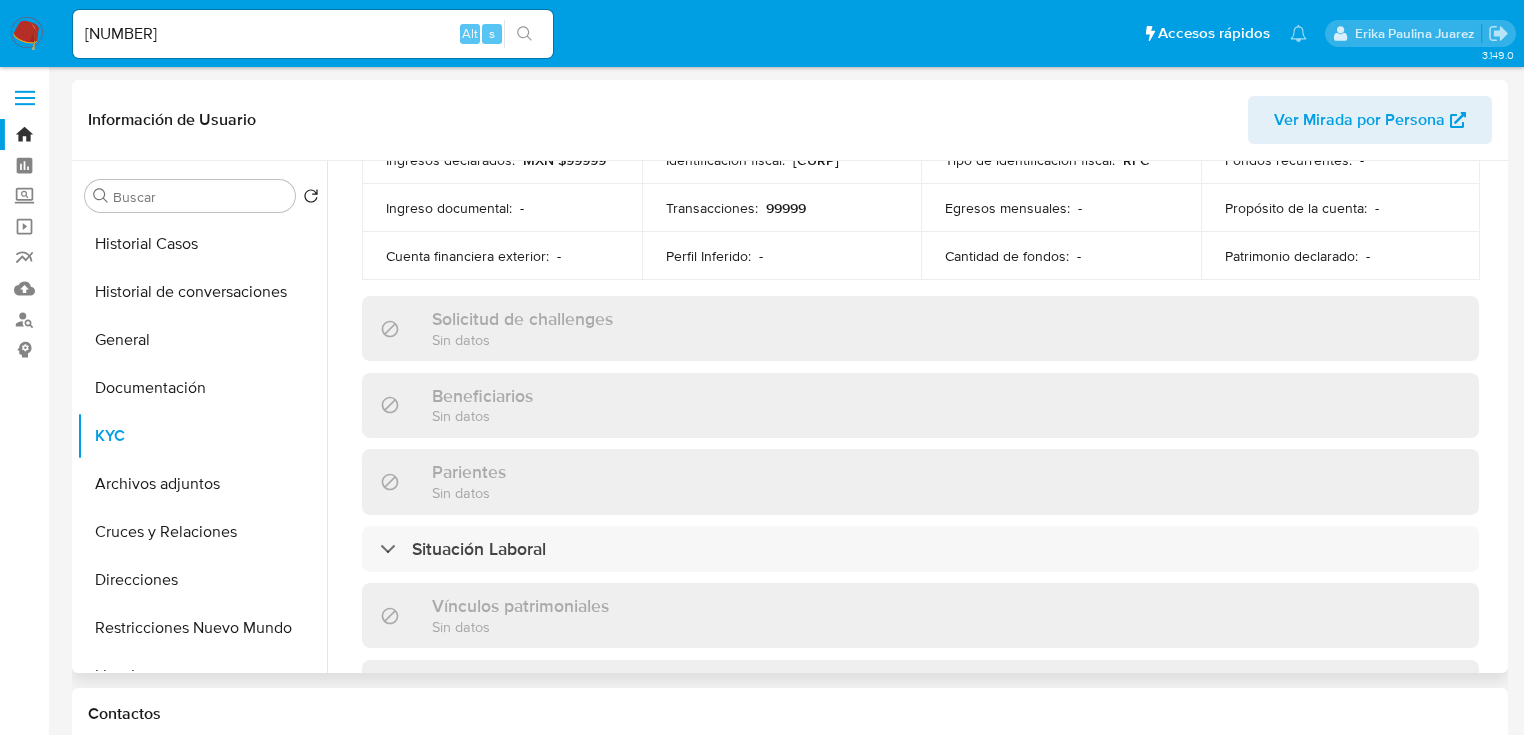 scroll, scrollTop: 143, scrollLeft: 0, axis: vertical 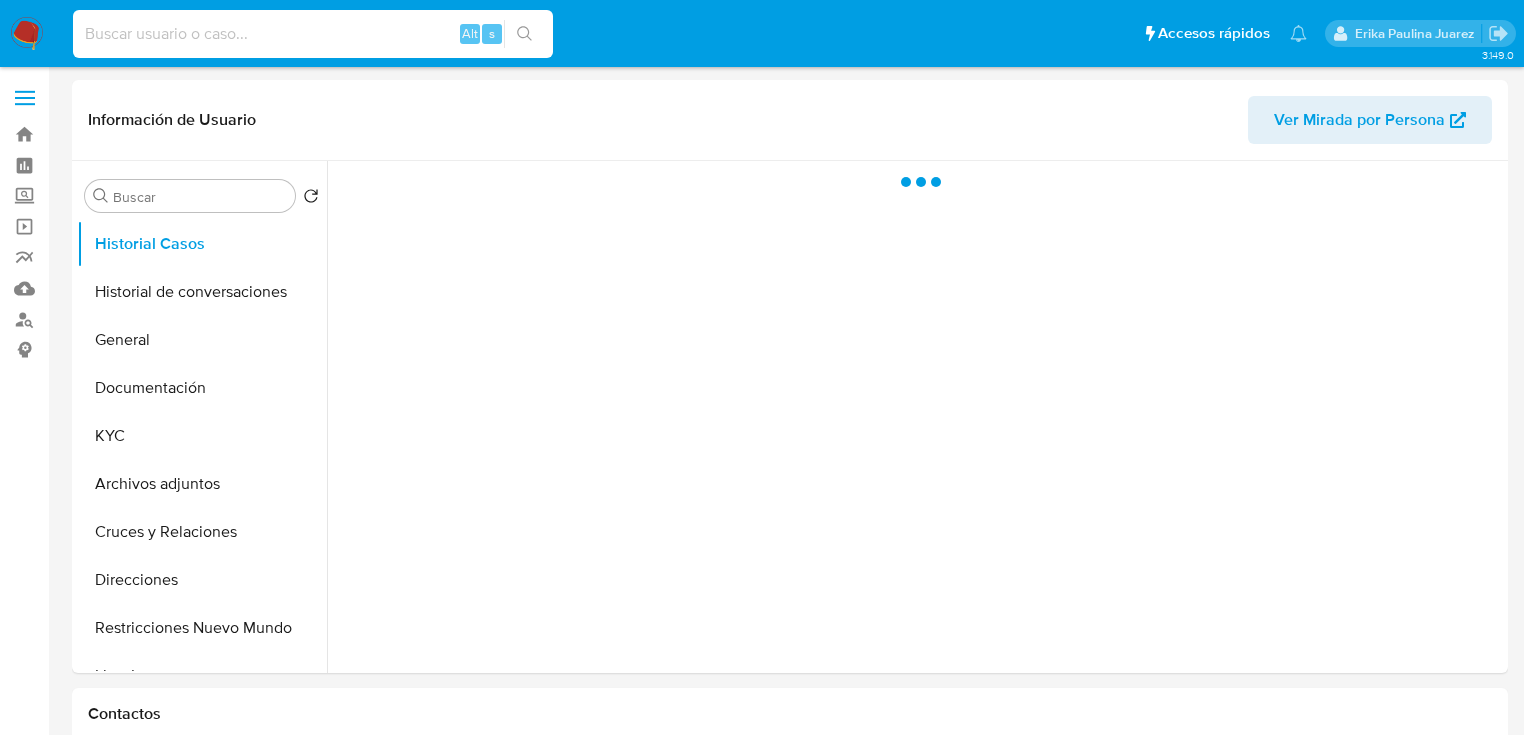 click at bounding box center [313, 34] 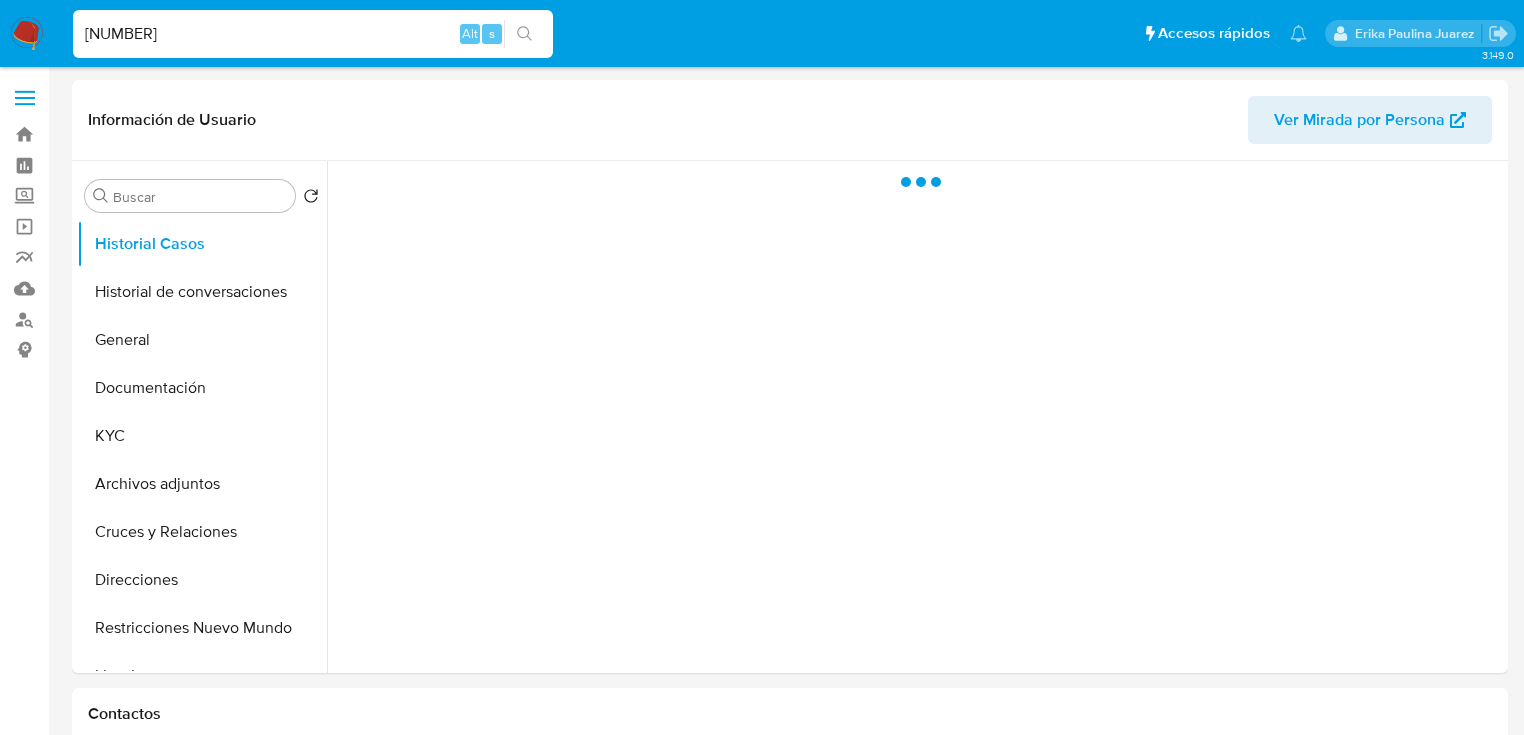 type on "575324248" 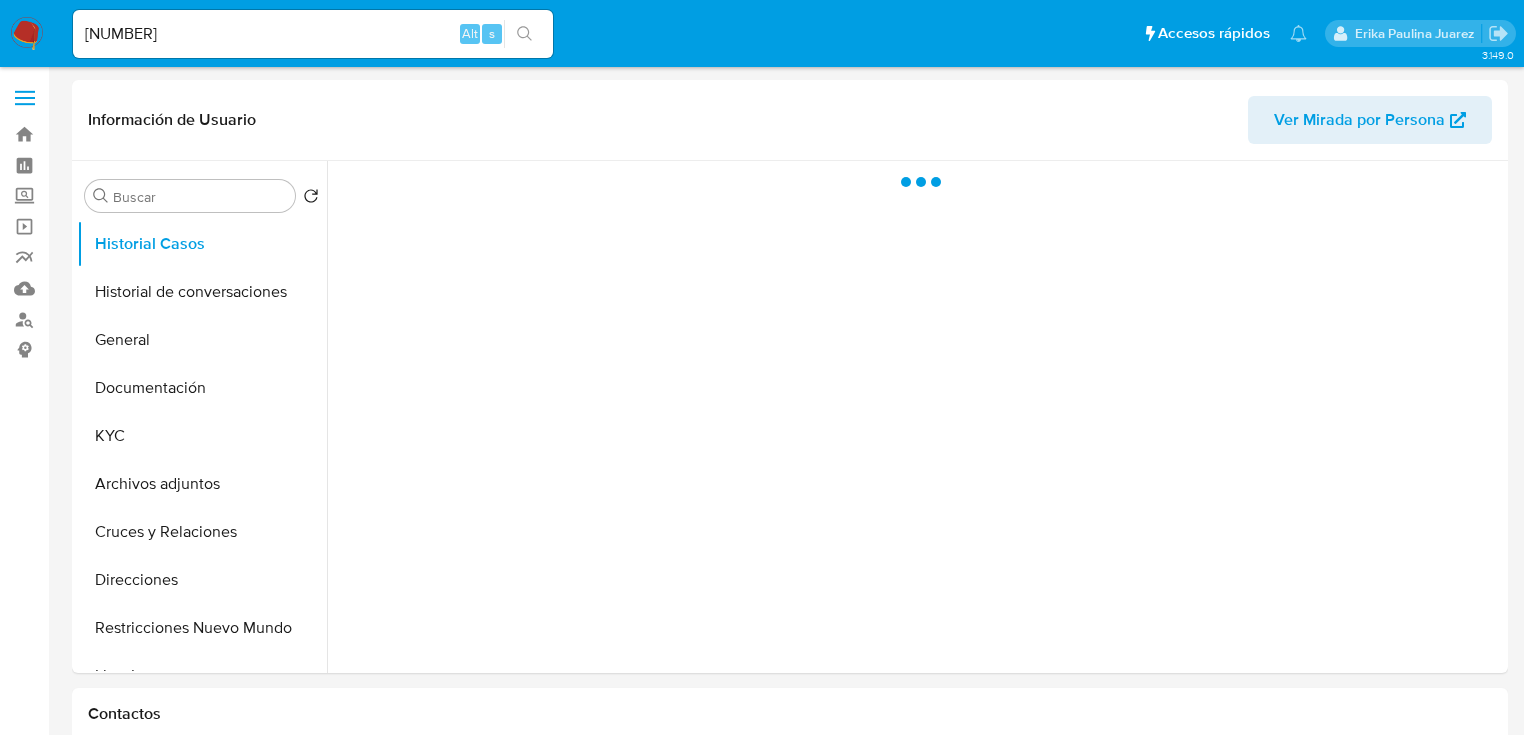 drag, startPoint x: 125, startPoint y: 429, endPoint x: 35, endPoint y: 435, distance: 90.199776 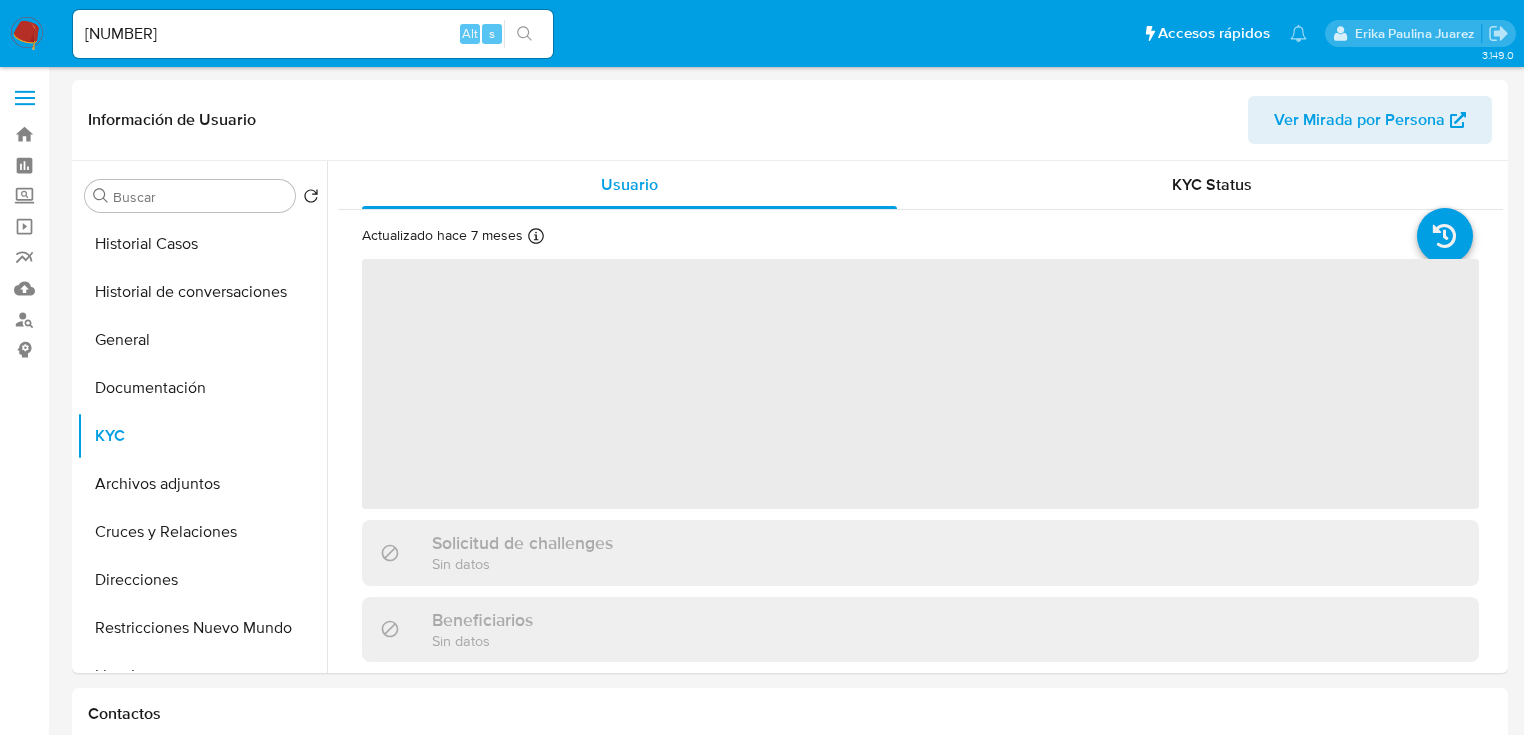 select on "10" 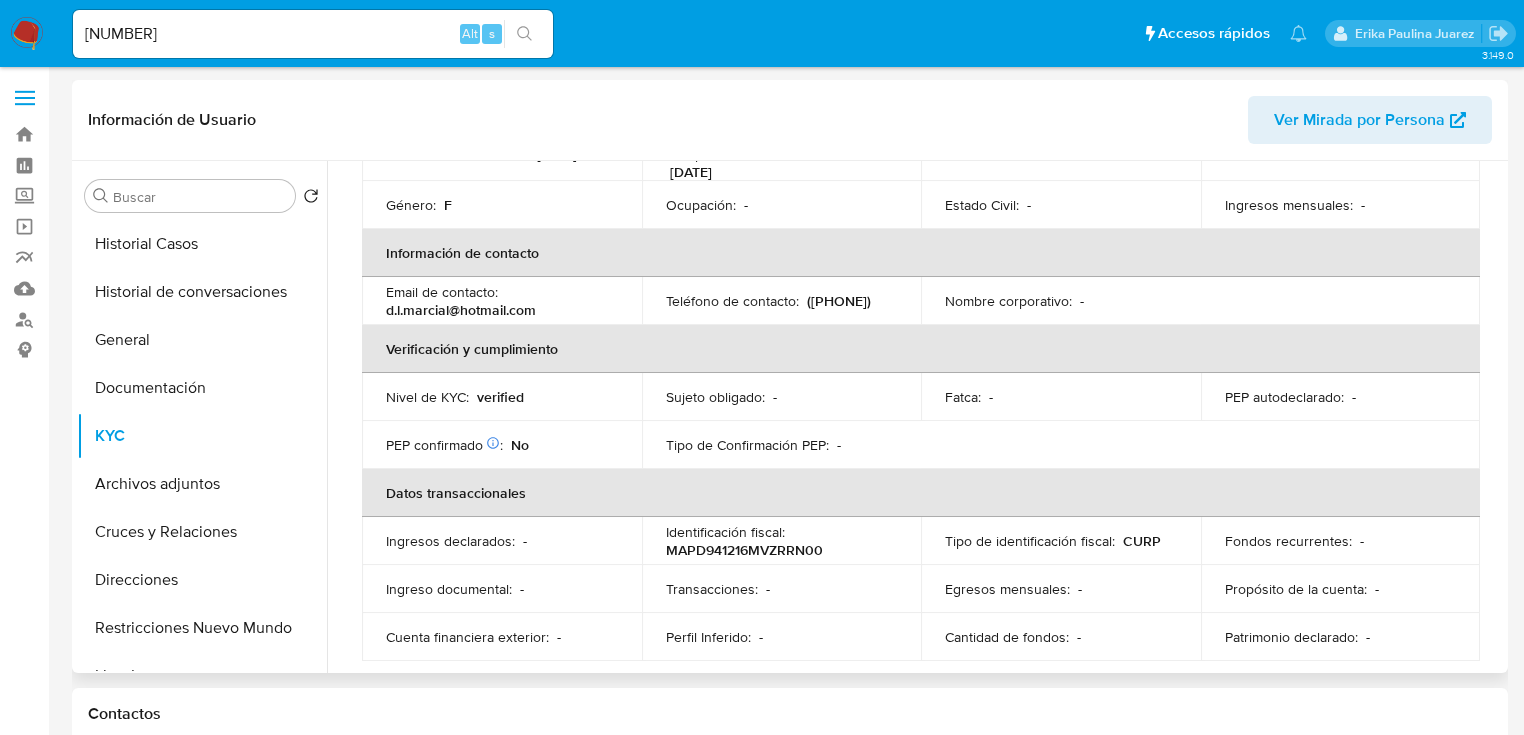 scroll, scrollTop: 400, scrollLeft: 0, axis: vertical 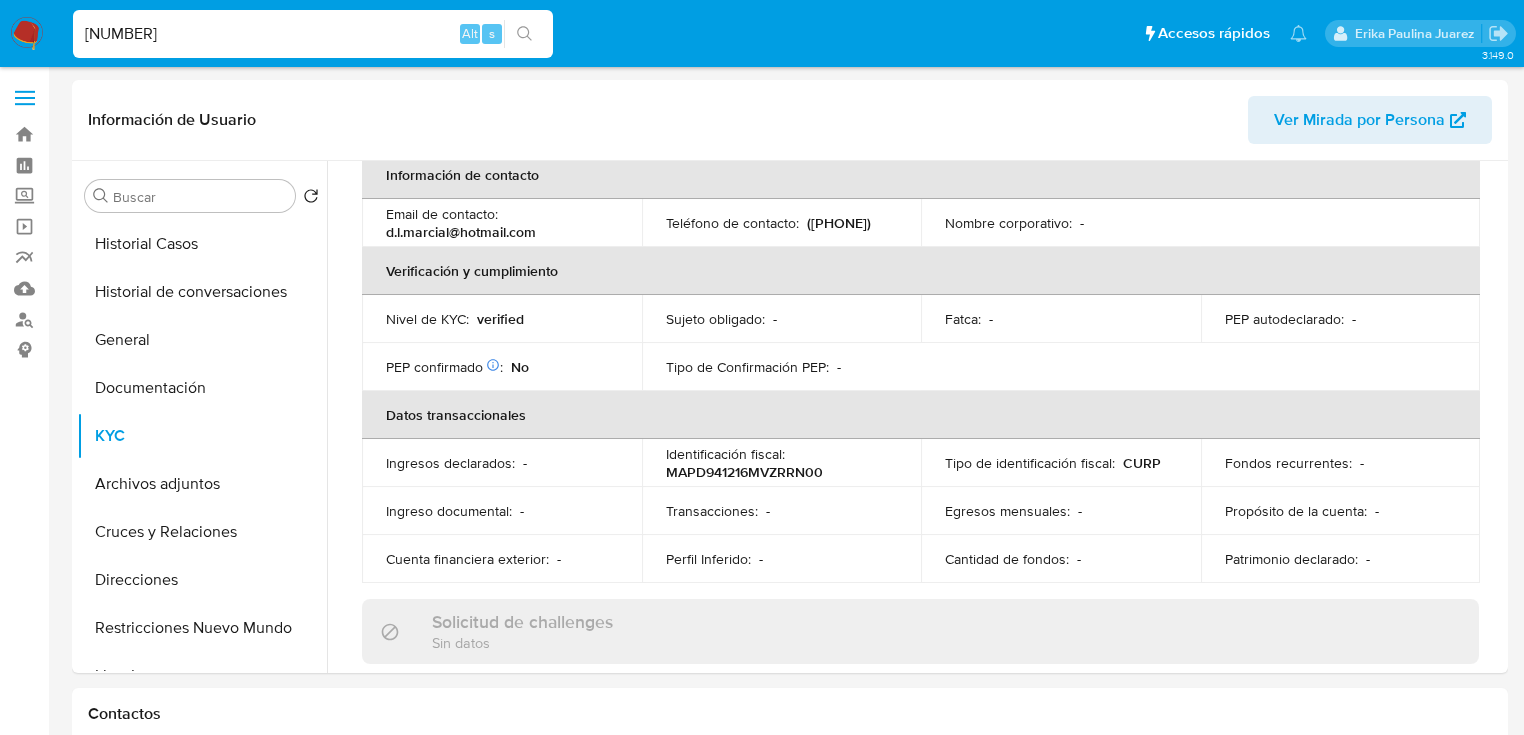 drag, startPoint x: 206, startPoint y: 30, endPoint x: 464, endPoint y: 39, distance: 258.15692 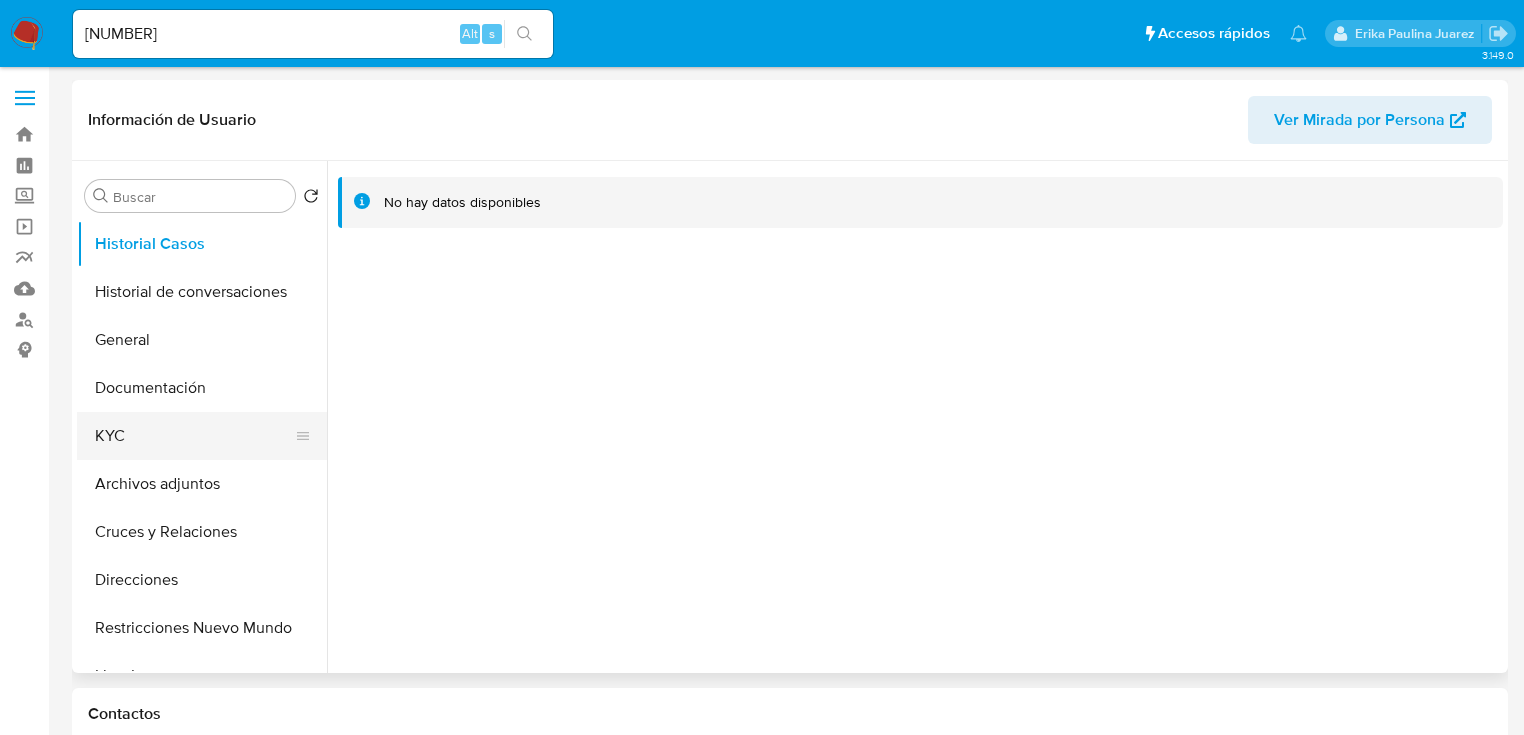 click on "KYC" at bounding box center (194, 436) 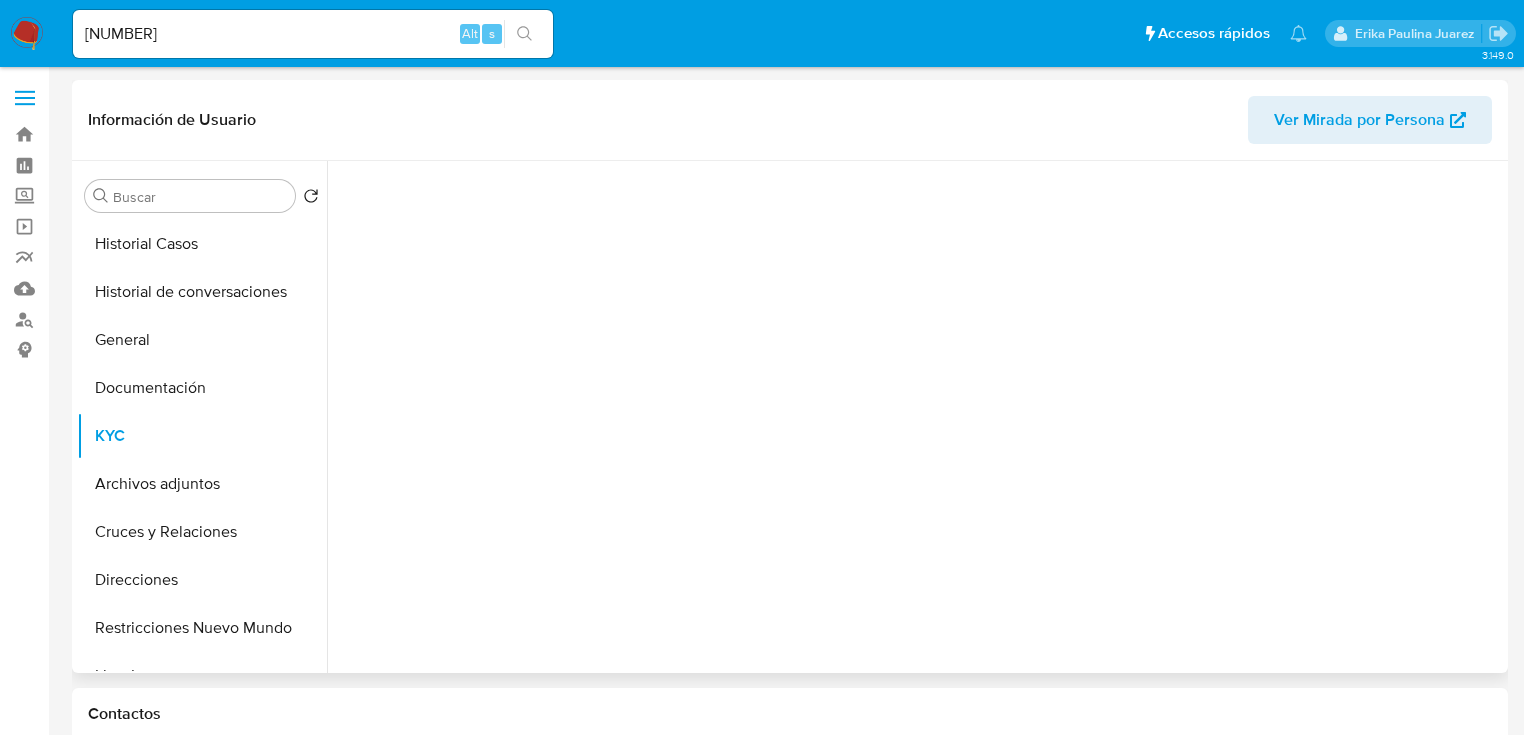 select on "10" 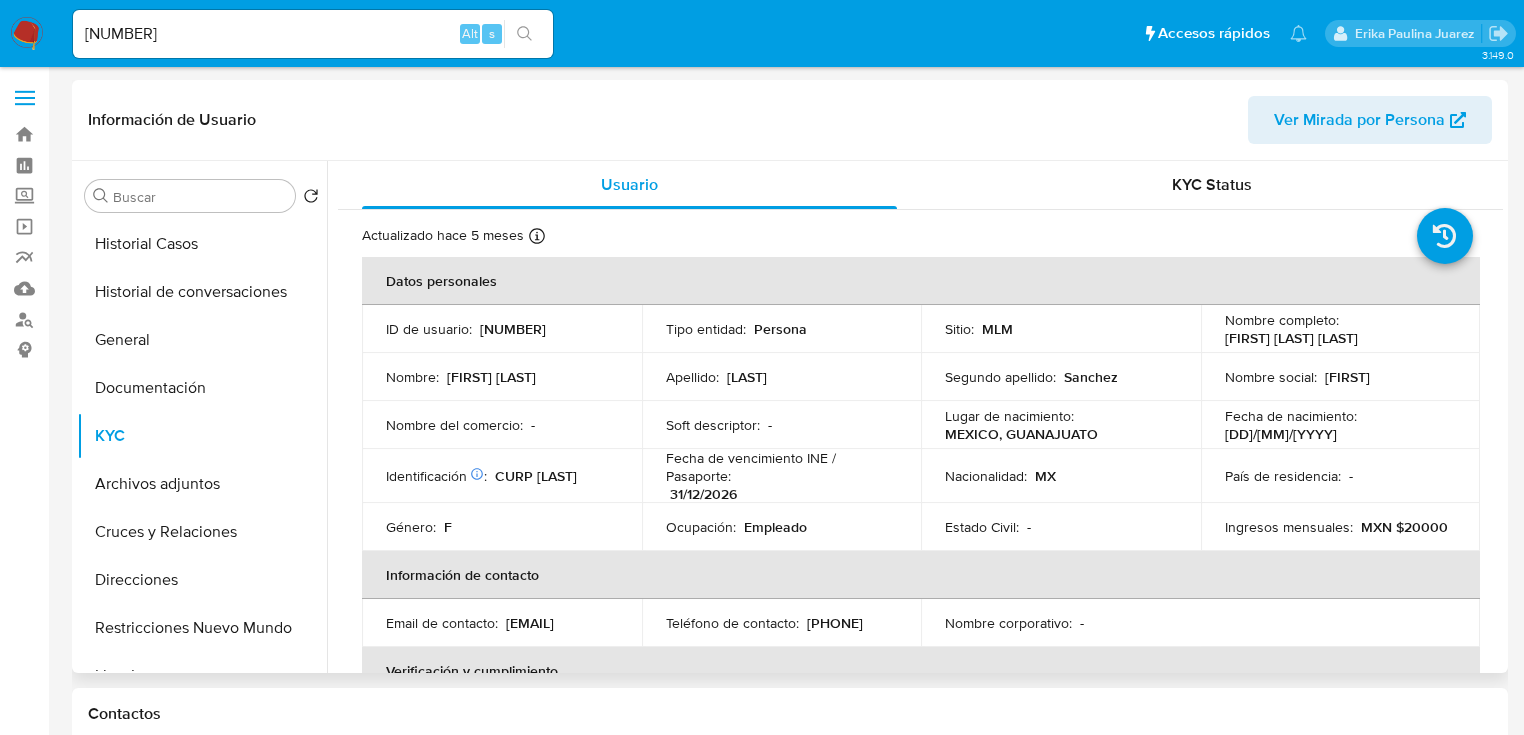 drag, startPoint x: 1216, startPoint y: 339, endPoint x: 1441, endPoint y: 344, distance: 225.05554 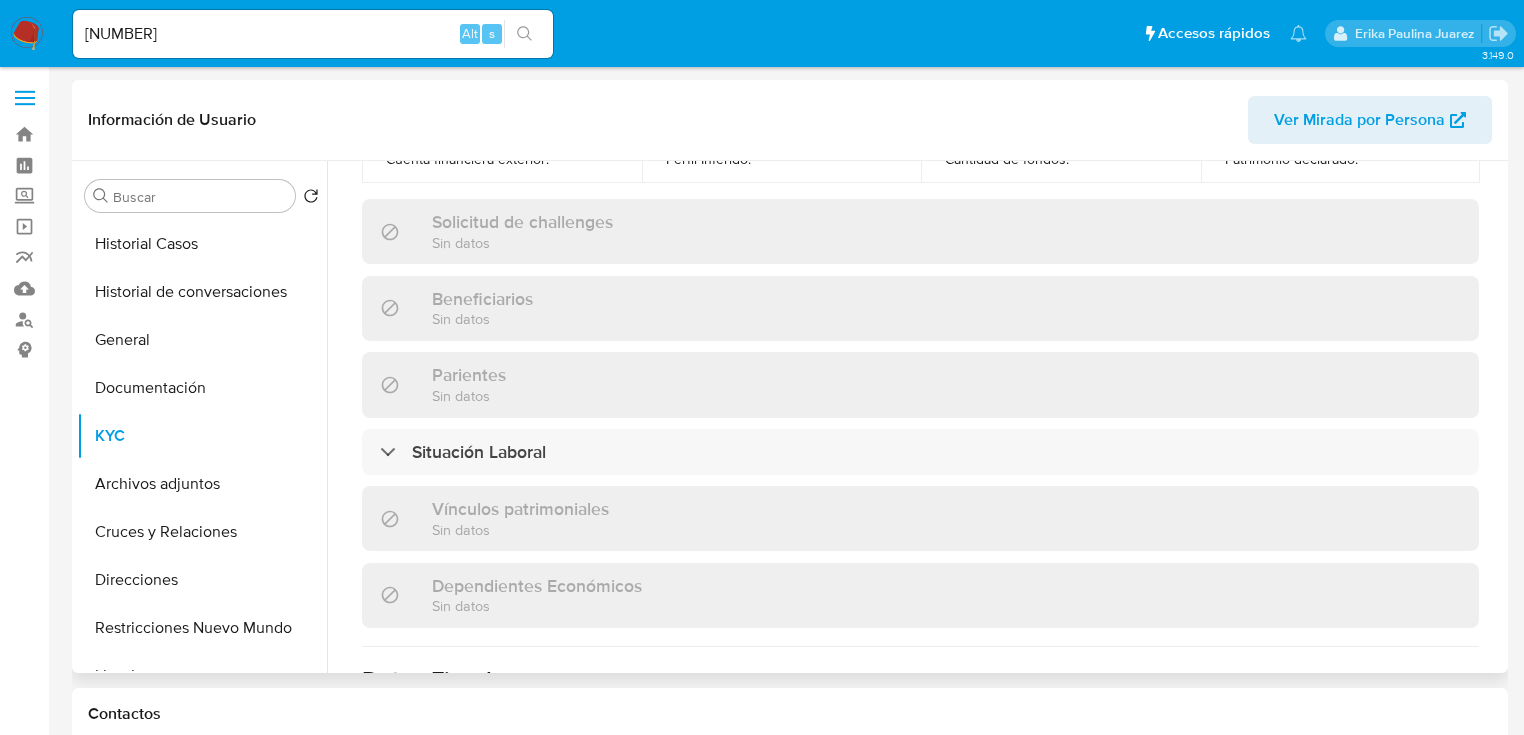 scroll, scrollTop: 1263, scrollLeft: 0, axis: vertical 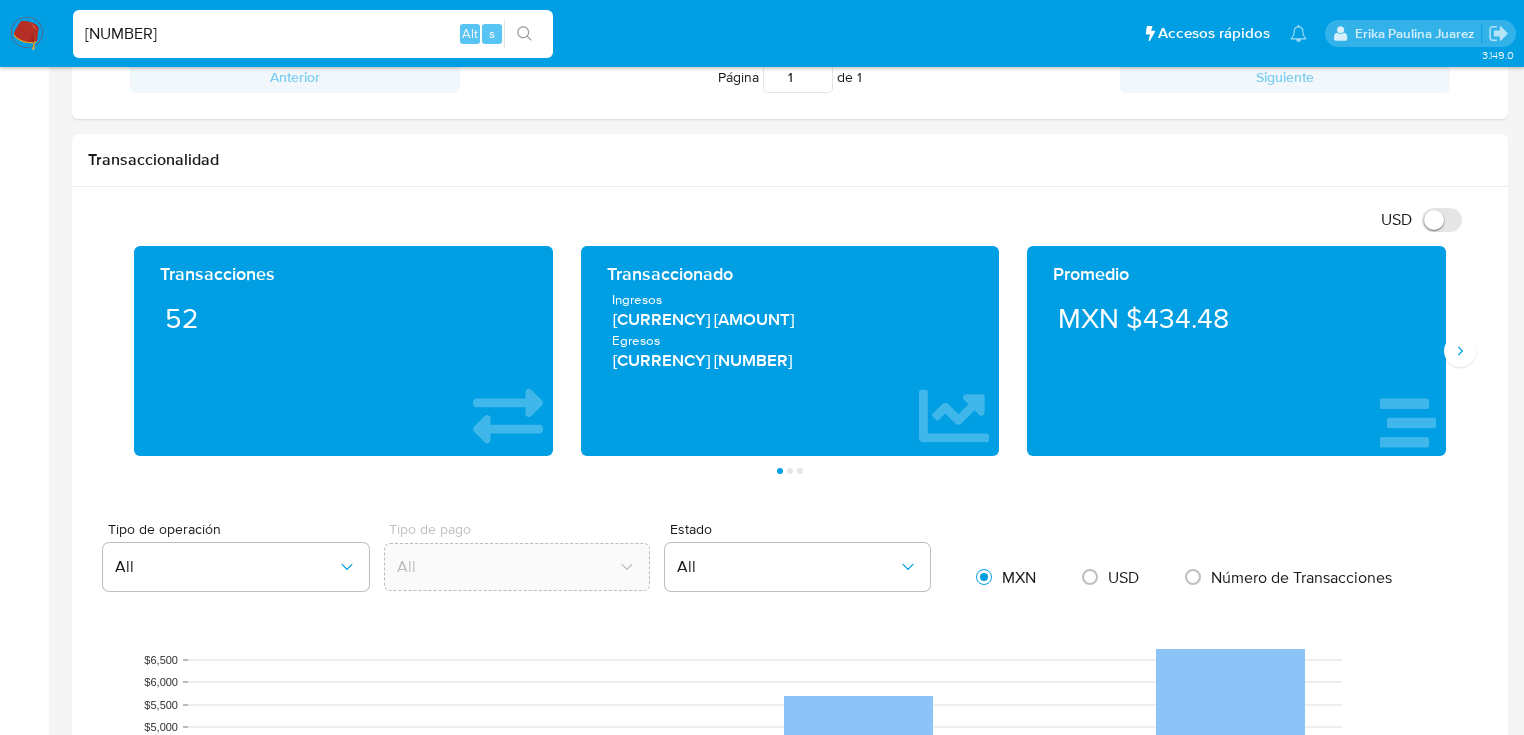 drag, startPoint x: 211, startPoint y: 27, endPoint x: -24, endPoint y: 13, distance: 235.41666 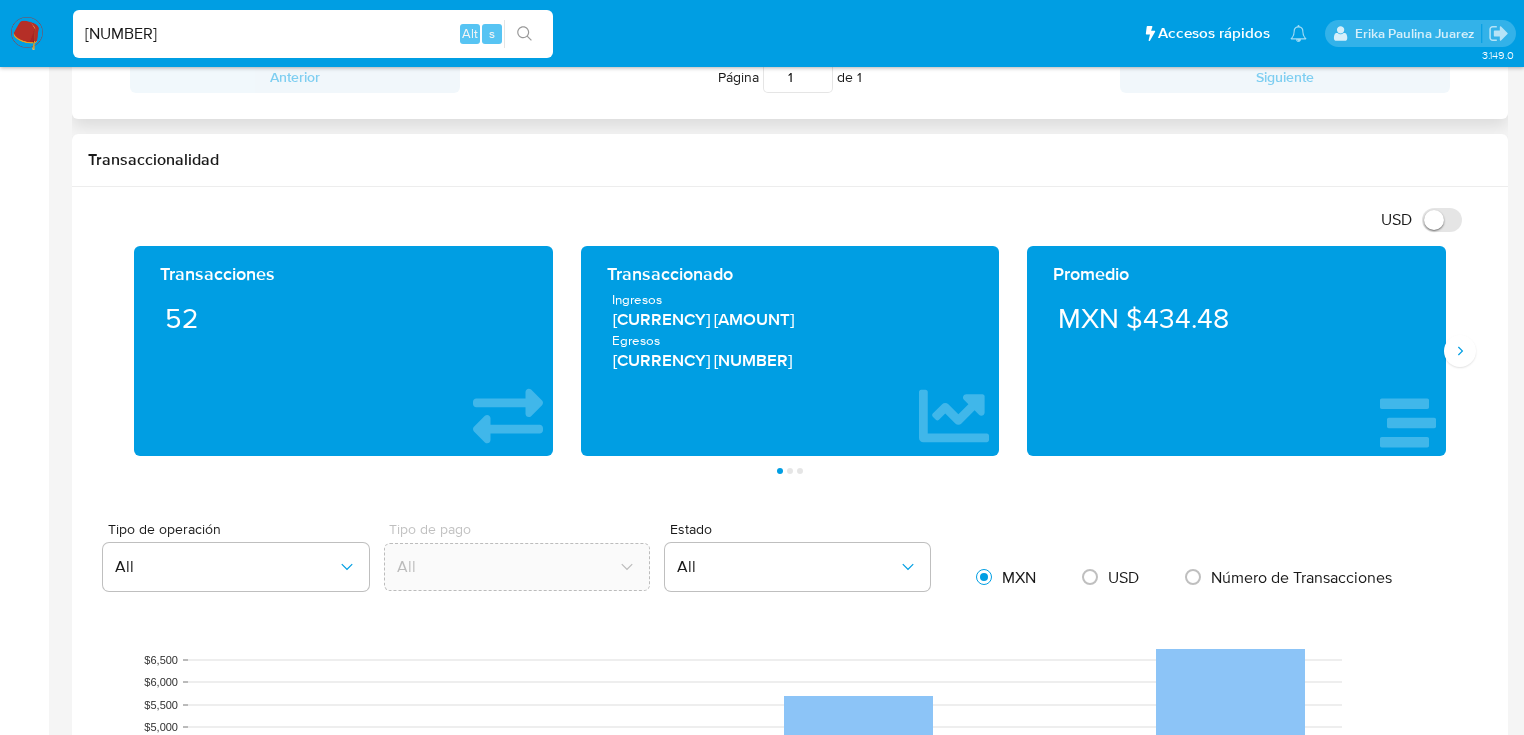 paste on "198067881" 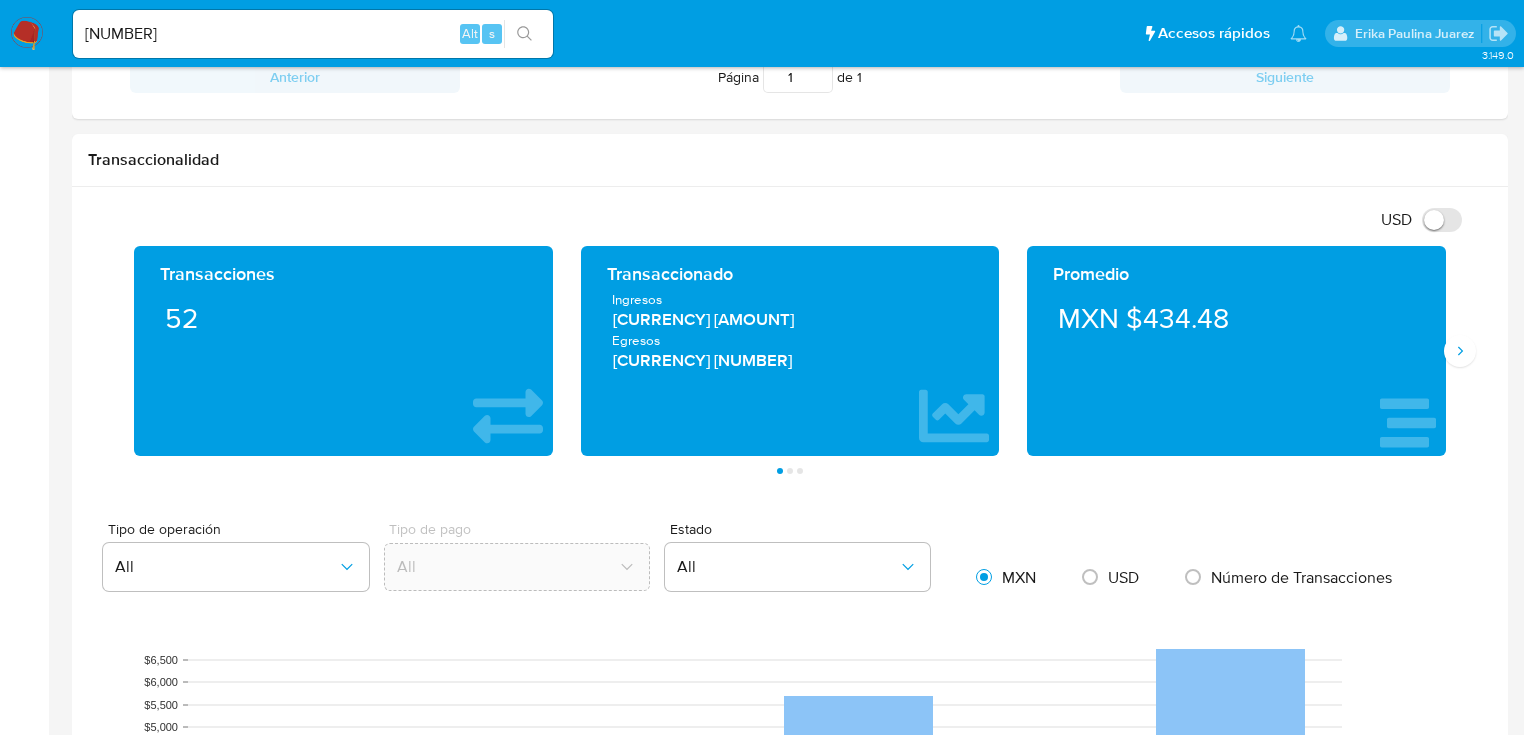 click at bounding box center [524, 34] 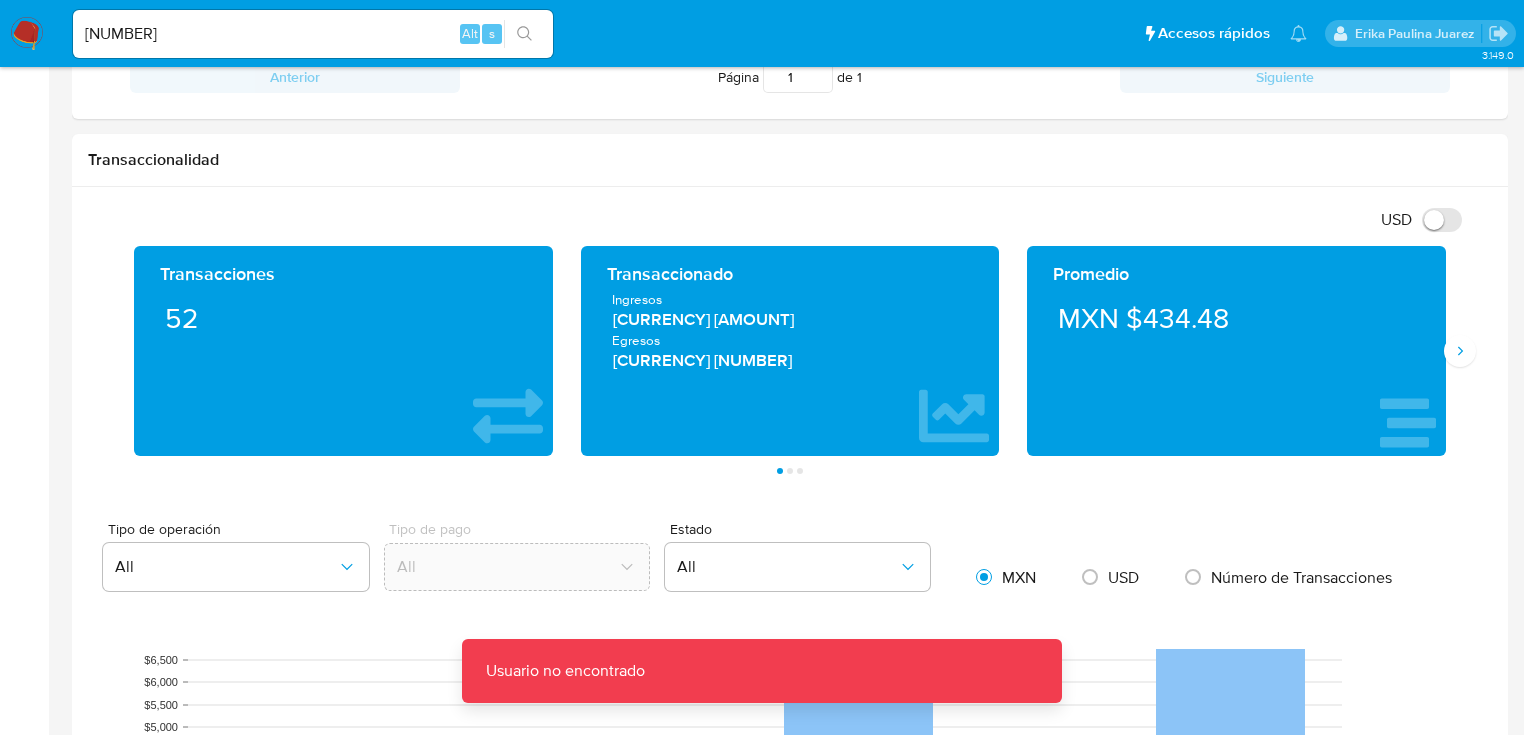 click on "198067881" at bounding box center (313, 34) 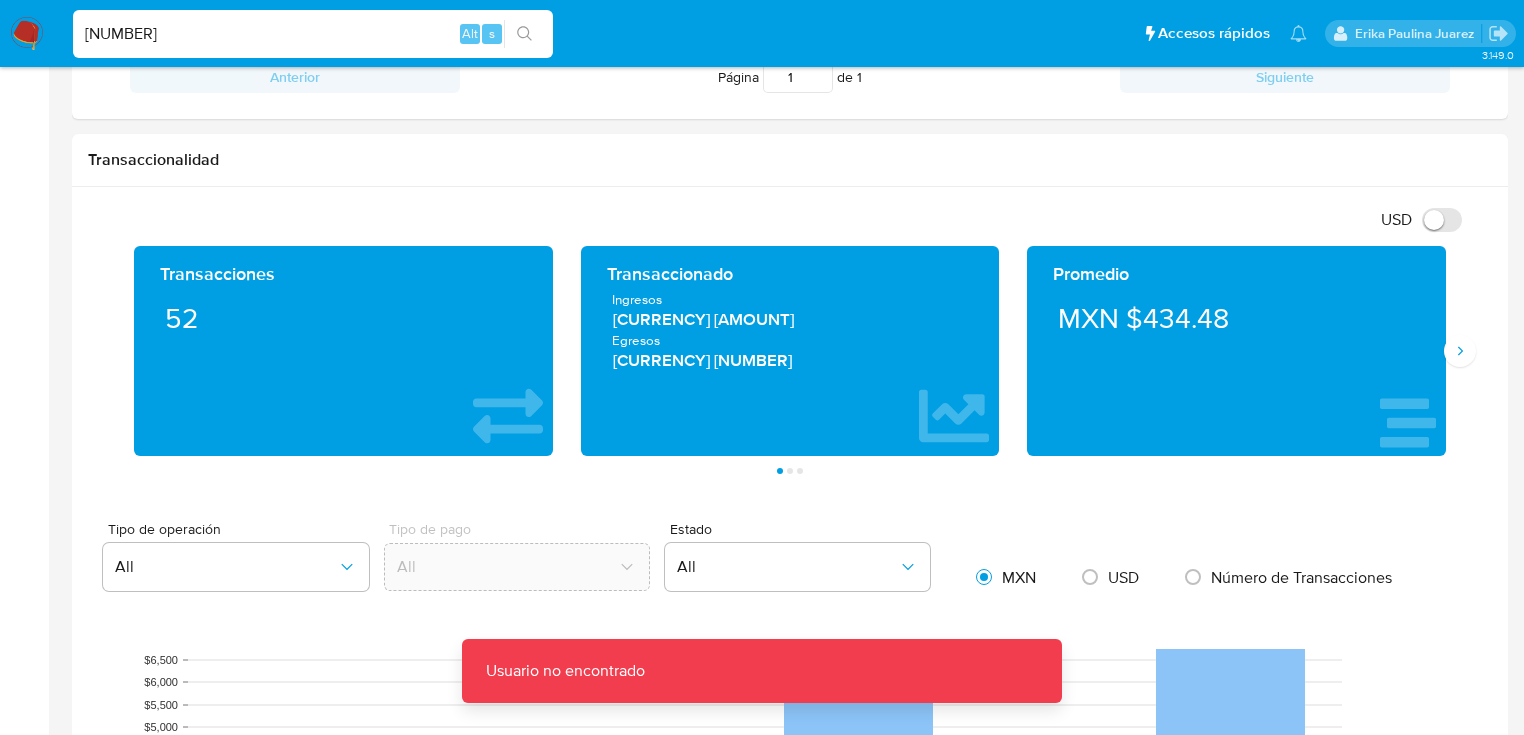 click on "198067881" at bounding box center [313, 34] 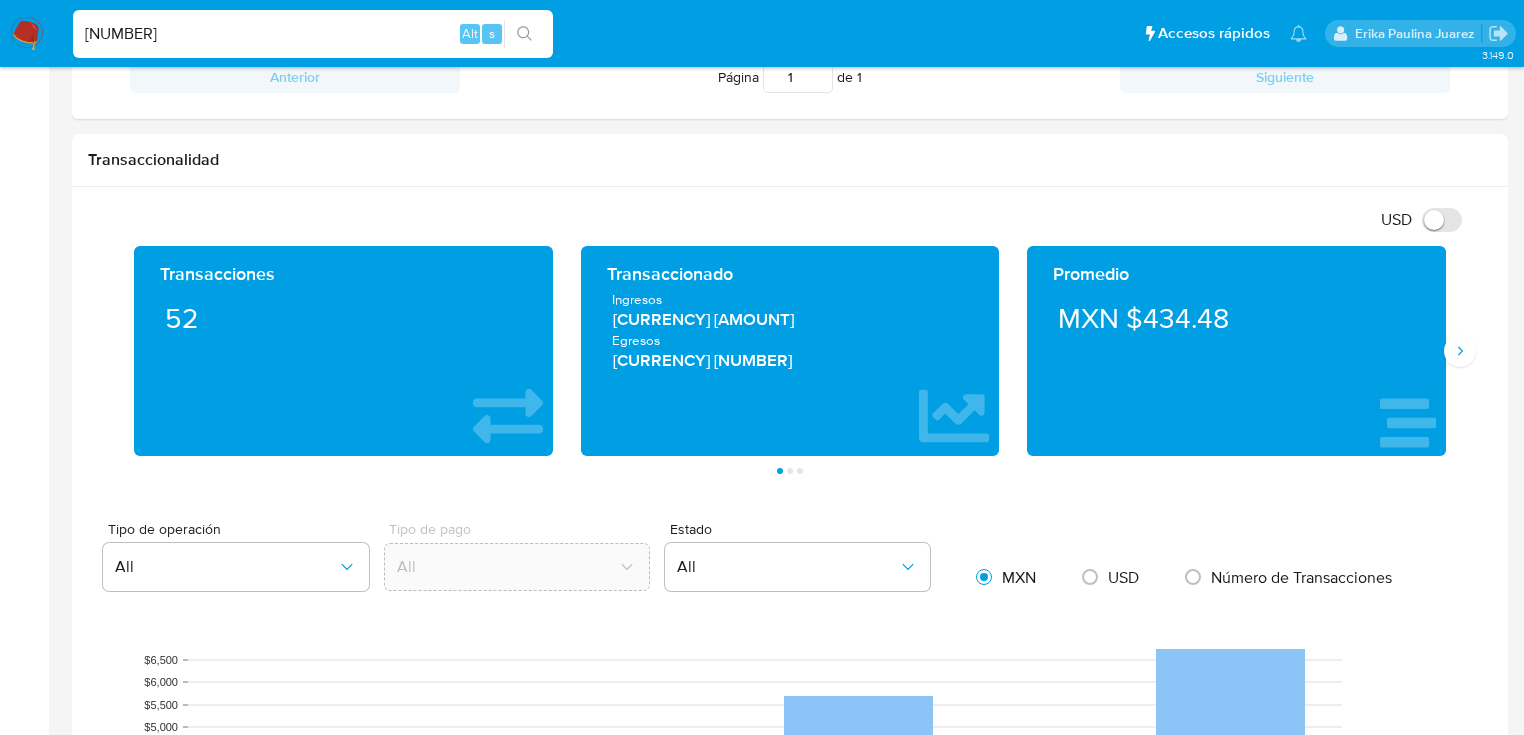 type on "198067881" 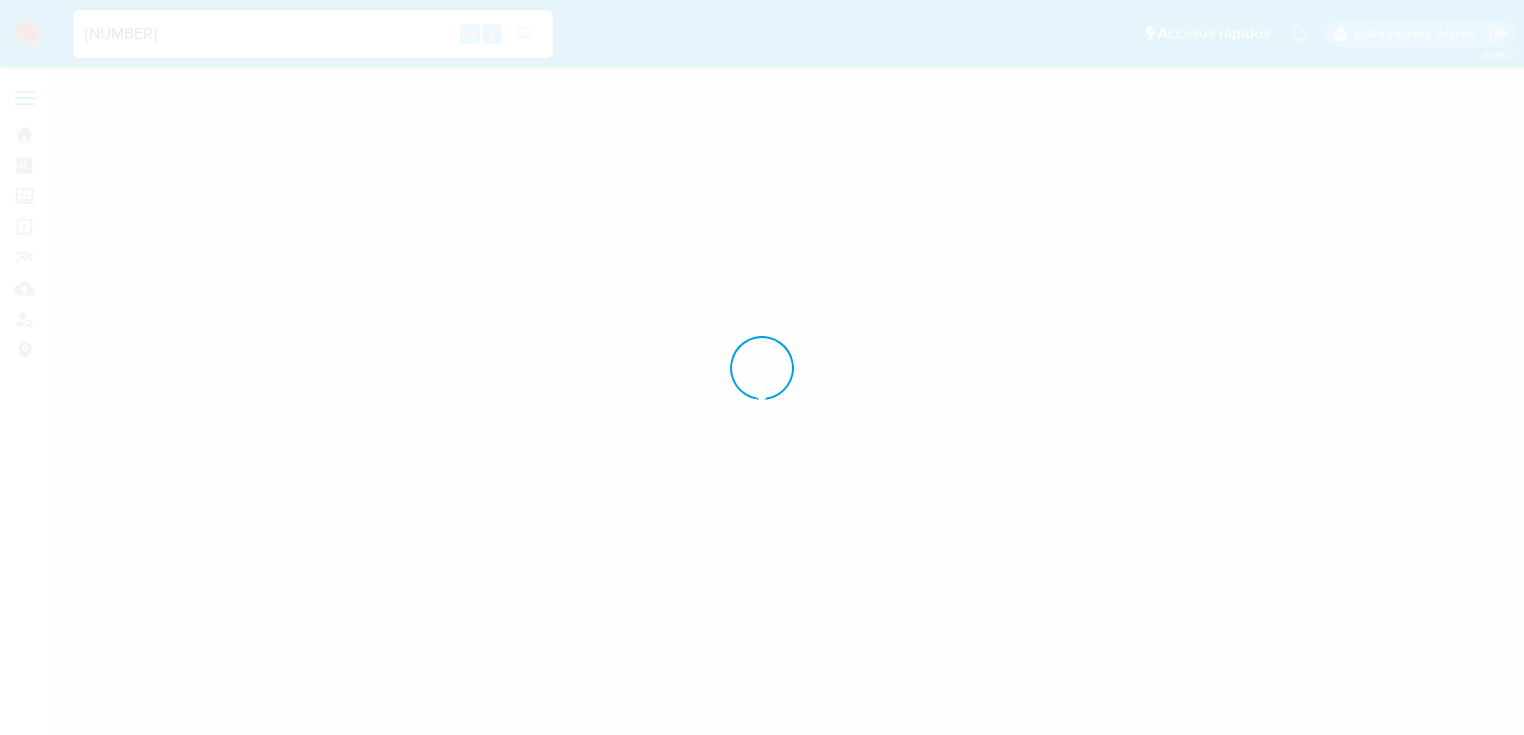 scroll, scrollTop: 0, scrollLeft: 0, axis: both 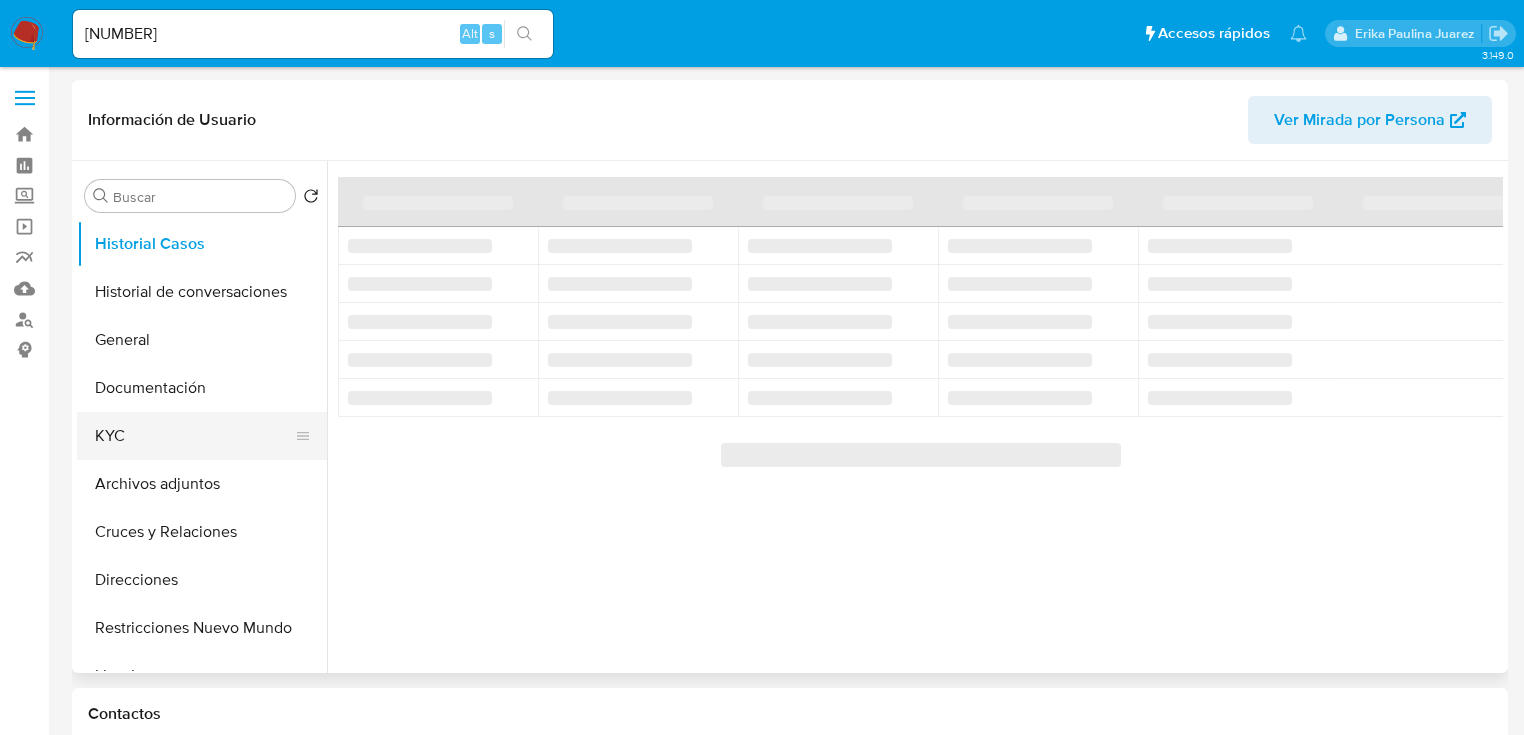 select on "10" 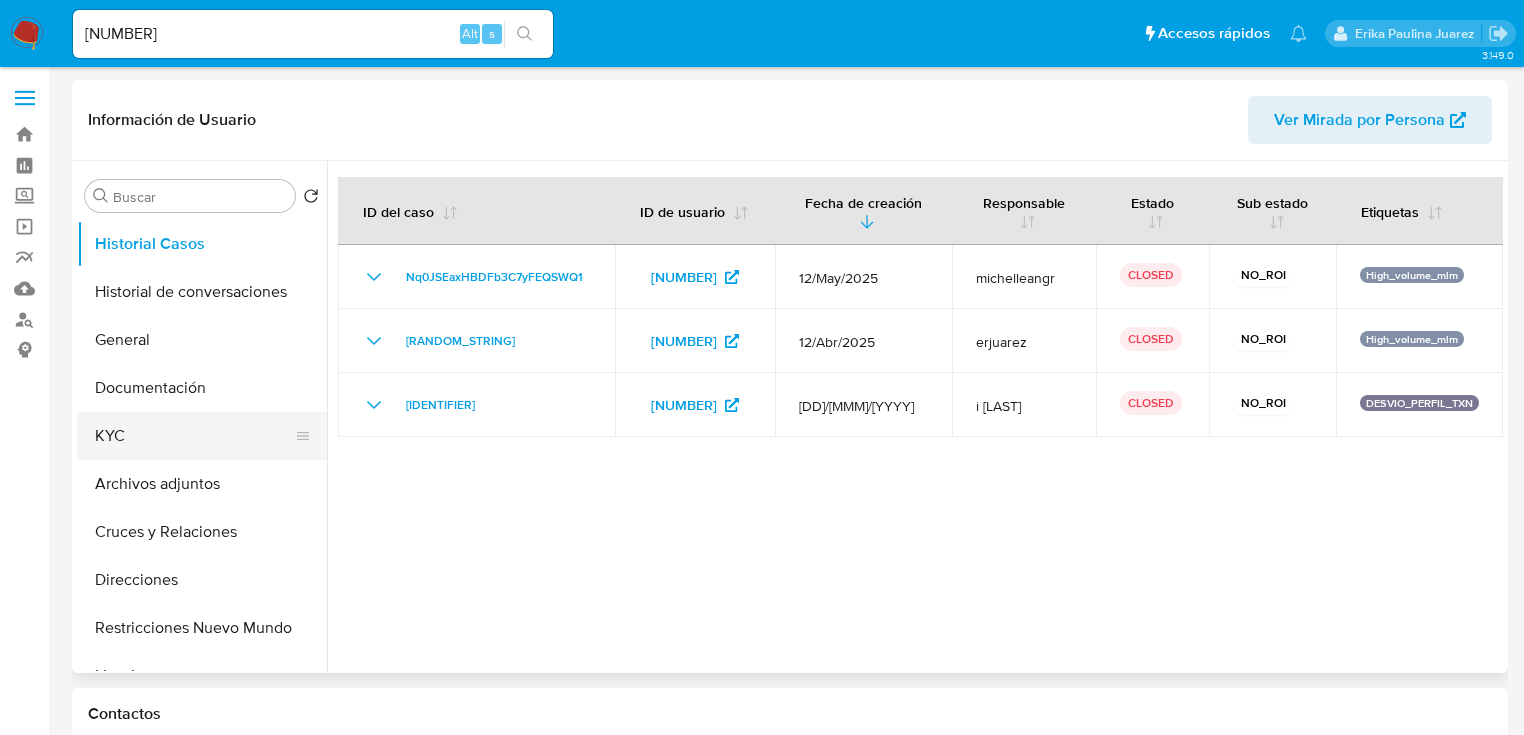 click on "KYC" at bounding box center (194, 436) 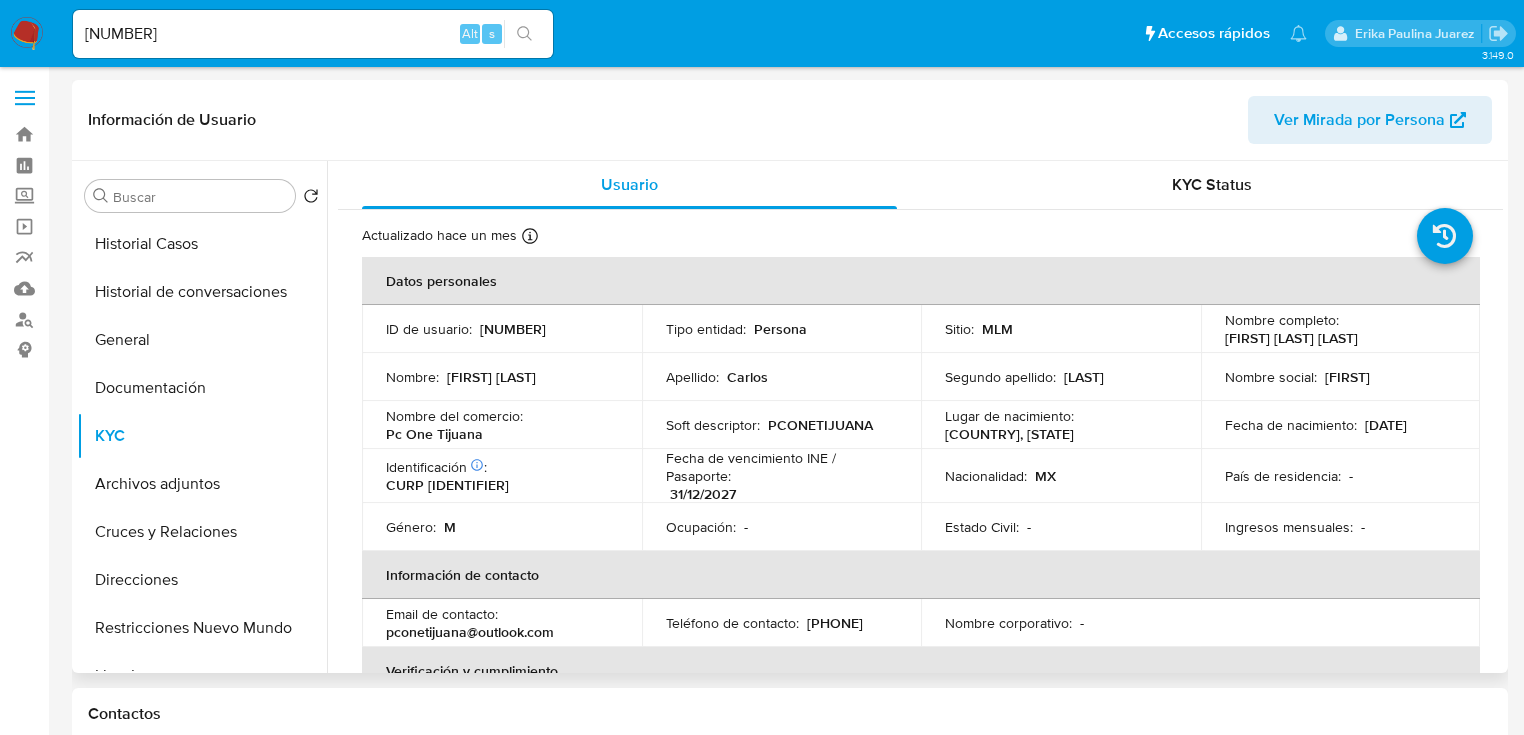 drag, startPoint x: 1210, startPoint y: 335, endPoint x: 518, endPoint y: 335, distance: 692 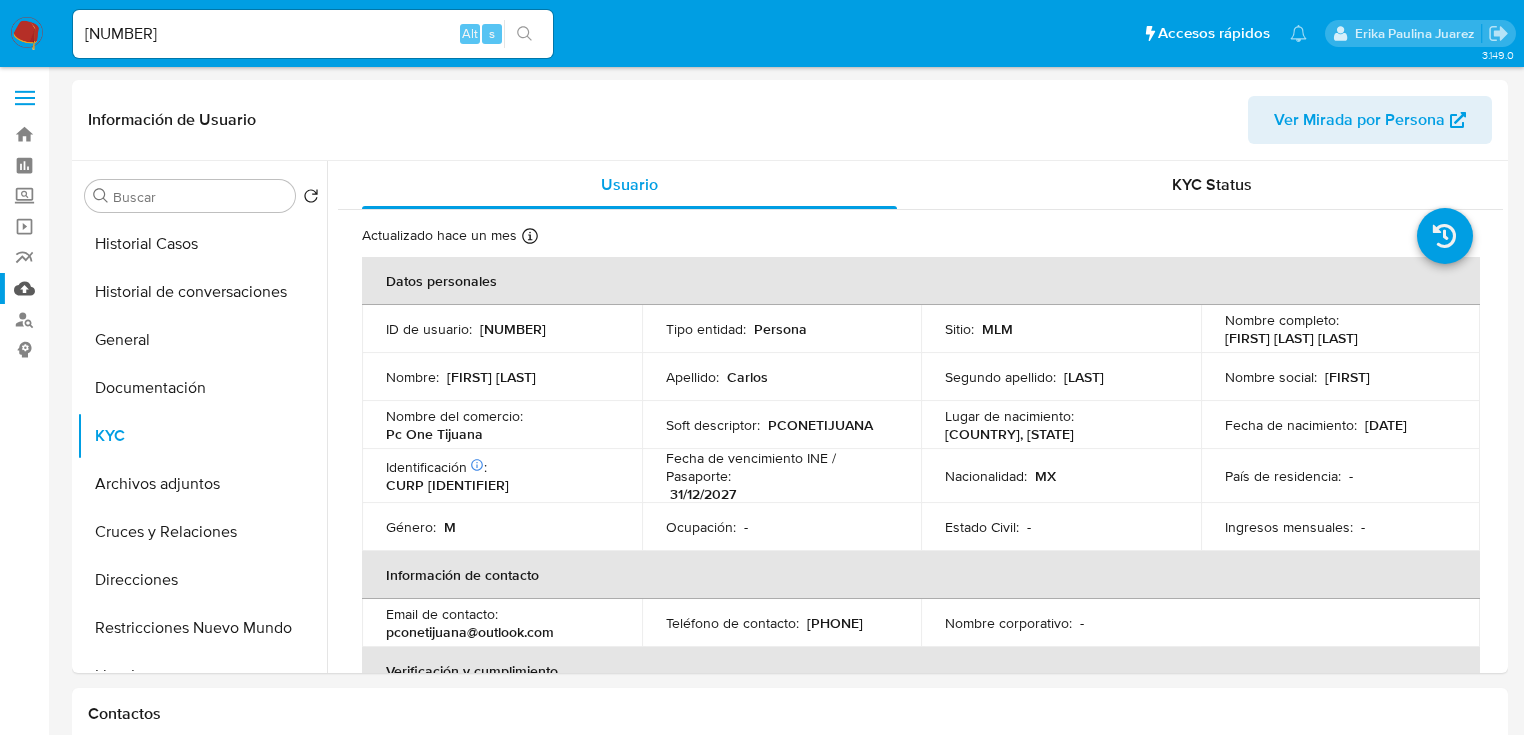 copy on "Jose Luis Carlos Chavez" 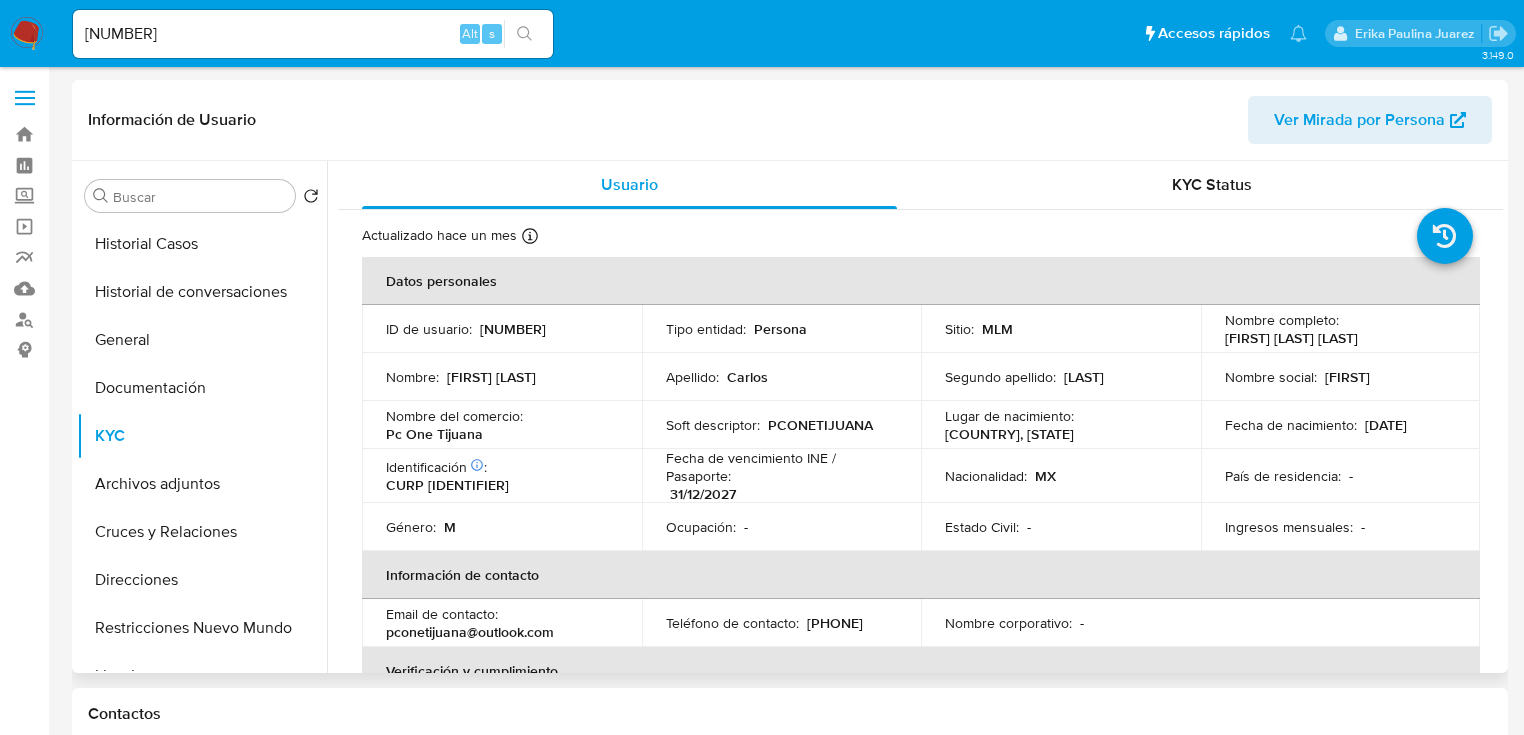 drag, startPoint x: 591, startPoint y: 315, endPoint x: 564, endPoint y: 315, distance: 27 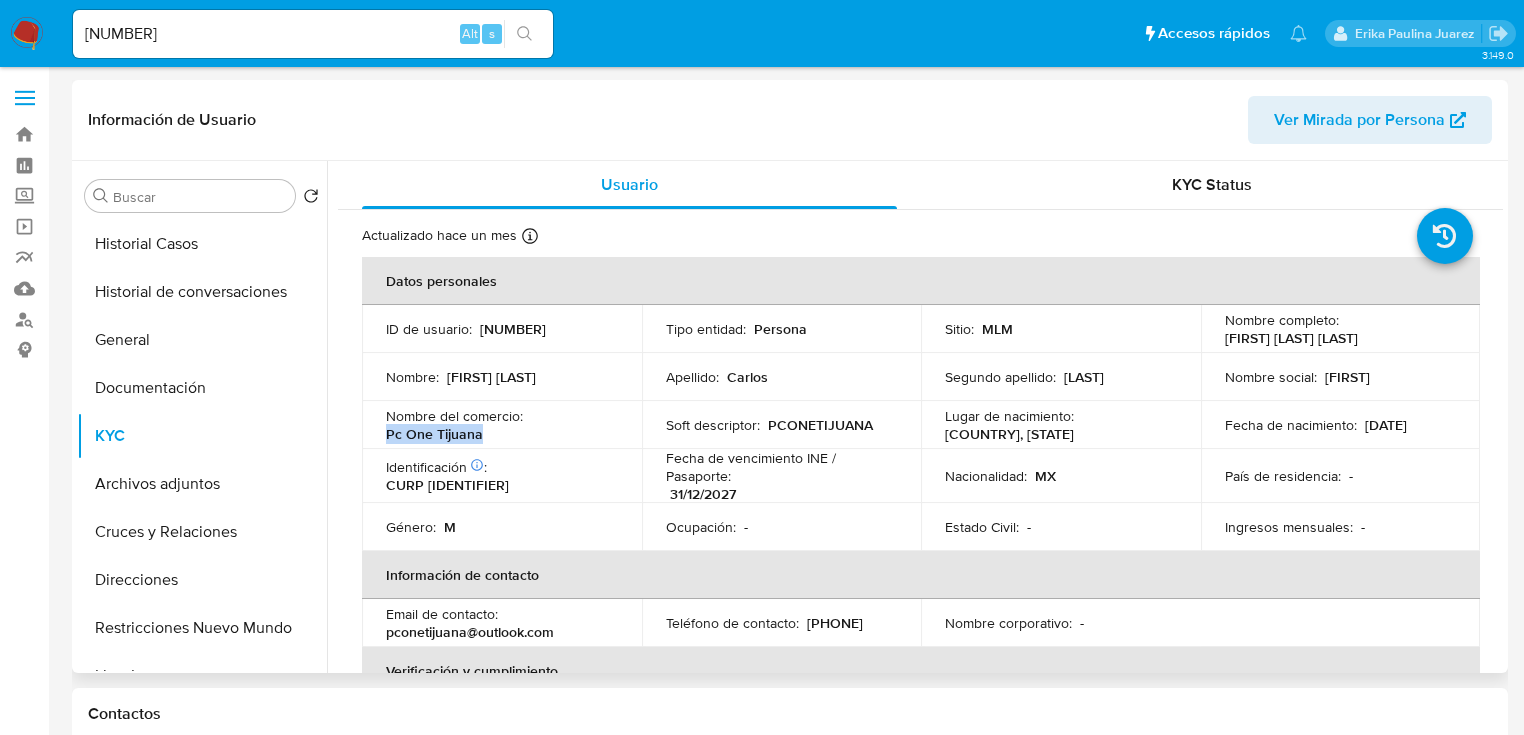 drag, startPoint x: 383, startPoint y: 431, endPoint x: 495, endPoint y: 436, distance: 112.11155 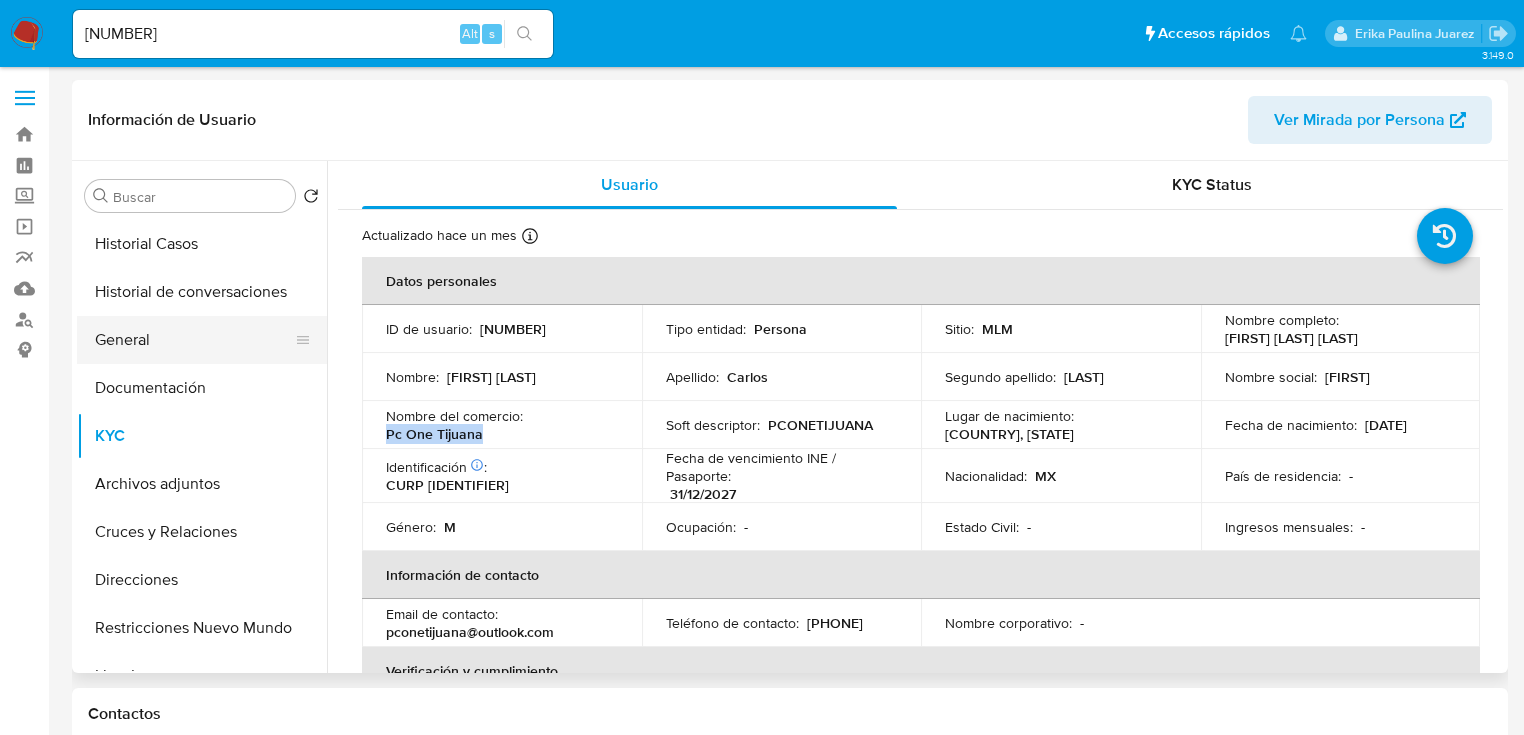copy on "Pc One Tijuana" 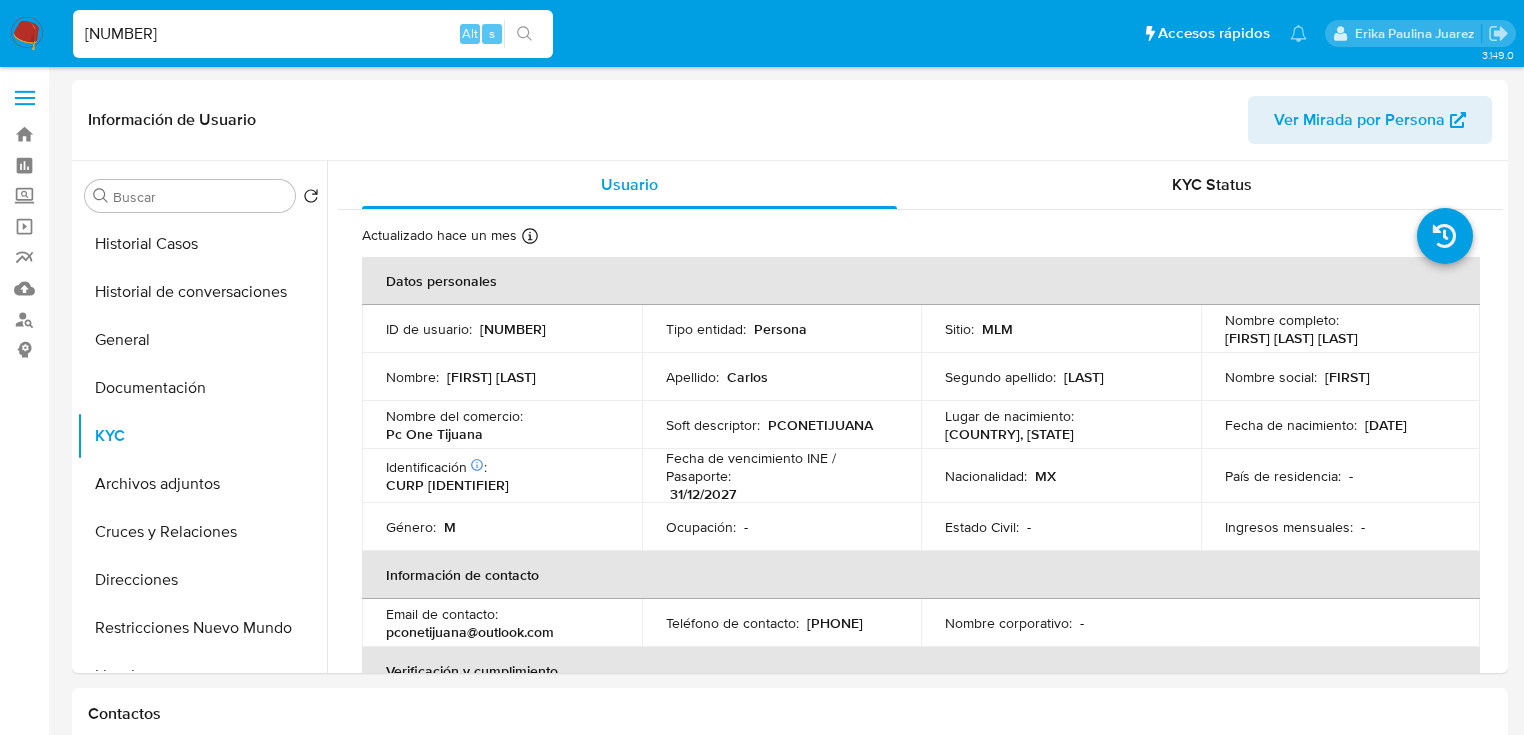 drag, startPoint x: 222, startPoint y: 38, endPoint x: 385, endPoint y: 51, distance: 163.51758 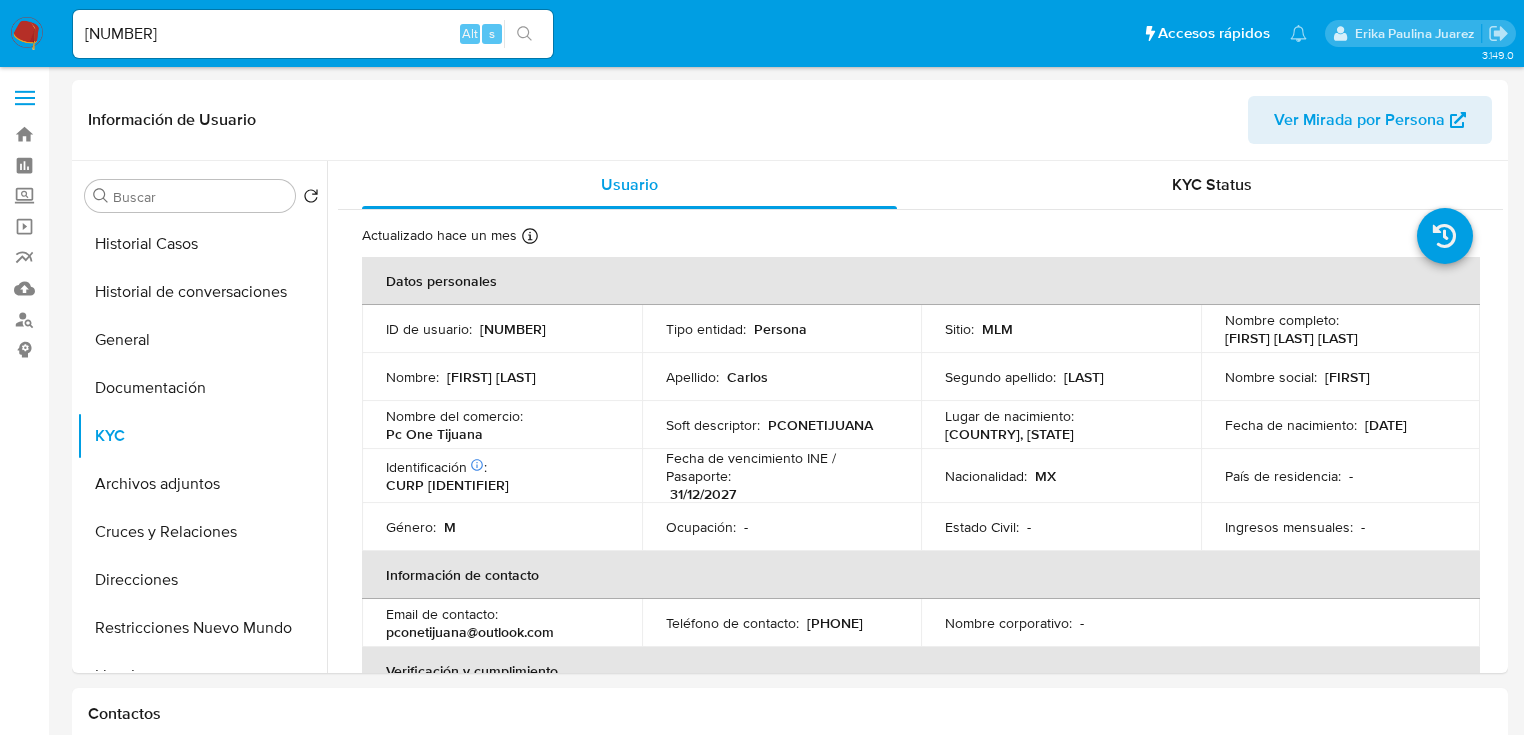 drag, startPoint x: 527, startPoint y: 32, endPoint x: 48, endPoint y: 102, distance: 484.0878 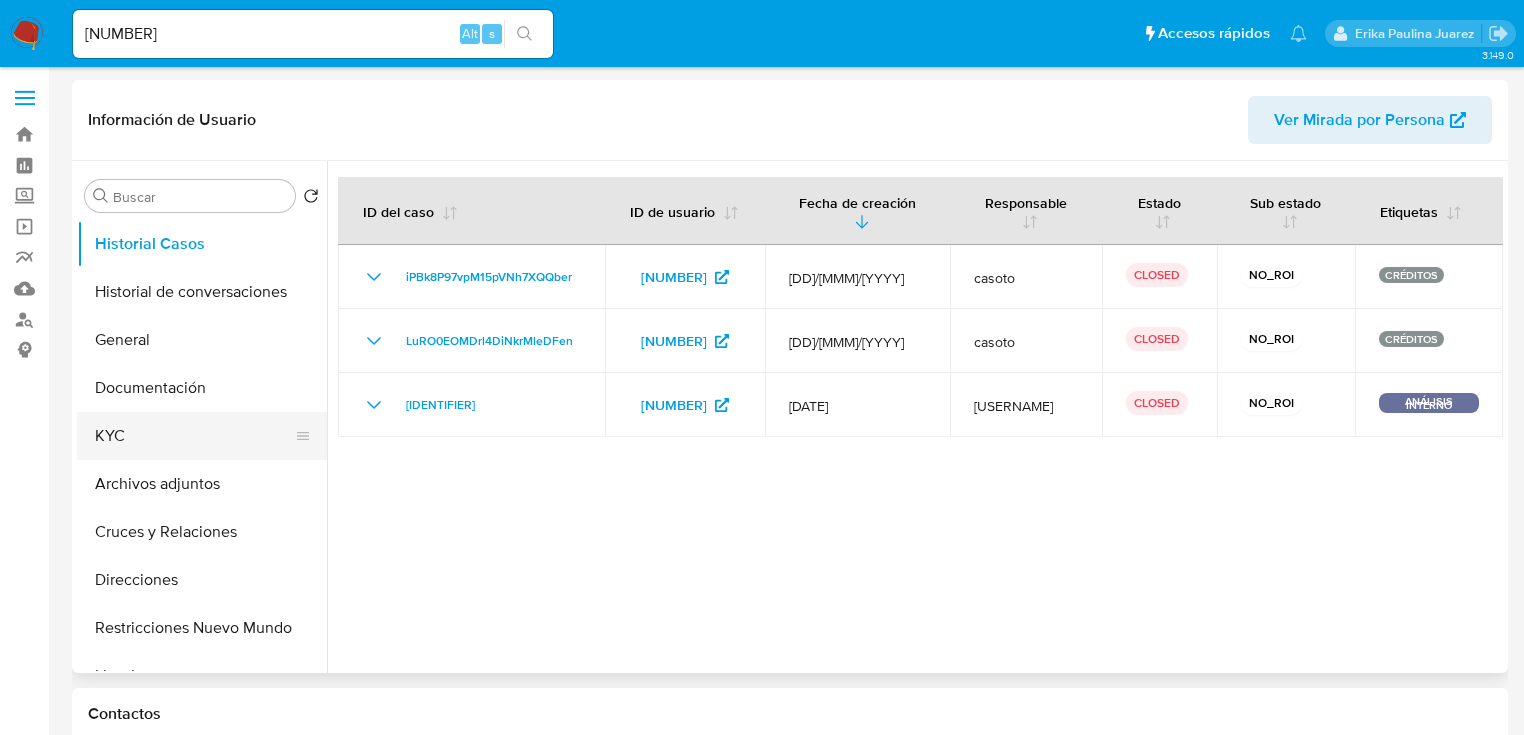 select on "10" 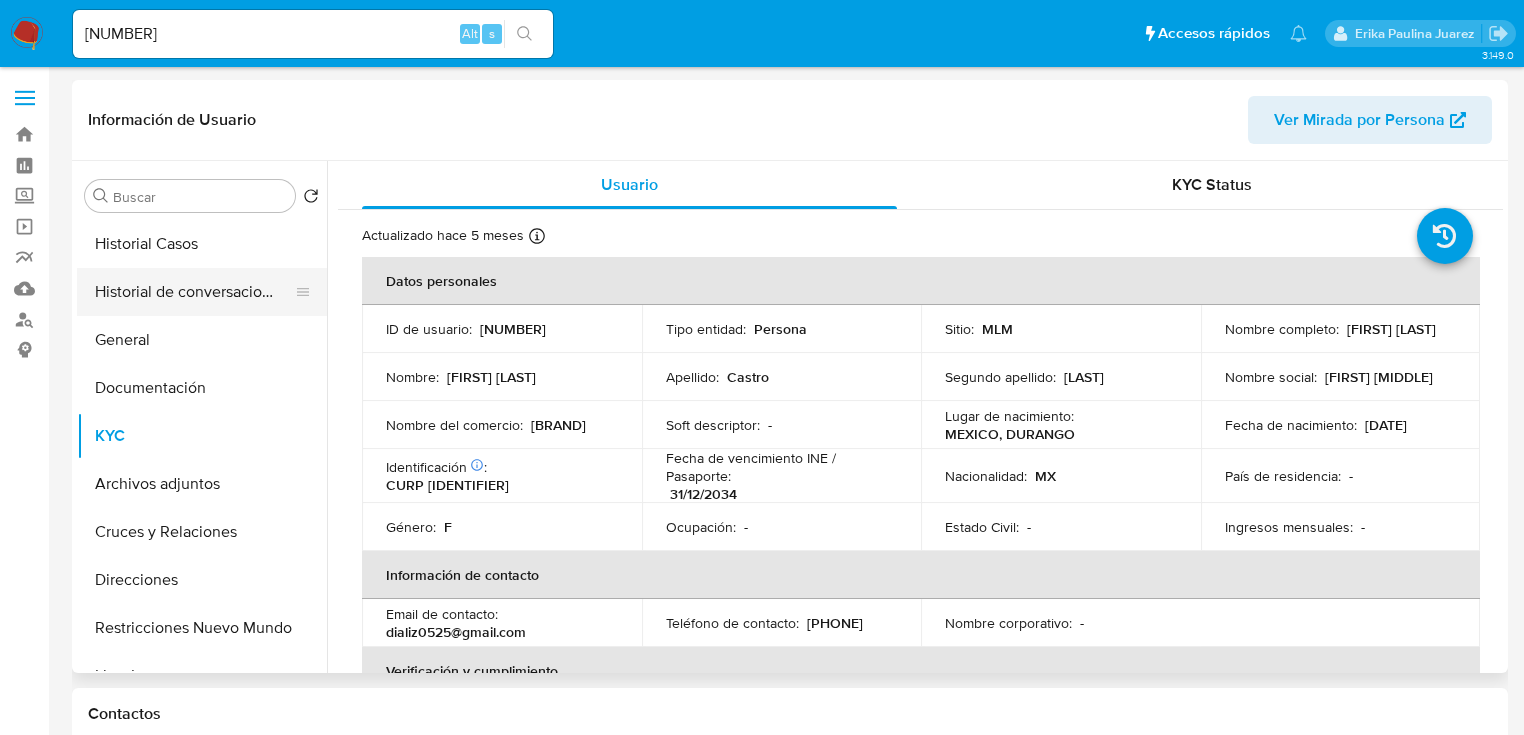 drag, startPoint x: 1216, startPoint y: 342, endPoint x: 112, endPoint y: 297, distance: 1104.9167 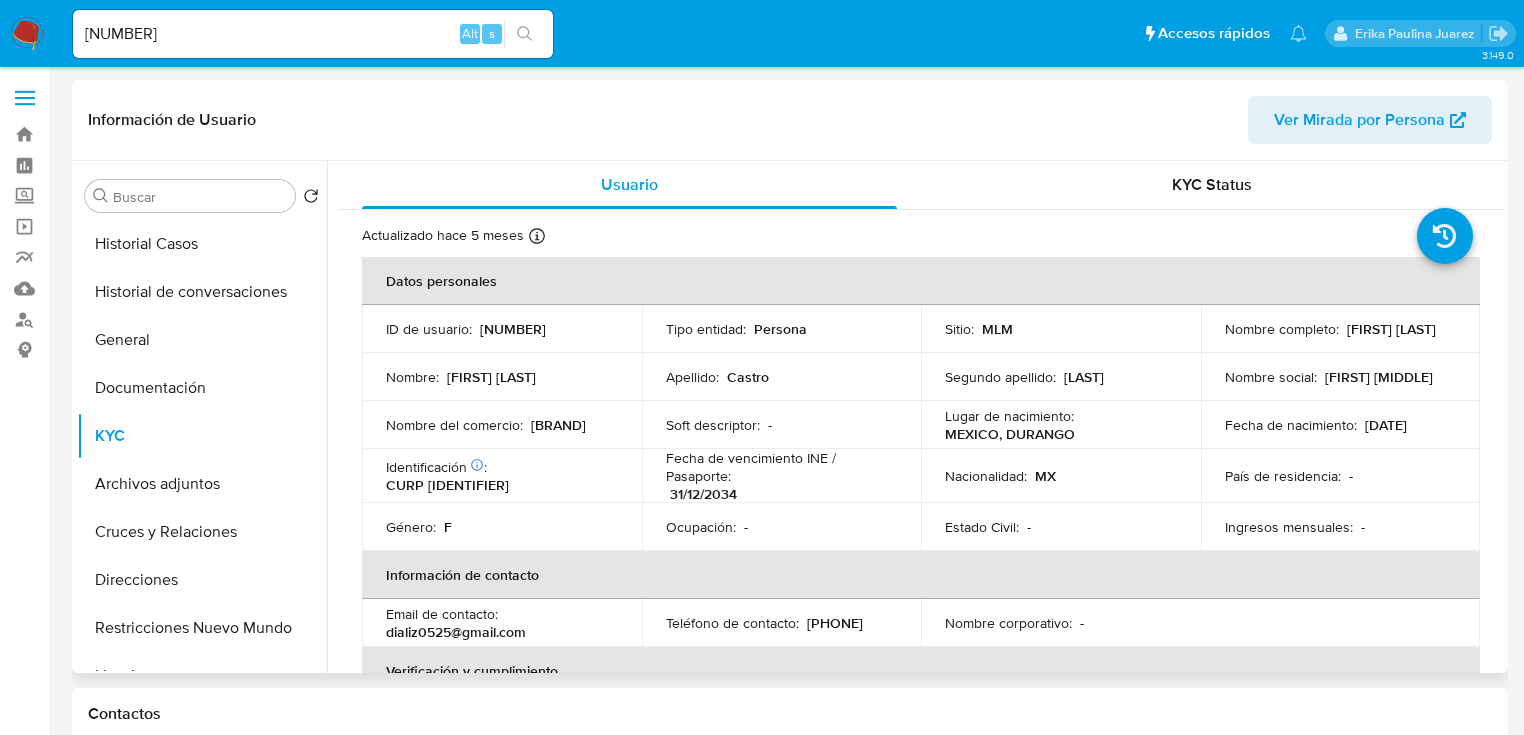 drag, startPoint x: 388, startPoint y: 433, endPoint x: 205, endPoint y: 426, distance: 183.13383 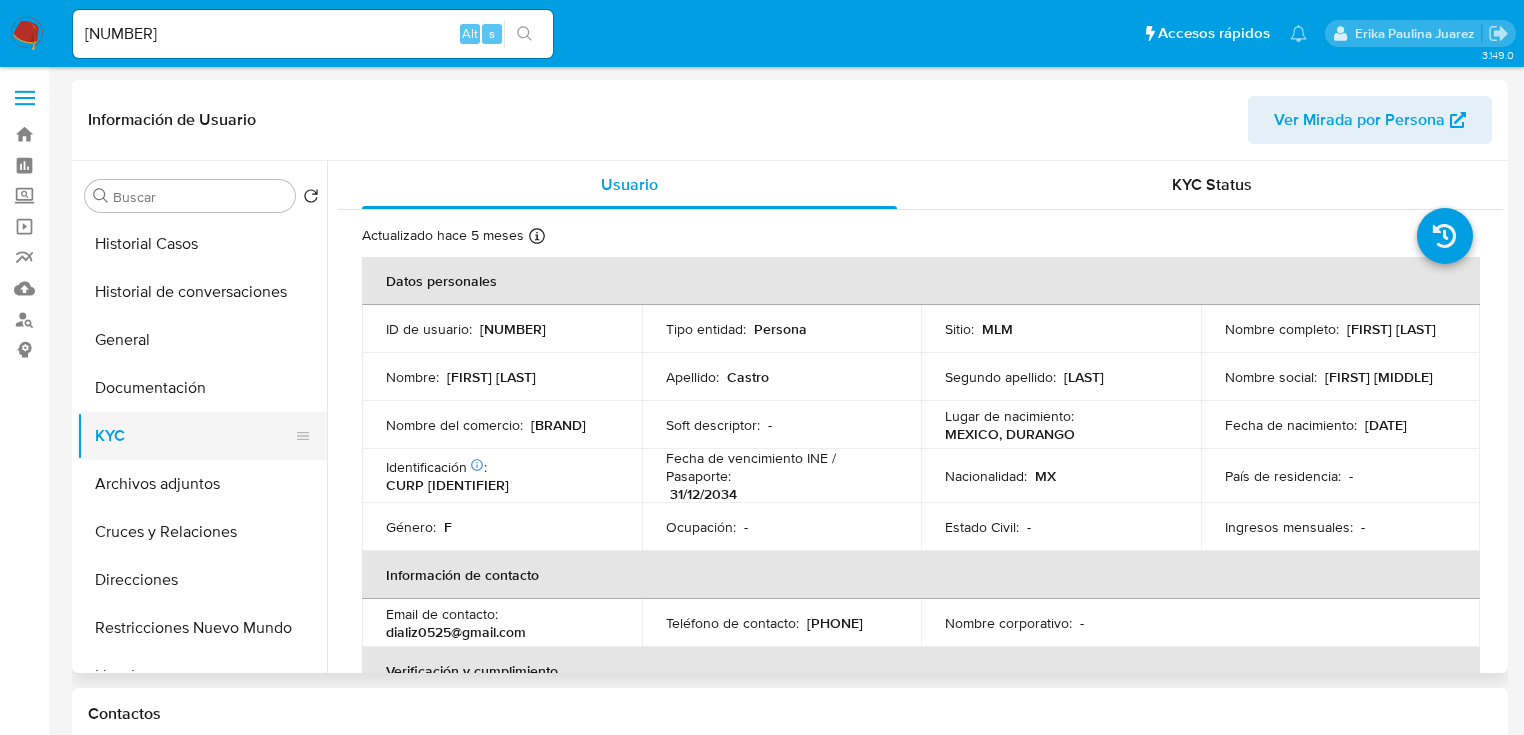 copy on "Pc One Leon" 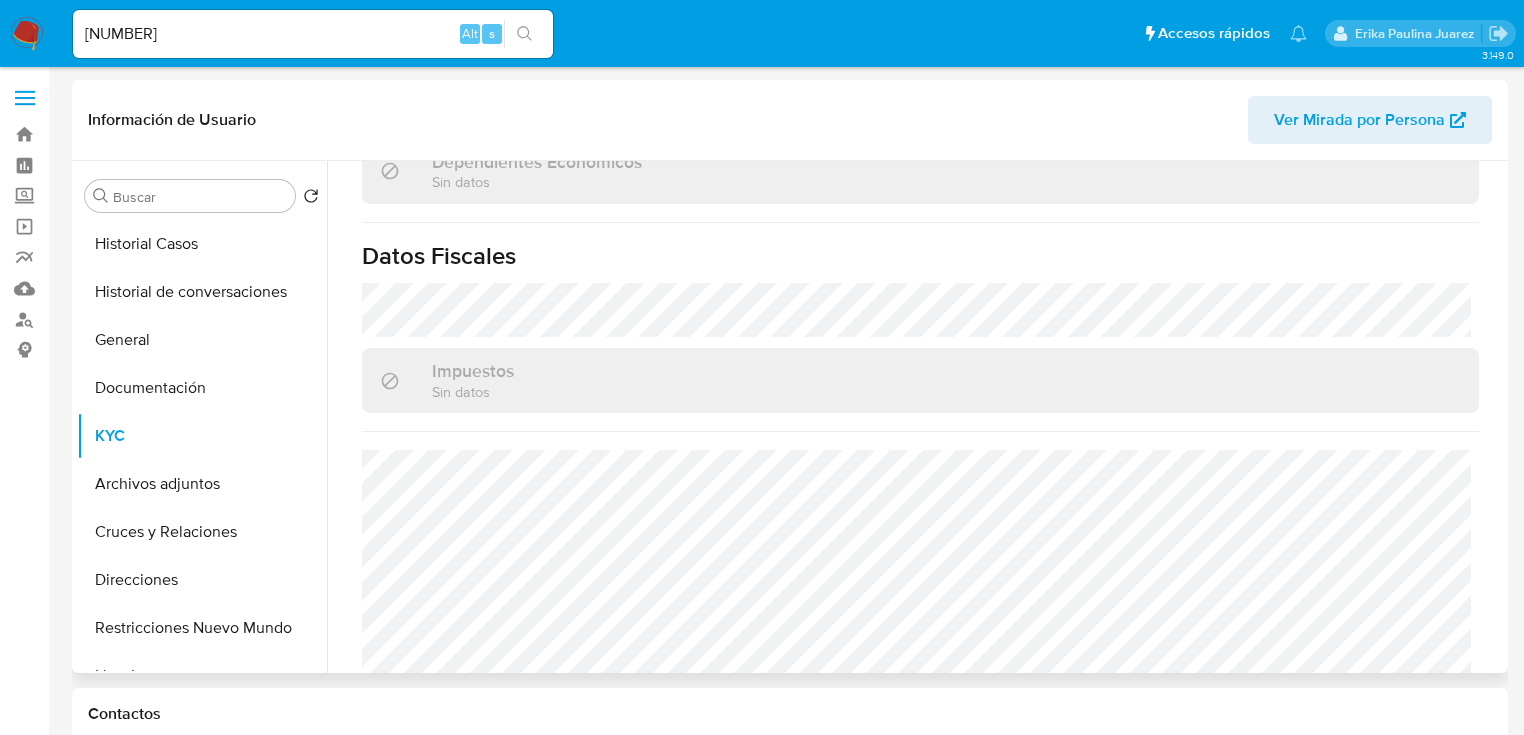 scroll, scrollTop: 1263, scrollLeft: 0, axis: vertical 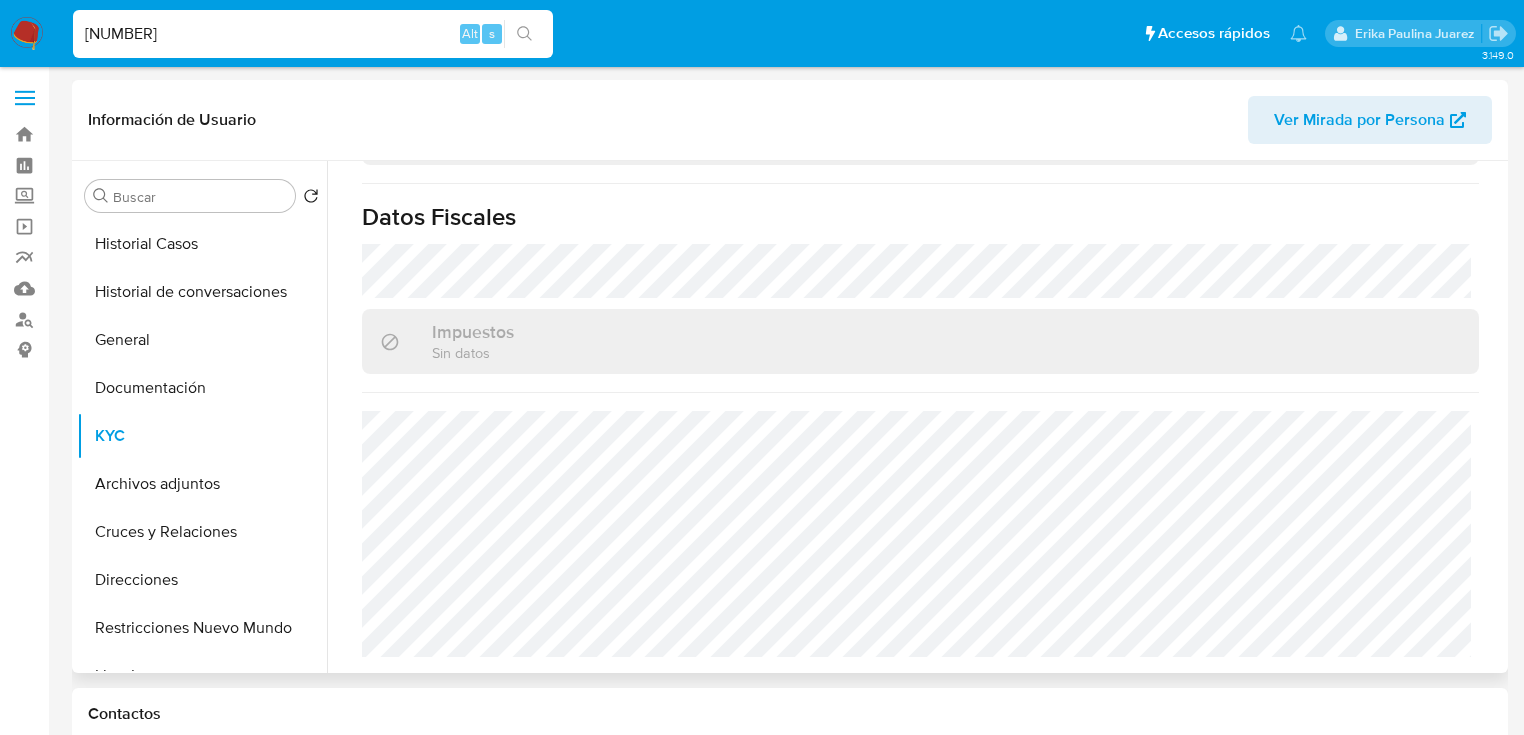 drag, startPoint x: 268, startPoint y: 34, endPoint x: 473, endPoint y: 96, distance: 214.17049 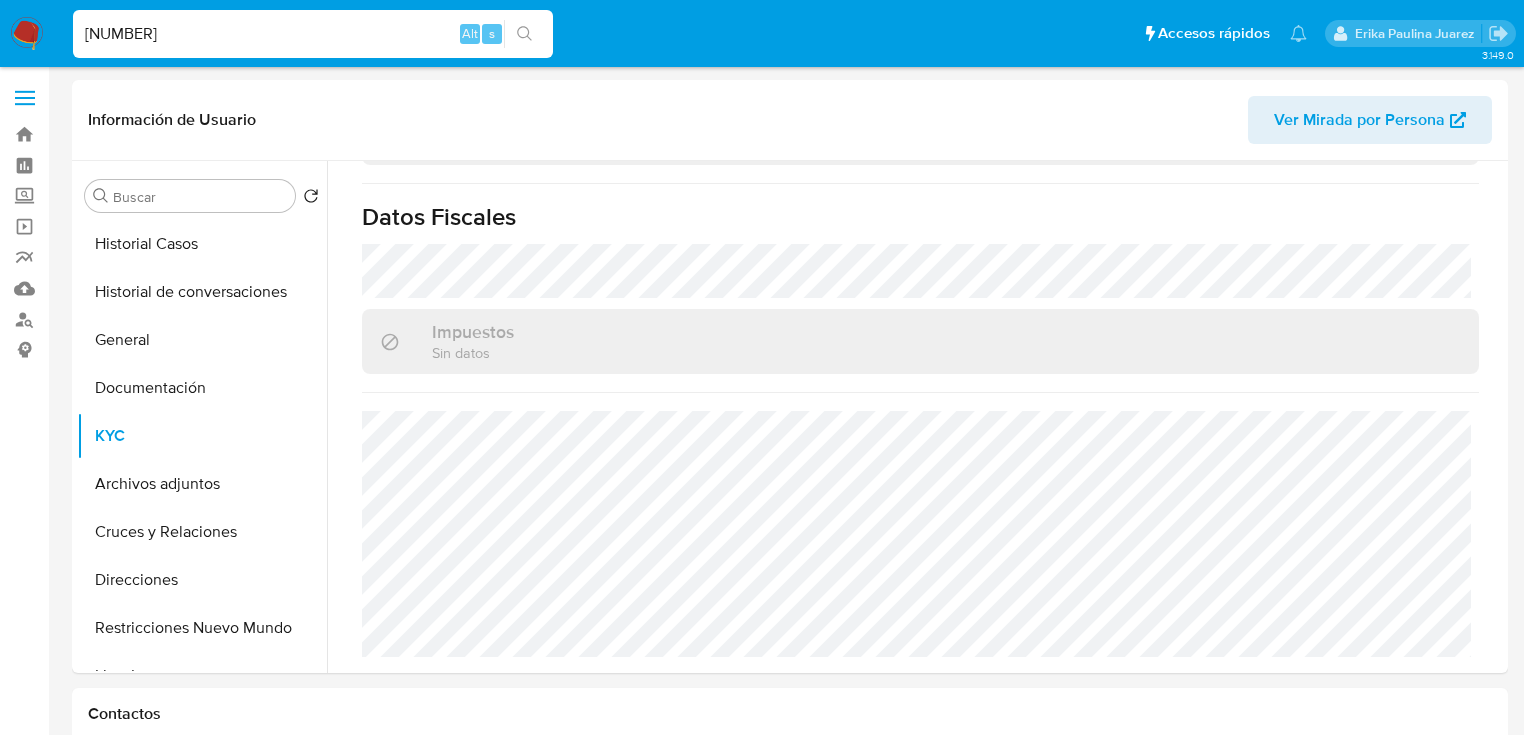 click 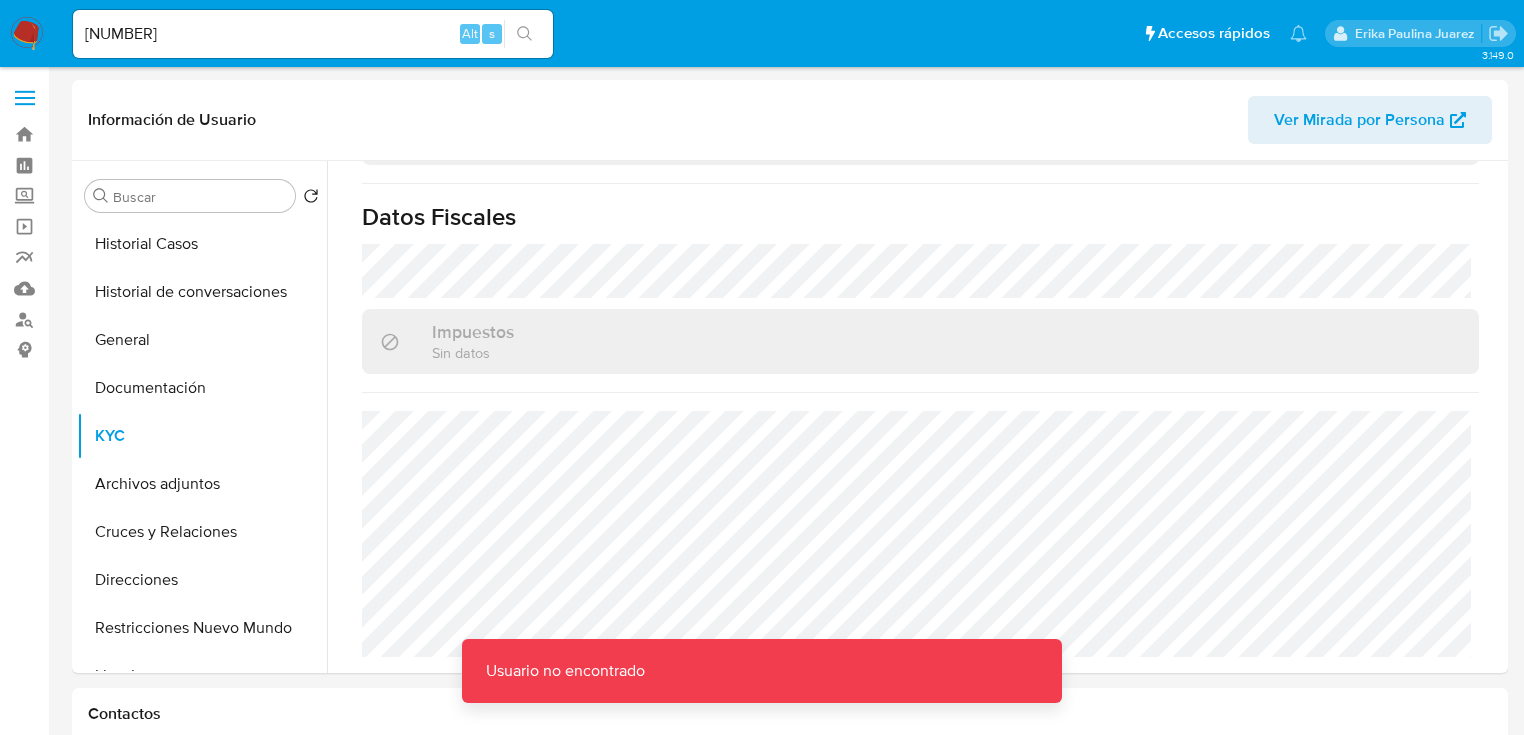 click on "95165103" at bounding box center (313, 34) 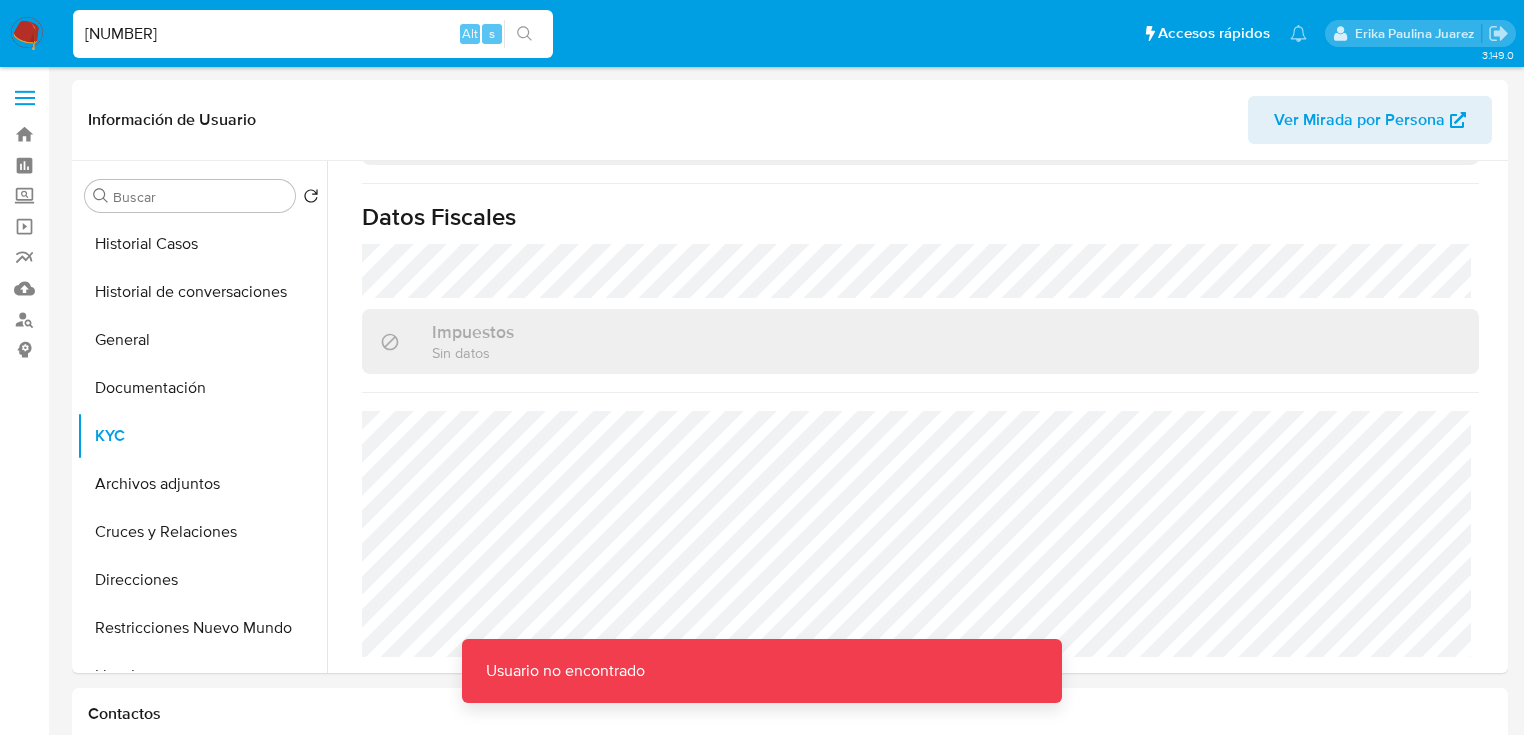 click on "95165103" at bounding box center (313, 34) 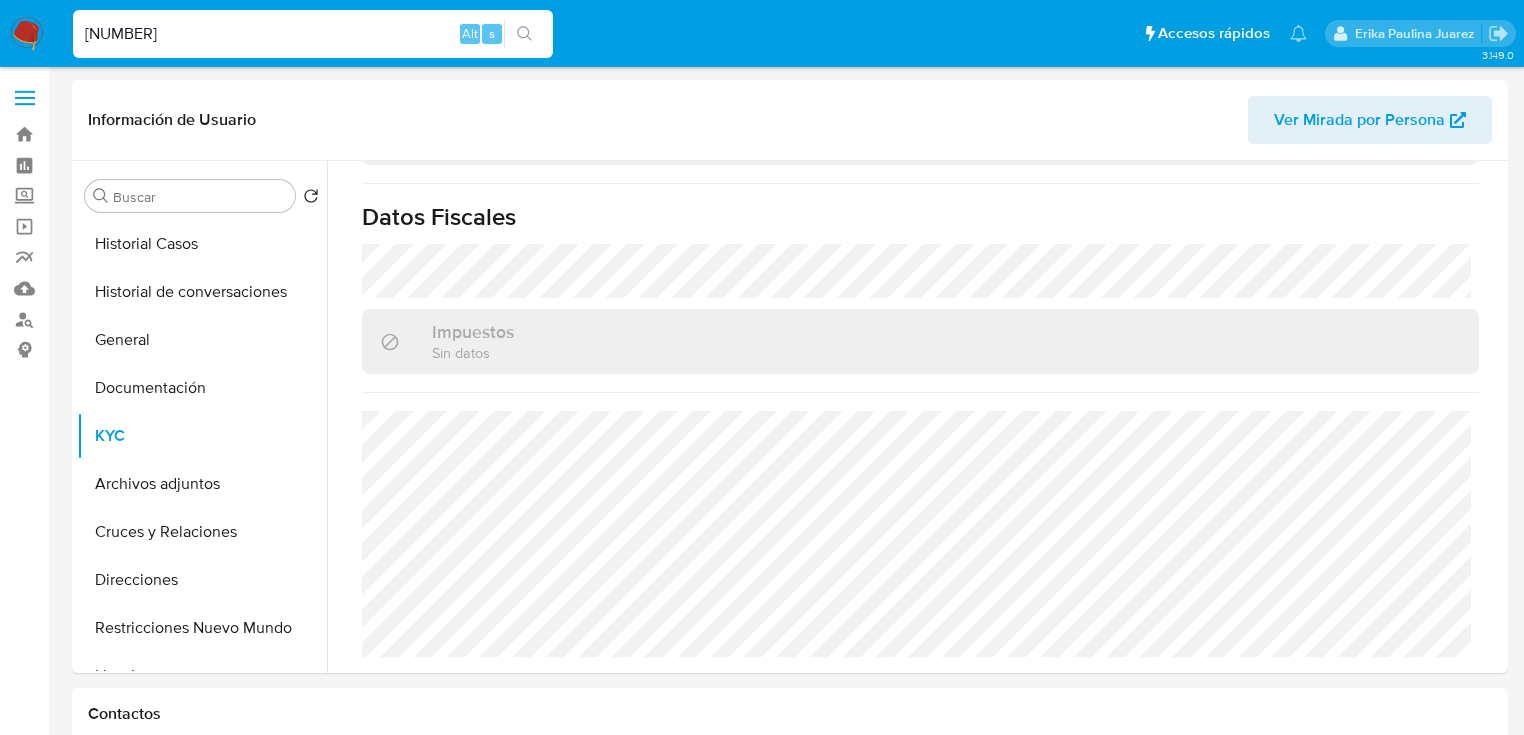 type on "95165103" 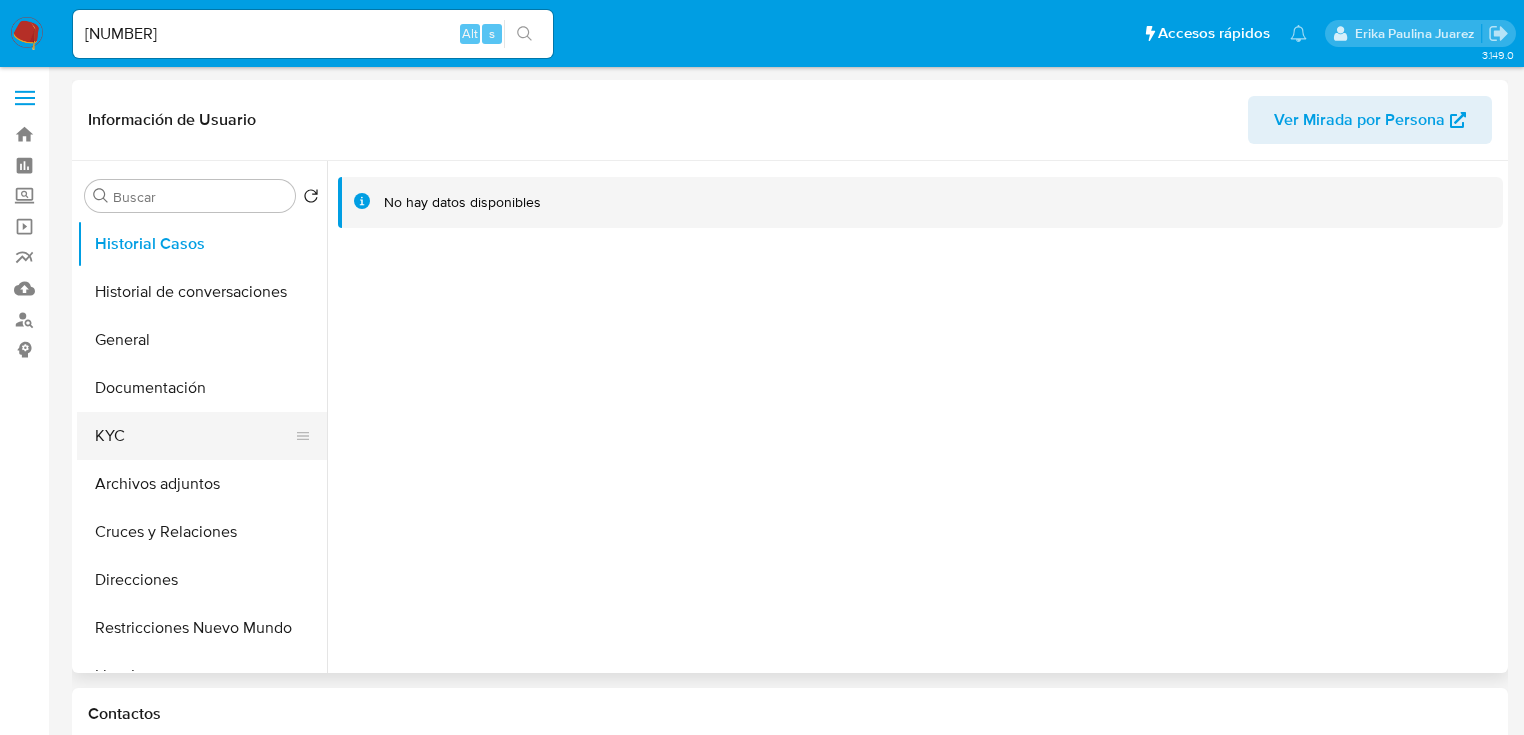 select on "10" 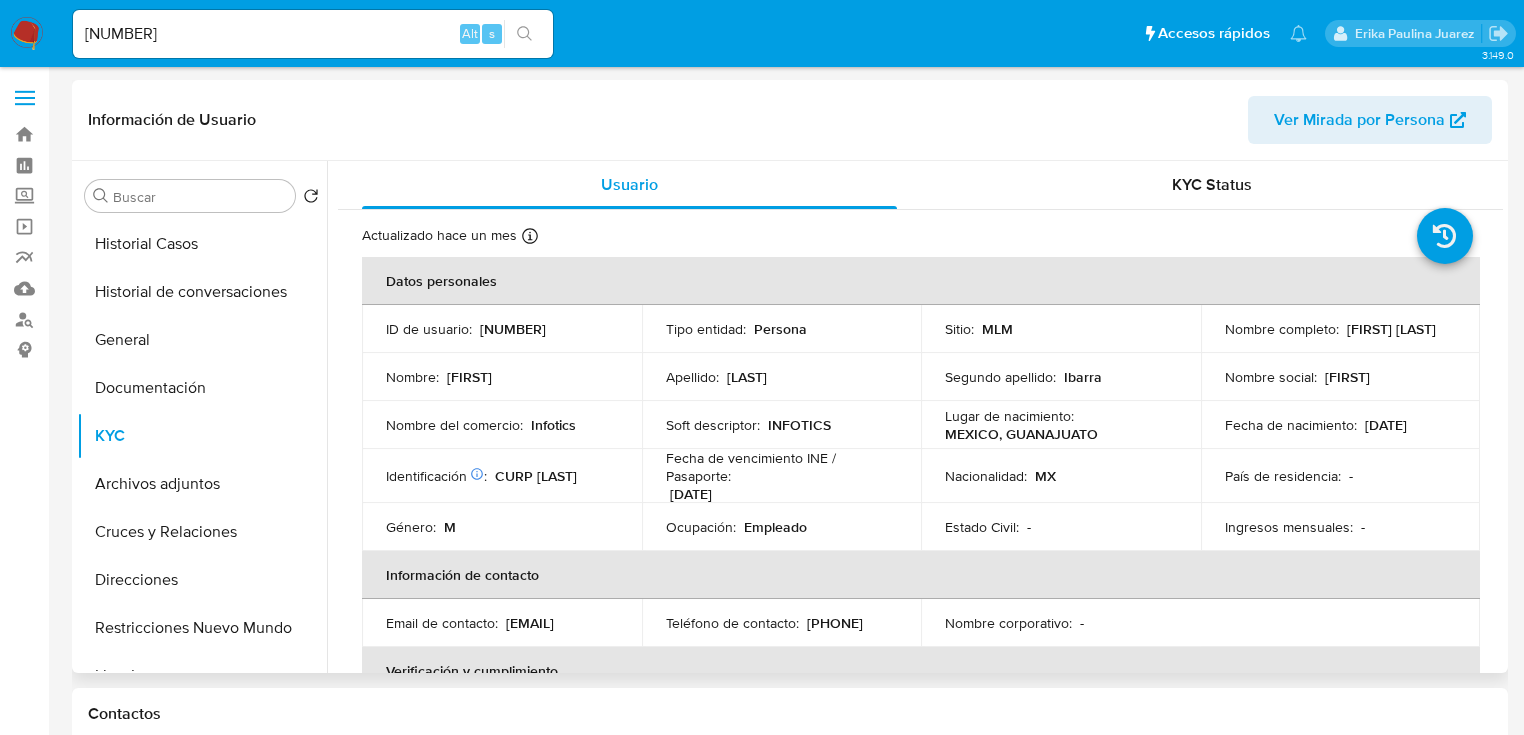 drag, startPoint x: 1218, startPoint y: 343, endPoint x: 1244, endPoint y: 326, distance: 31.06445 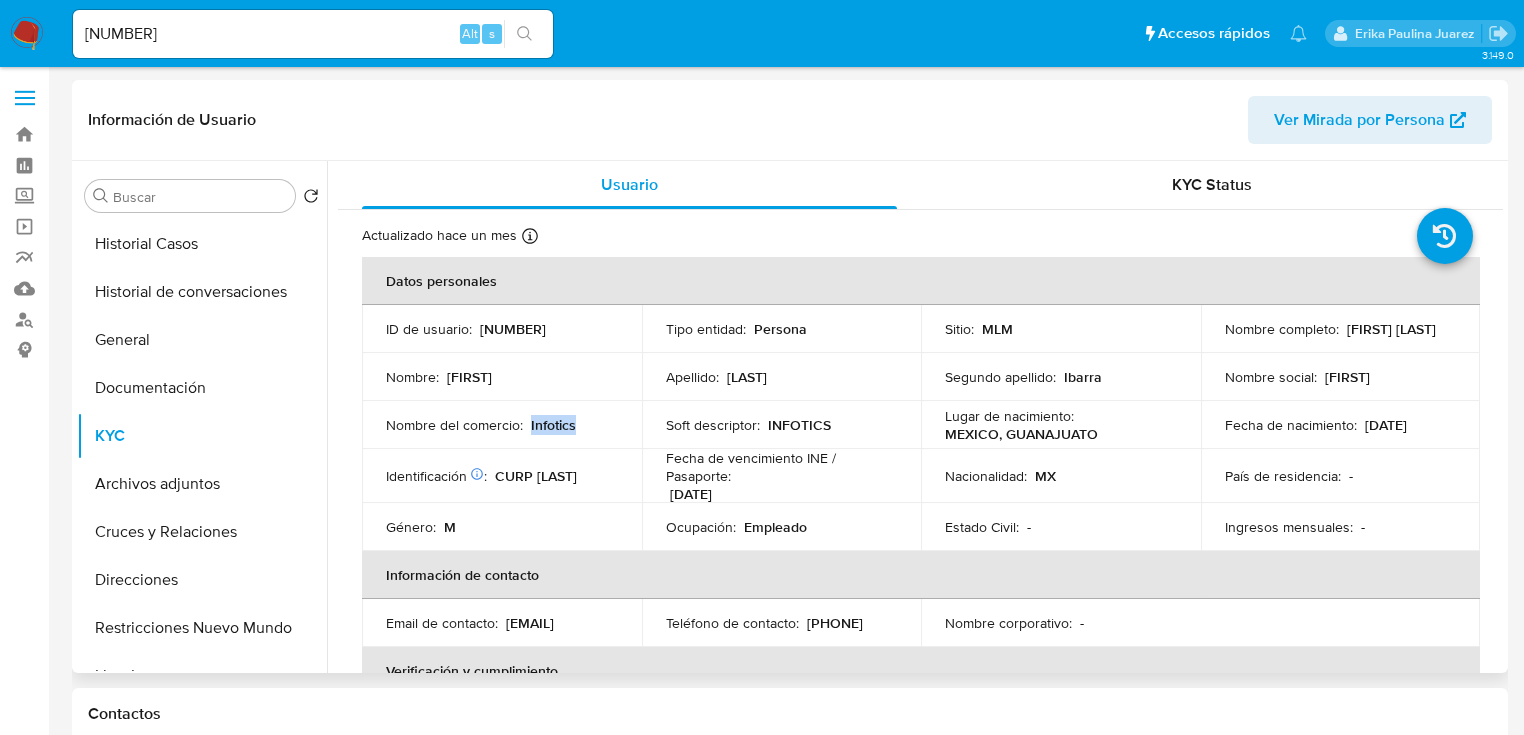 drag, startPoint x: 528, startPoint y: 420, endPoint x: 271, endPoint y: 348, distance: 266.8951 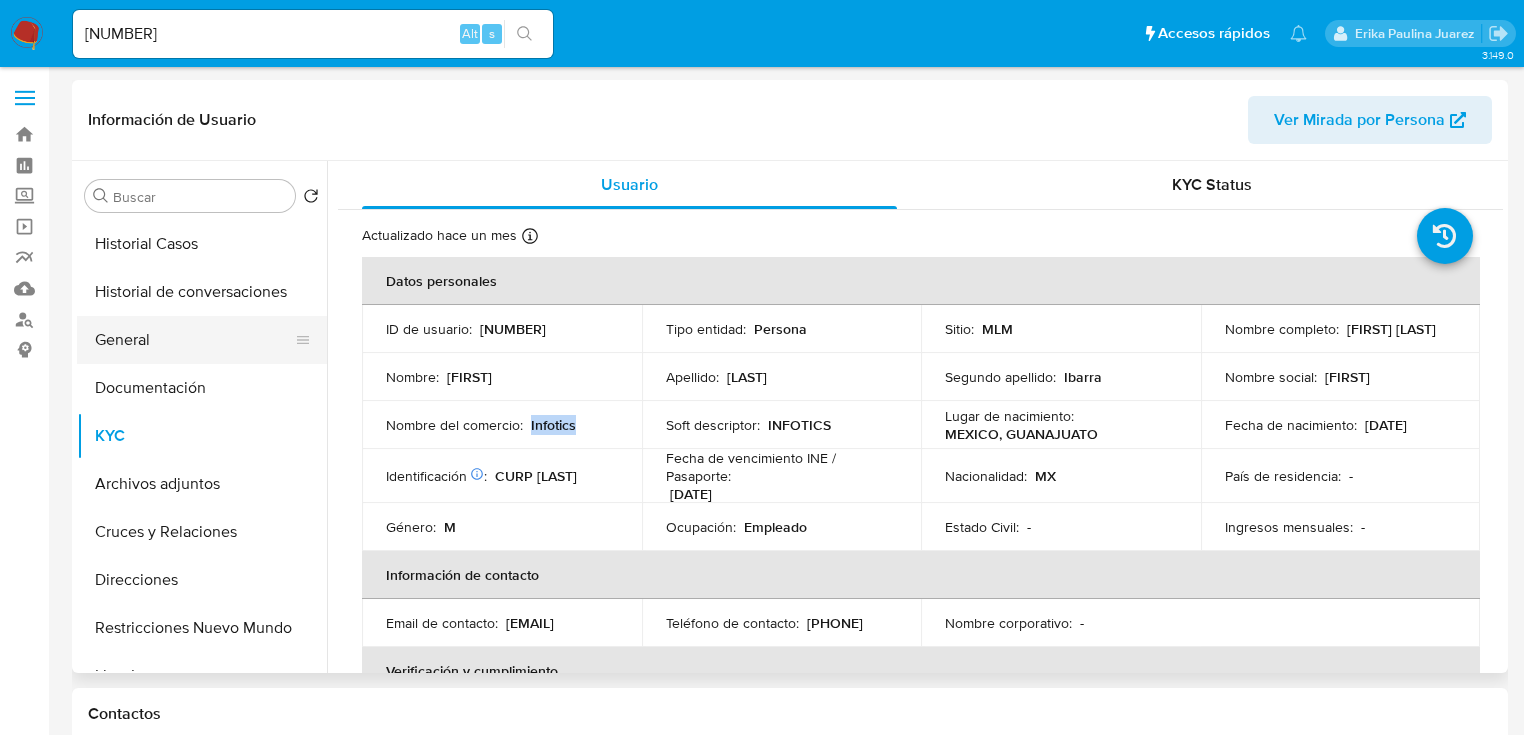 click on "Nombre del comercio :    Infotics" at bounding box center (502, 425) 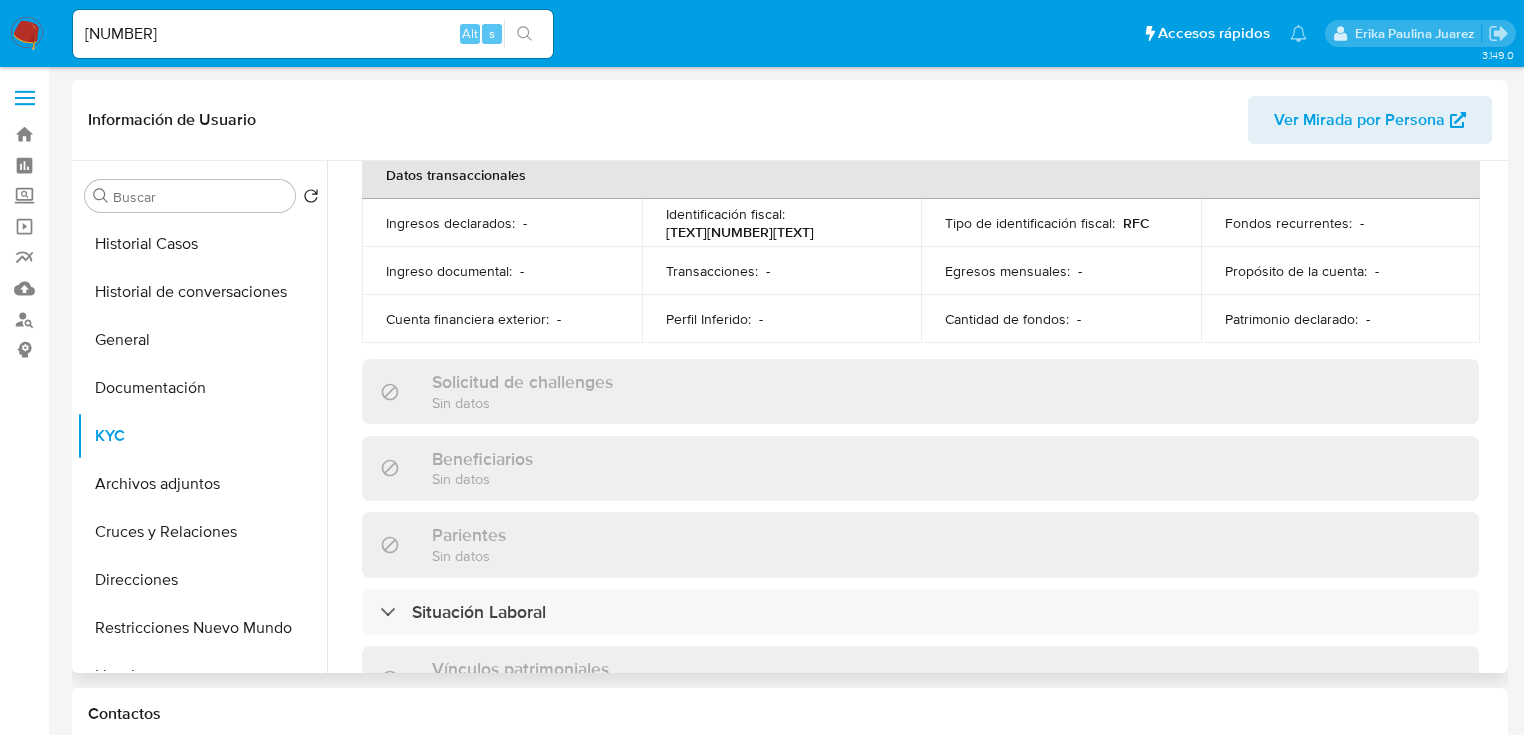 scroll, scrollTop: 1200, scrollLeft: 0, axis: vertical 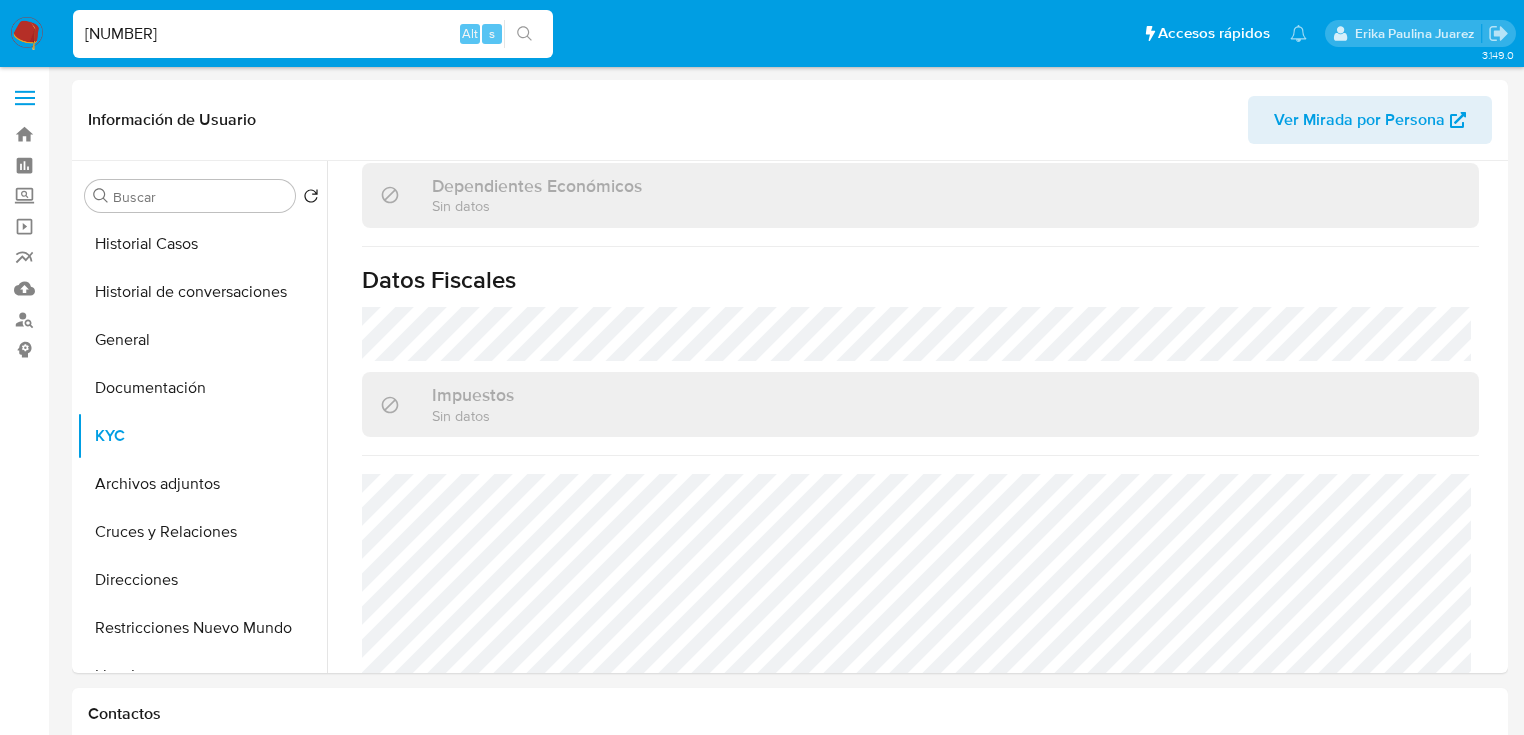 drag, startPoint x: 218, startPoint y: 29, endPoint x: -127, endPoint y: 25, distance: 345.0232 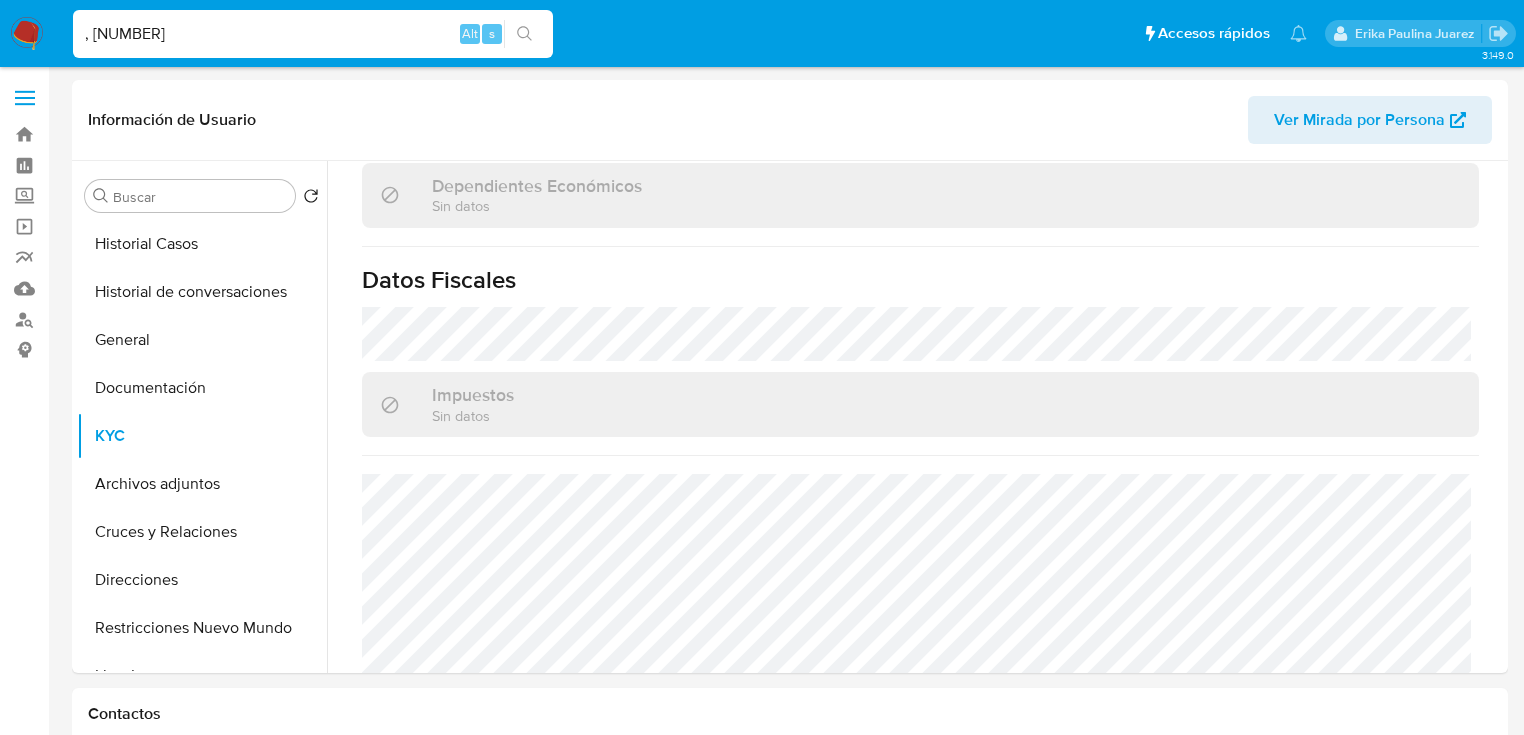 click on ", 264608151" at bounding box center [313, 34] 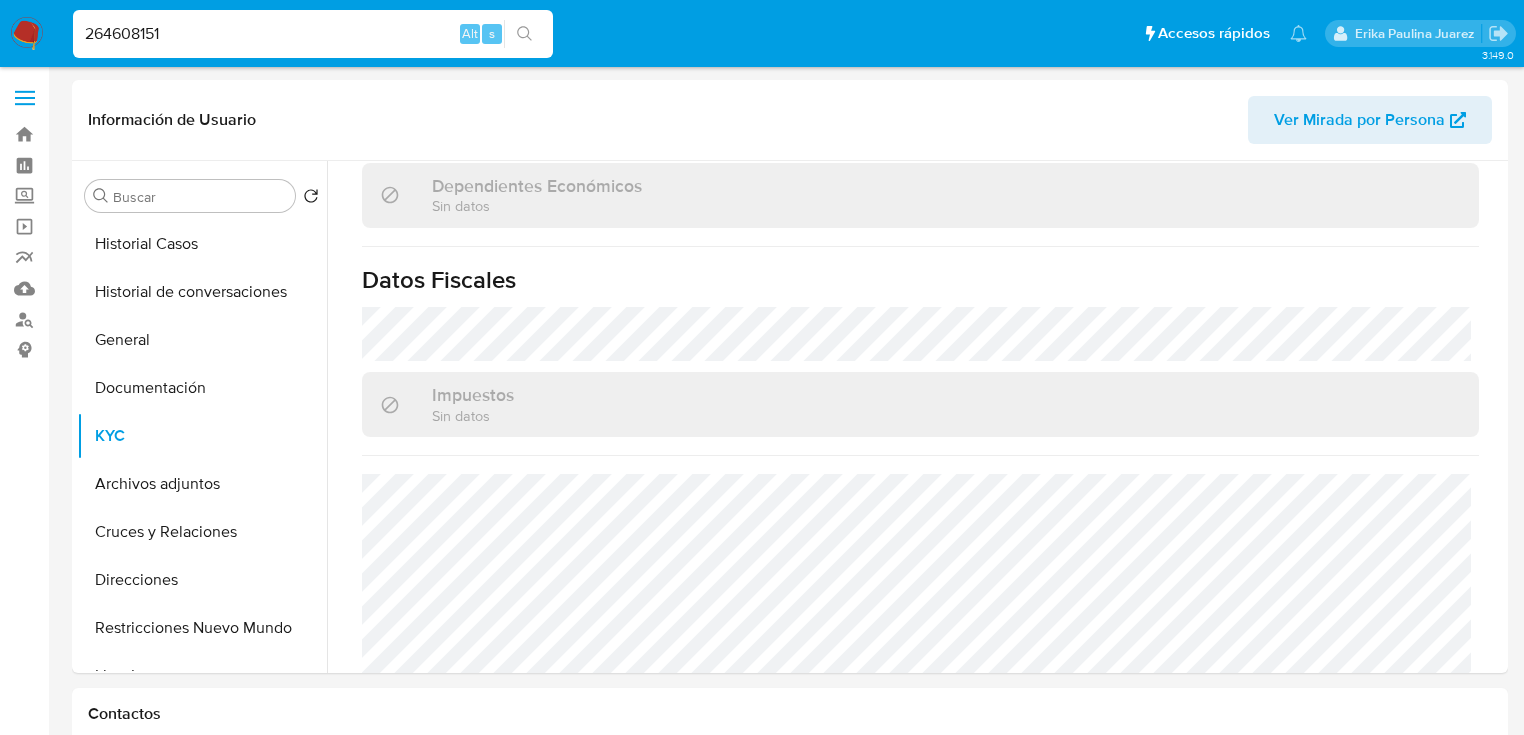 click on "264608151" at bounding box center (313, 34) 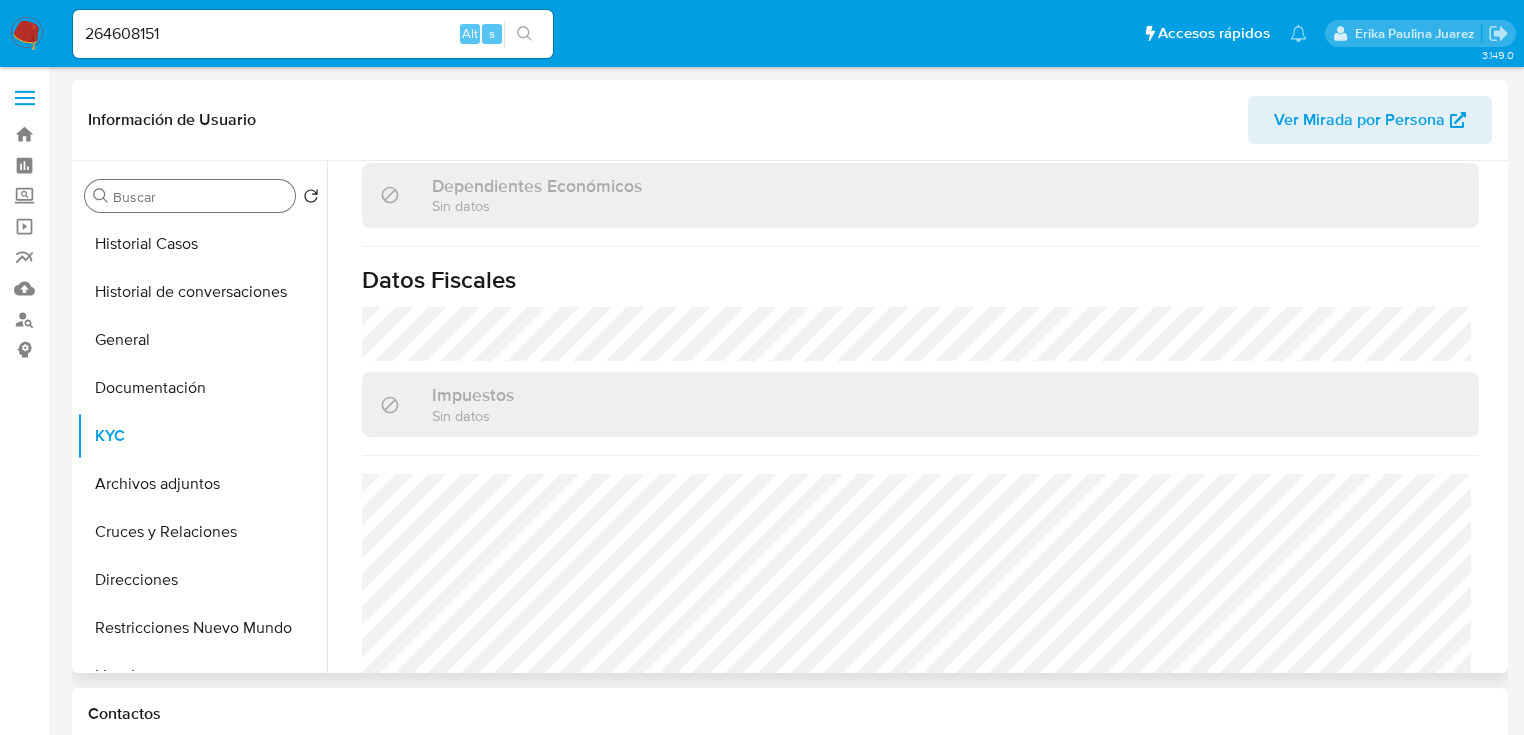 drag, startPoint x: 530, startPoint y: 26, endPoint x: 117, endPoint y: 193, distance: 445.48624 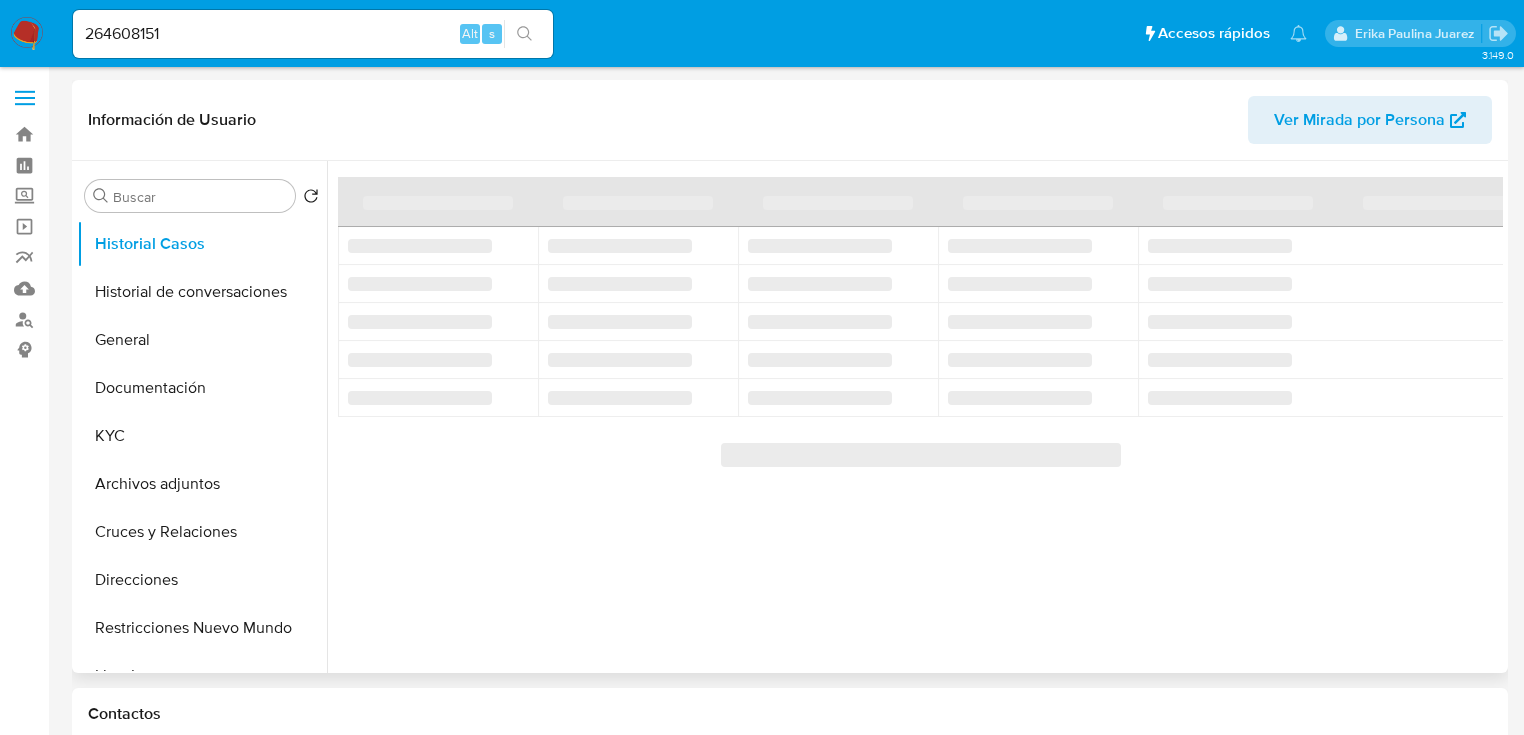 select on "10" 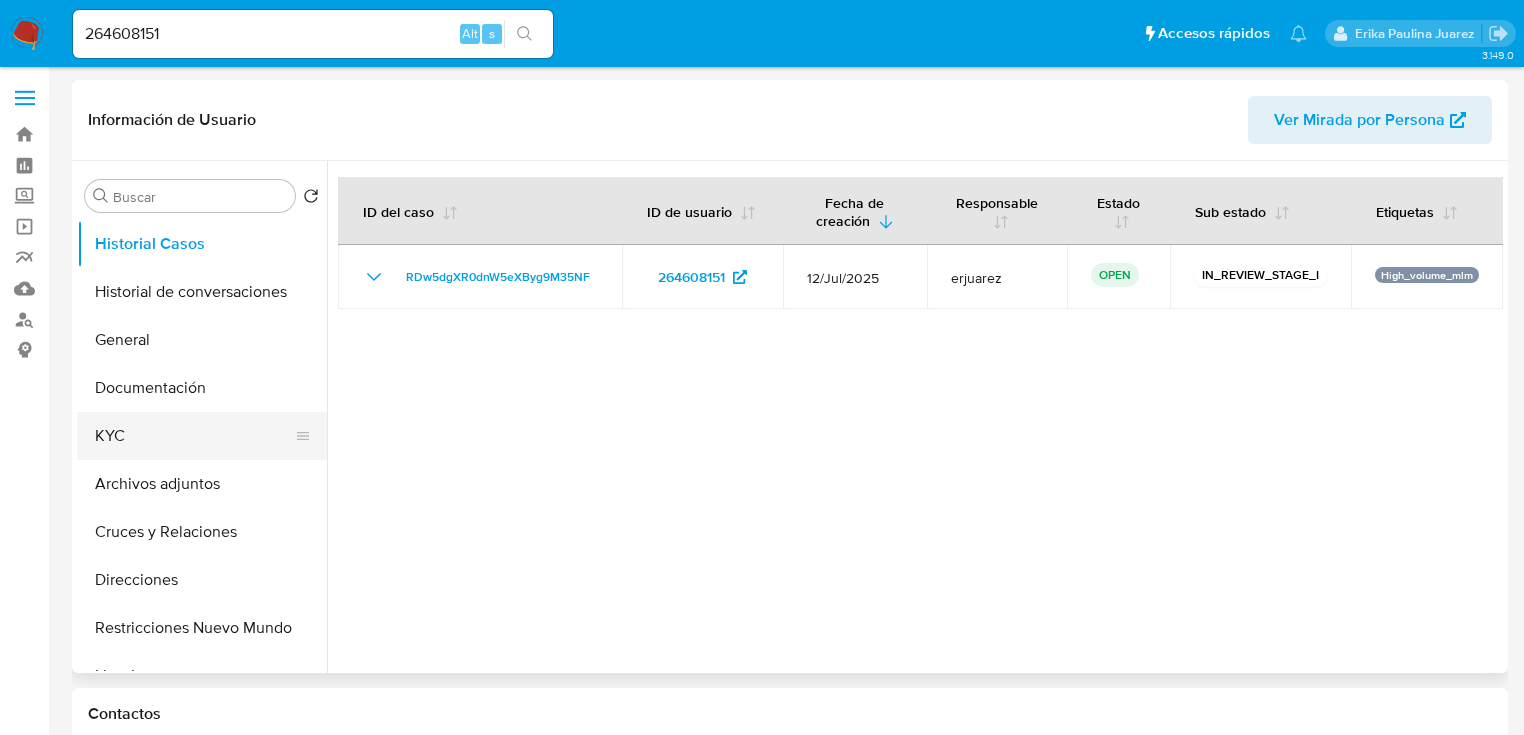 click on "KYC" at bounding box center [194, 436] 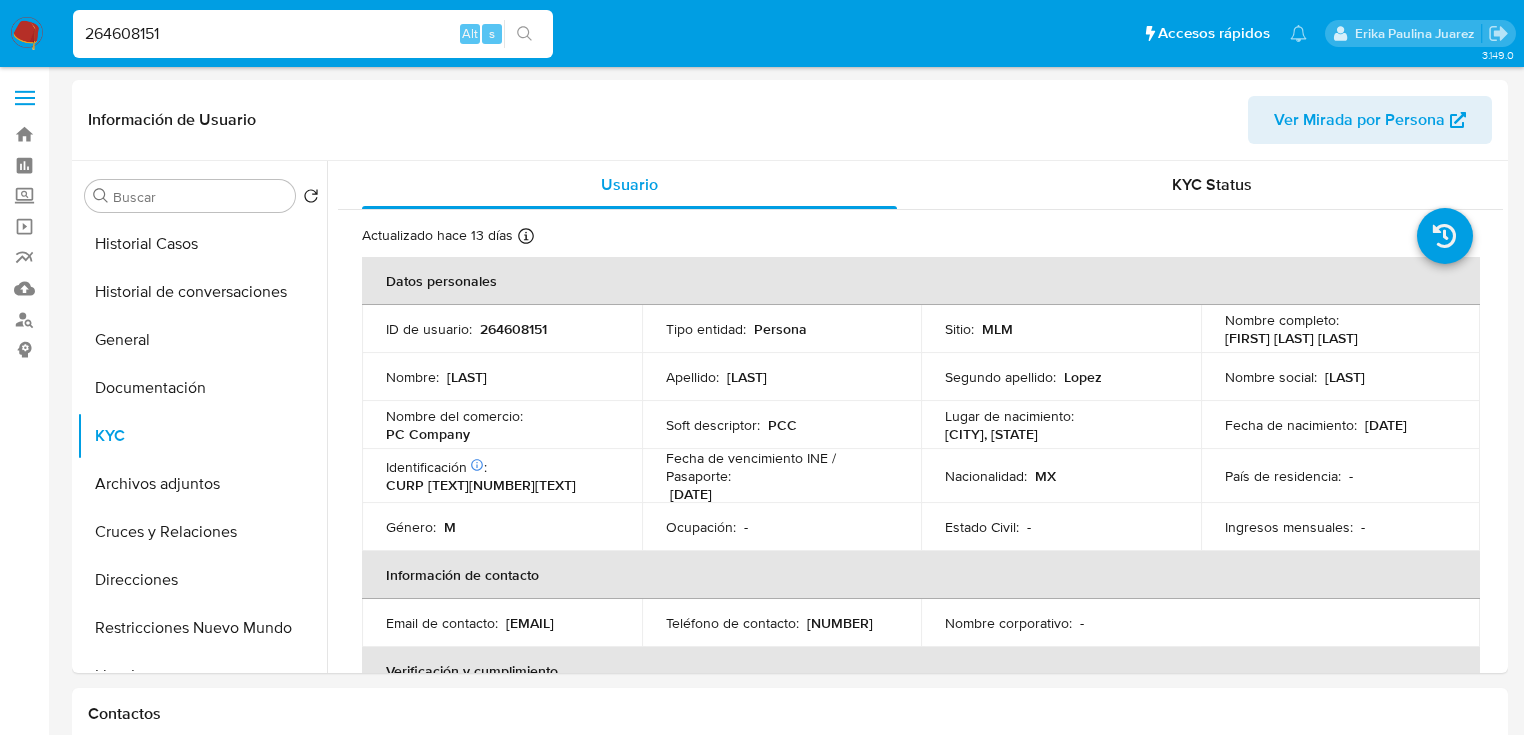drag, startPoint x: 215, startPoint y: 43, endPoint x: 47, endPoint y: 35, distance: 168.19037 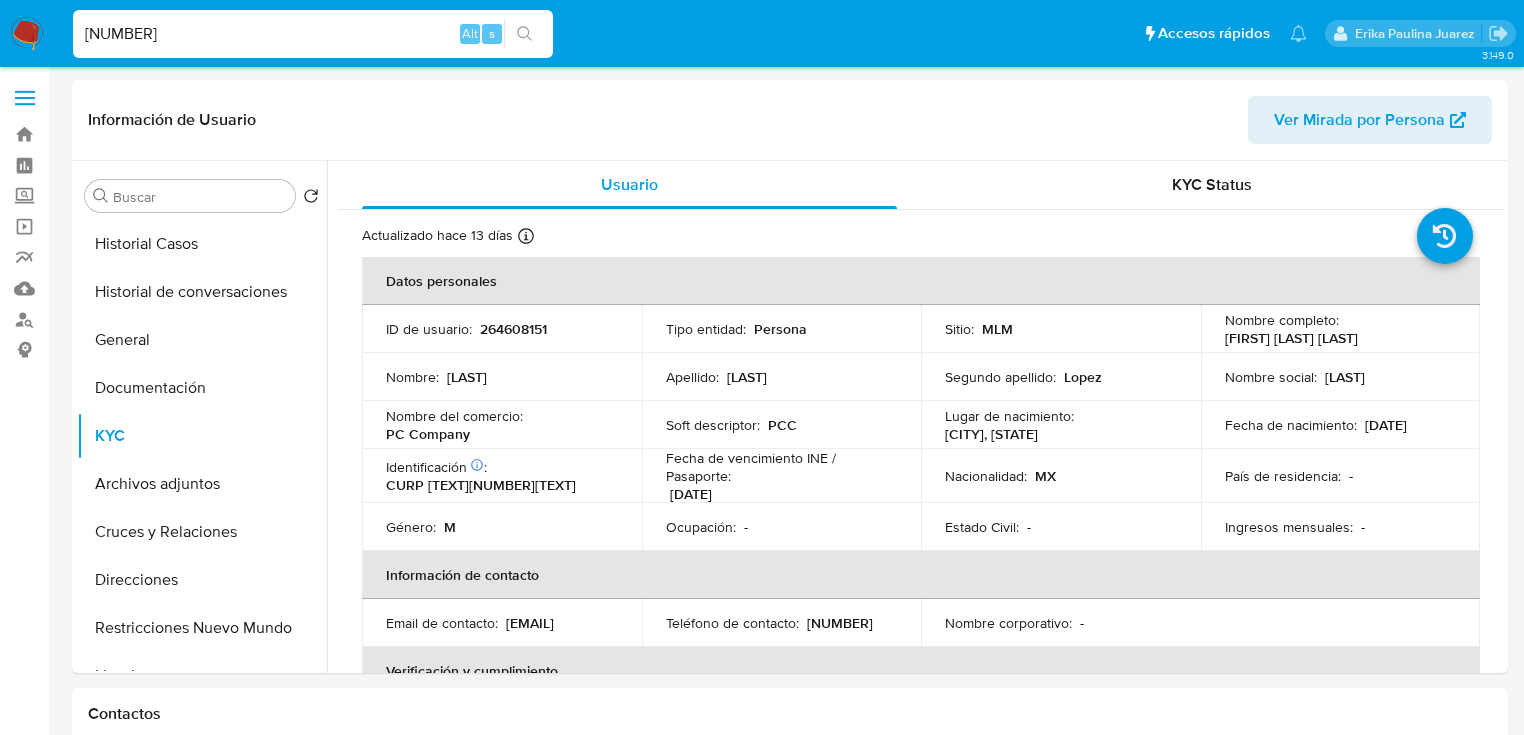 type on "148694171" 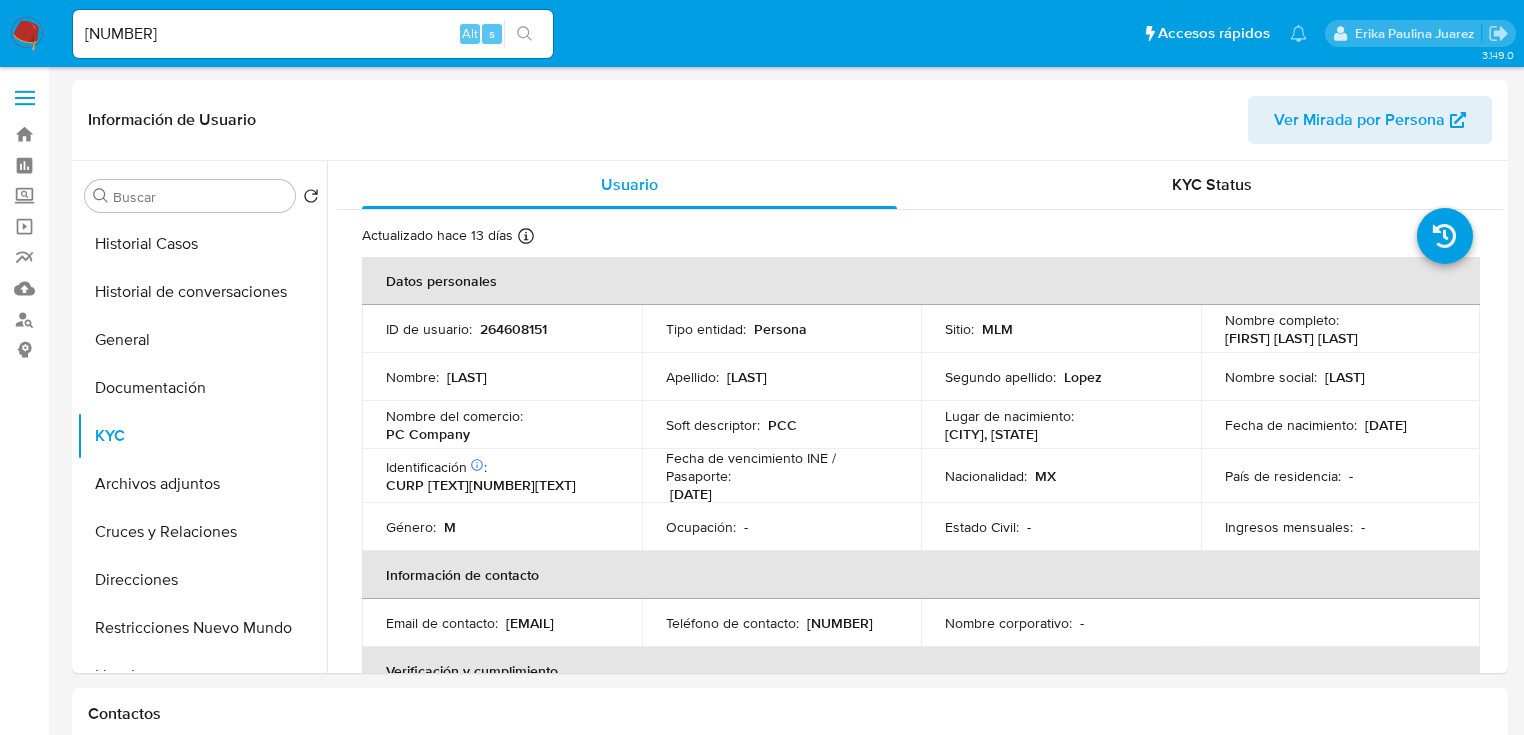 click 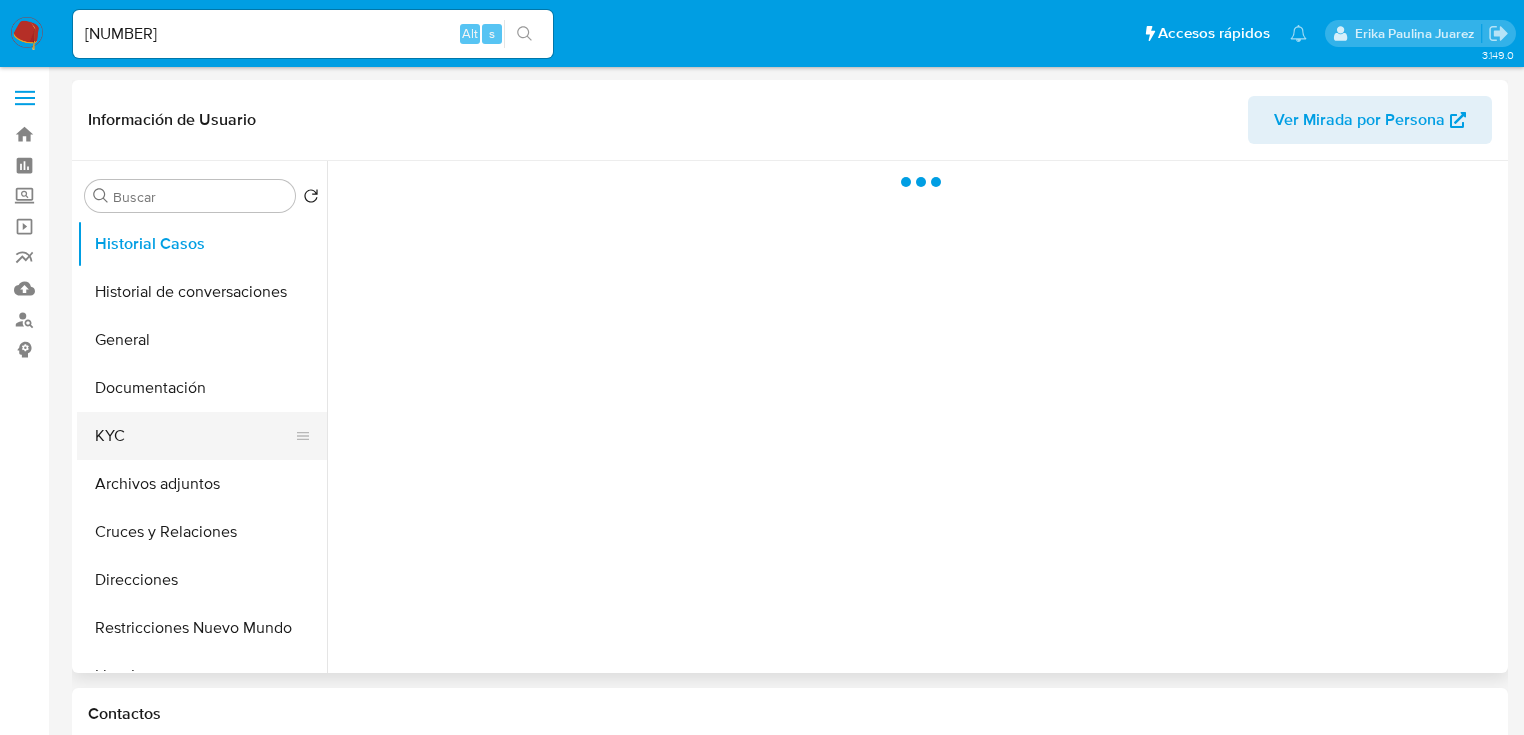 click on "KYC" at bounding box center [194, 436] 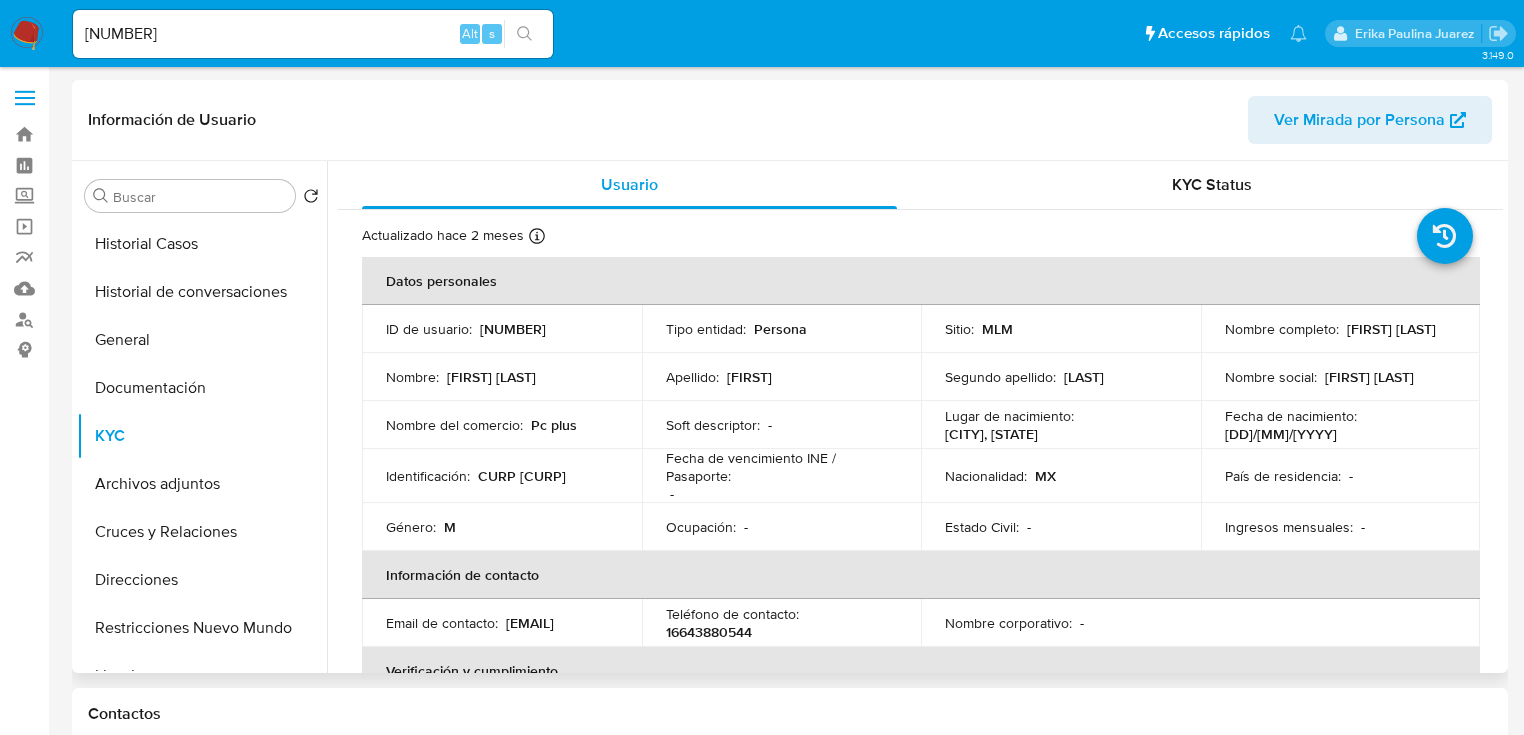 select on "10" 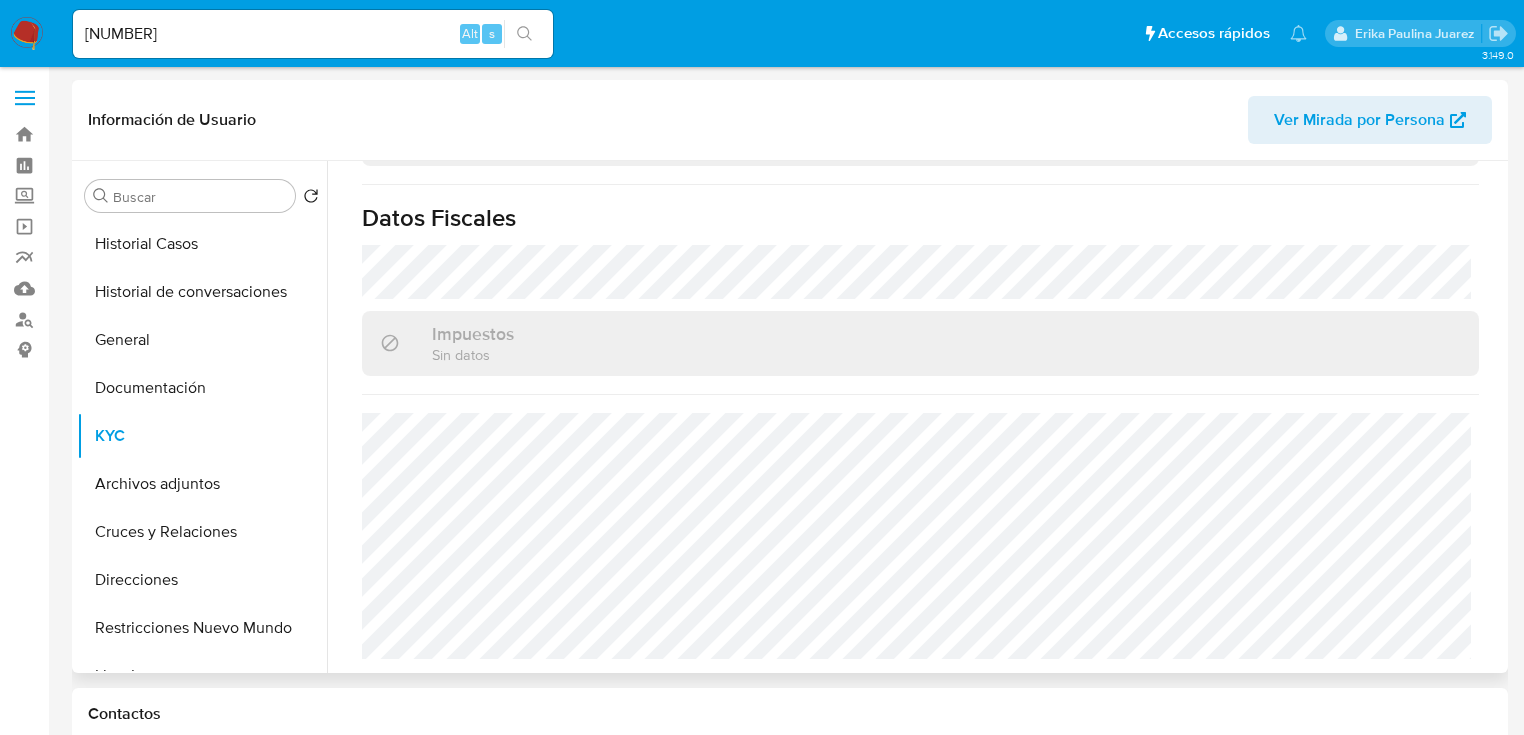 scroll, scrollTop: 1243, scrollLeft: 0, axis: vertical 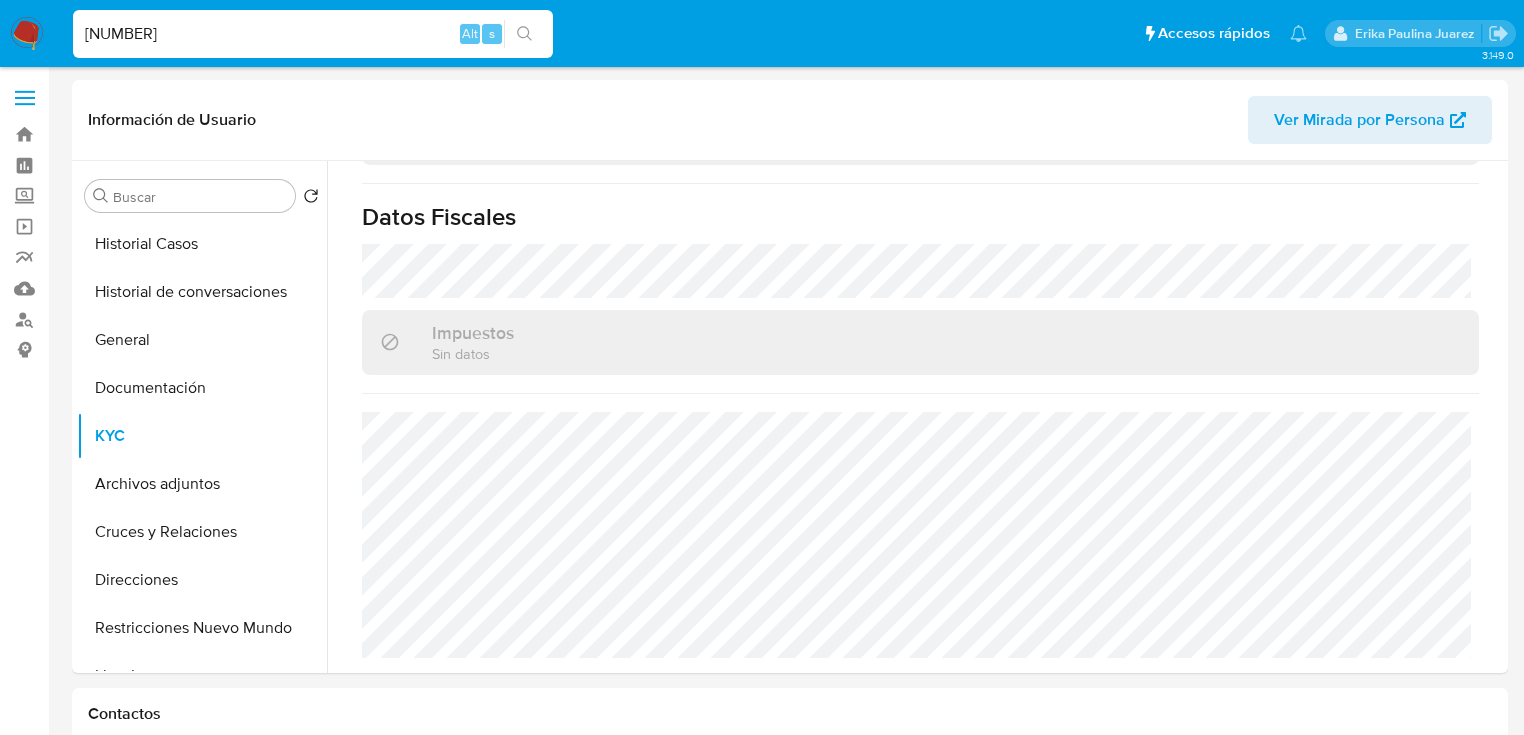 drag, startPoint x: 200, startPoint y: 37, endPoint x: 312, endPoint y: 55, distance: 113.43721 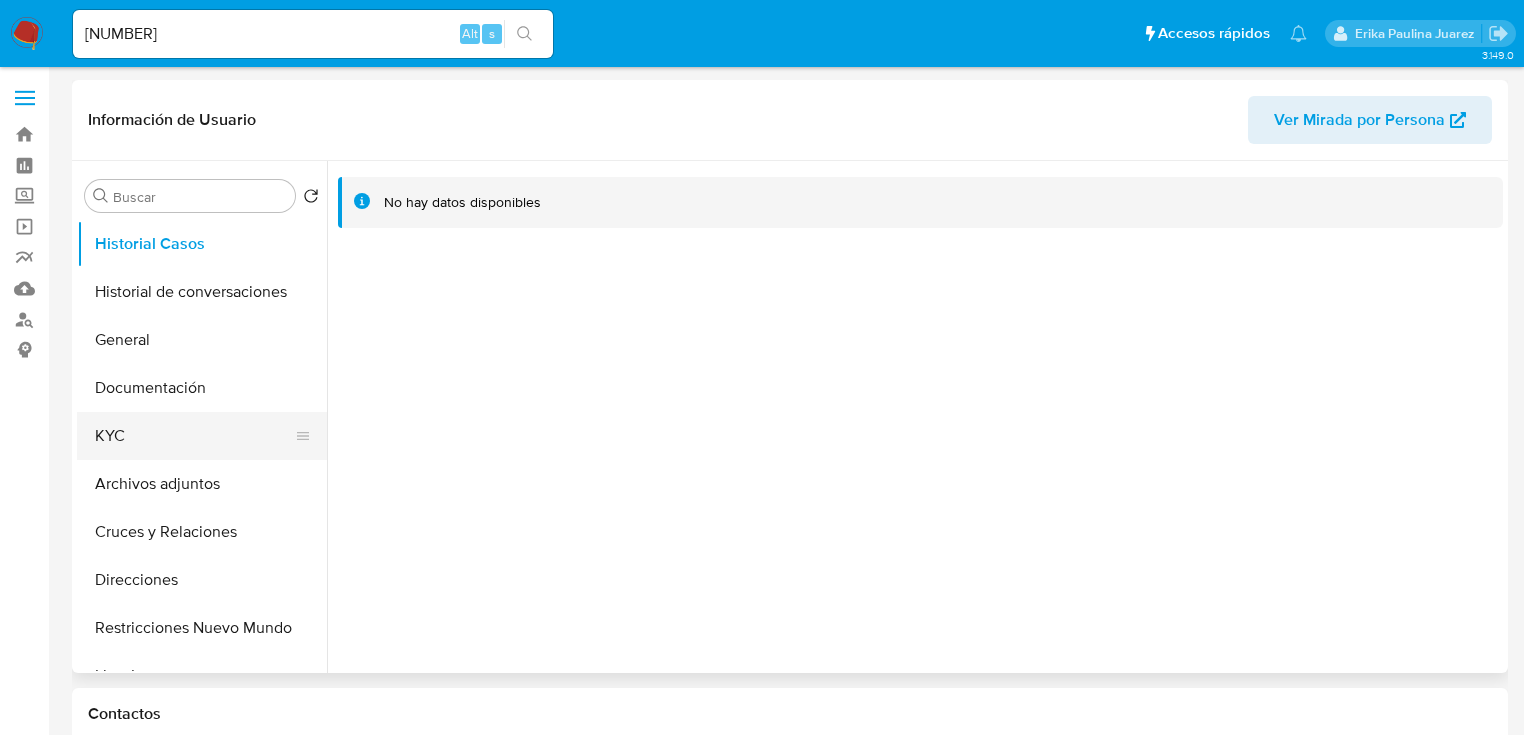 click on "KYC" at bounding box center [194, 436] 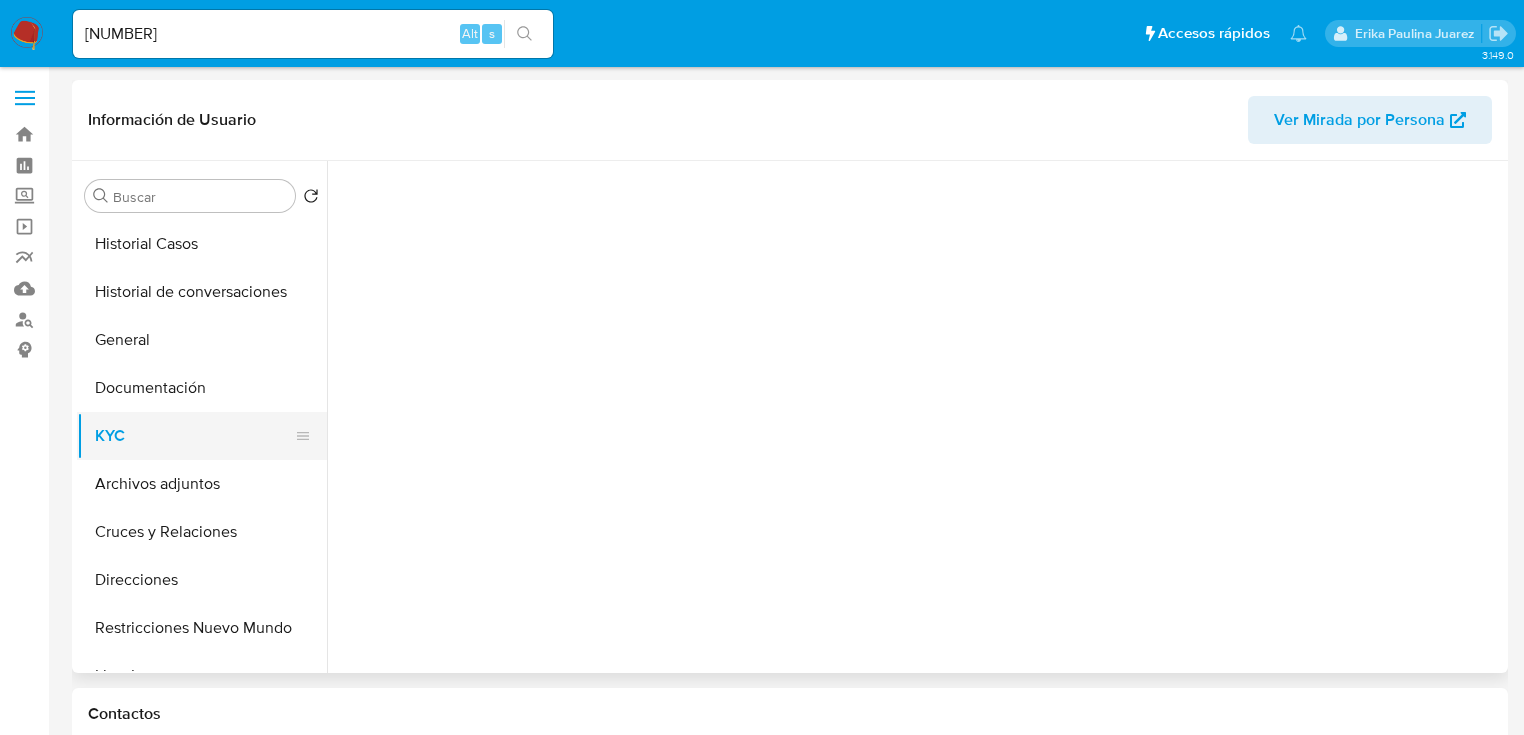 drag, startPoint x: 123, startPoint y: 442, endPoint x: 132, endPoint y: 437, distance: 10.29563 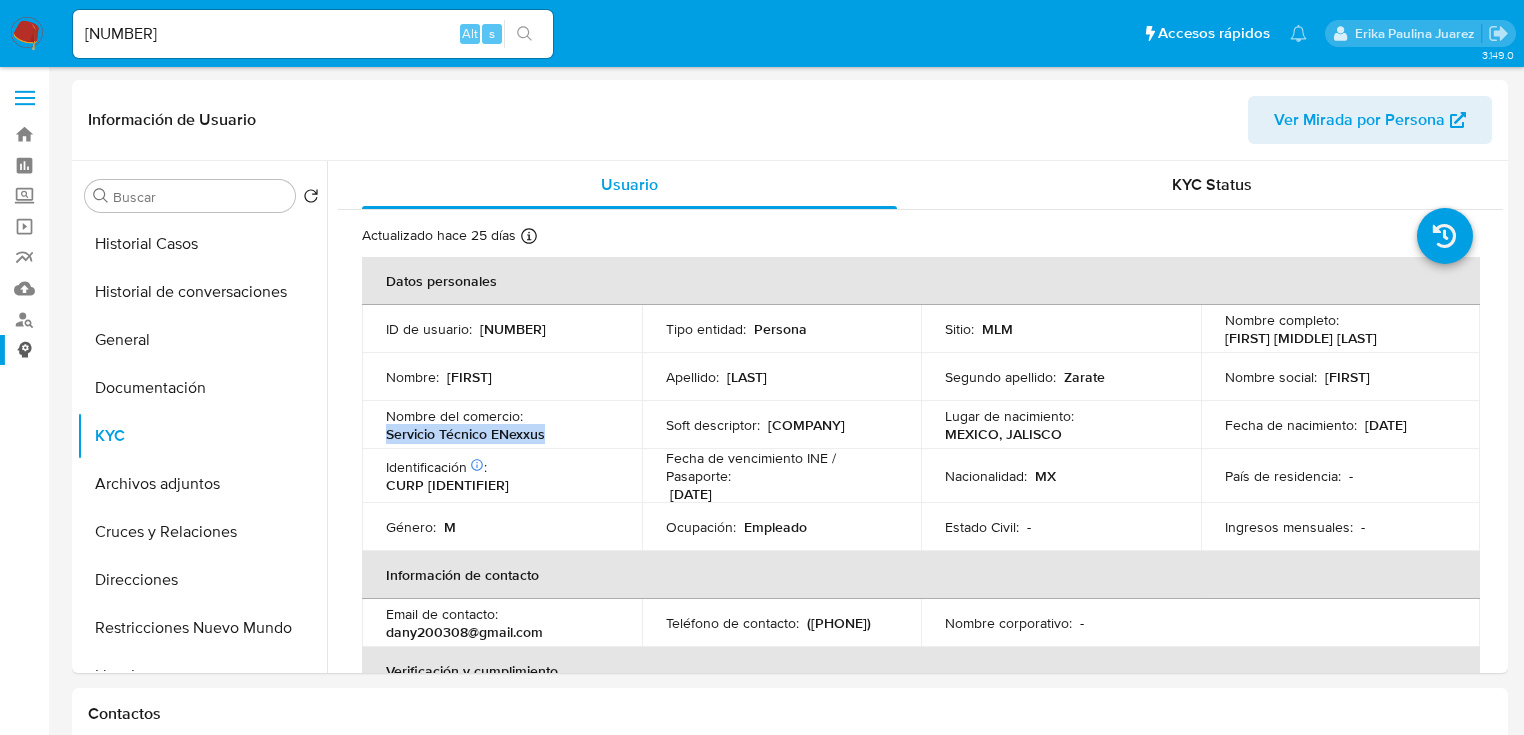 drag, startPoint x: 388, startPoint y: 434, endPoint x: 13, endPoint y: 353, distance: 383.6483 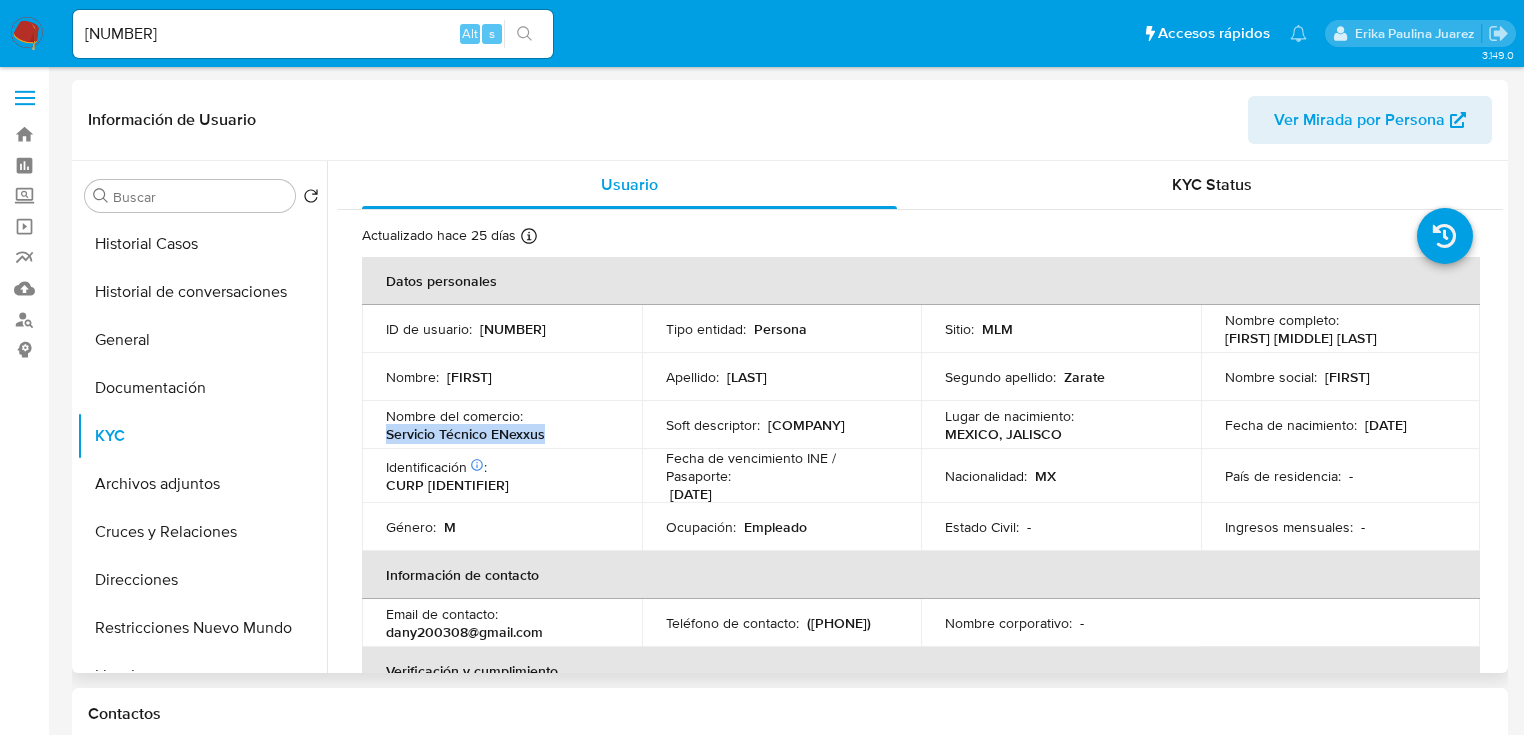drag, startPoint x: 1219, startPoint y: 341, endPoint x: 1396, endPoint y: 342, distance: 177.00282 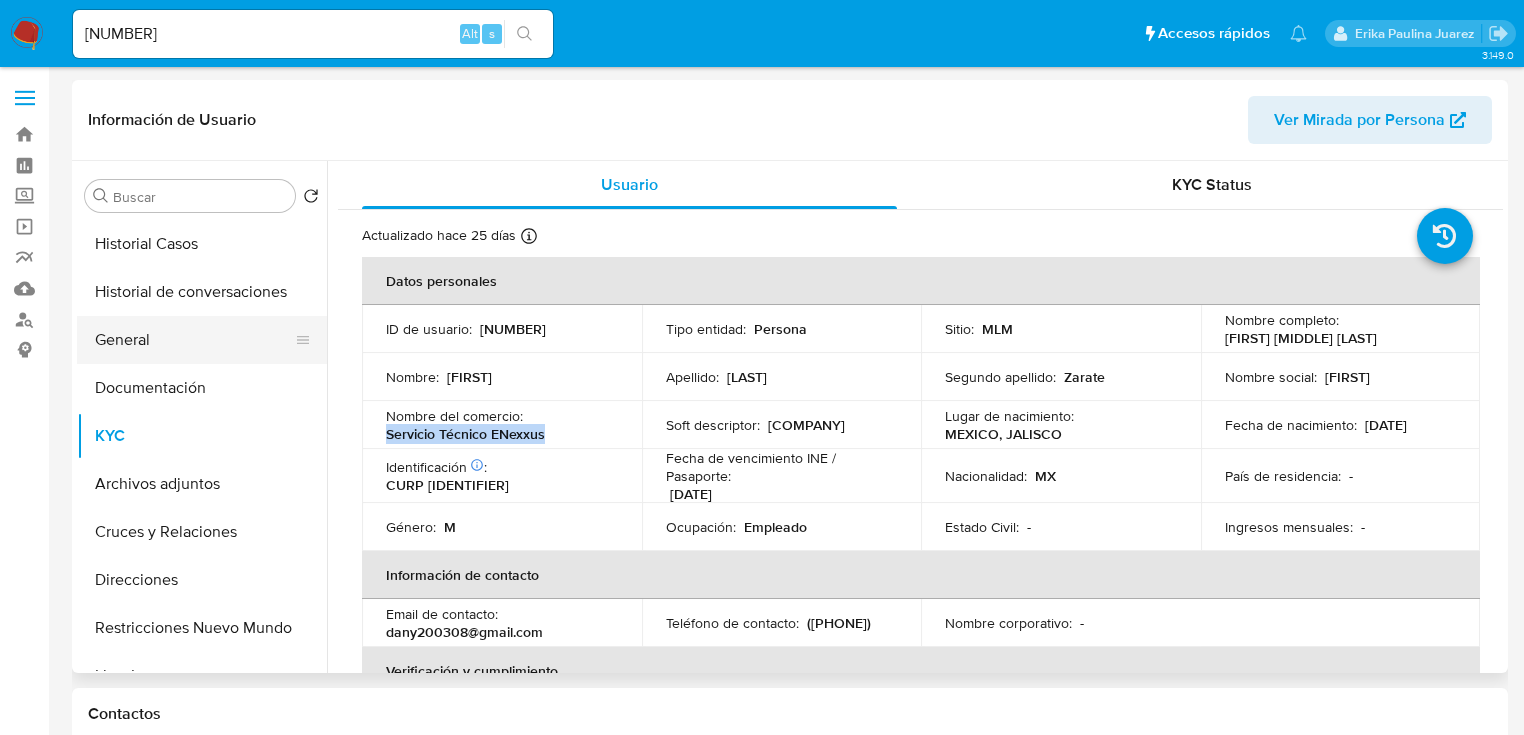 copy on "Luis Daniel Rodriguez Zarate" 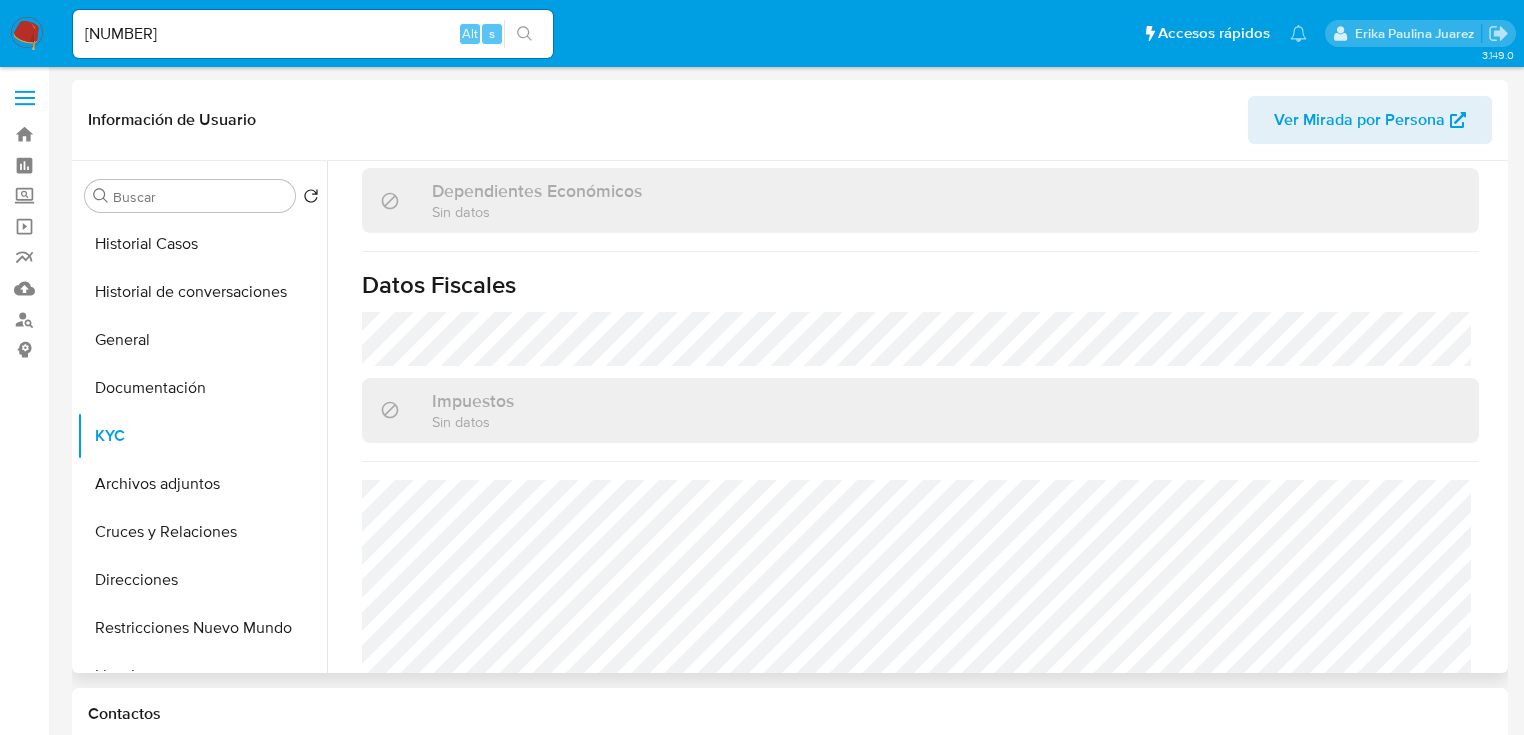 scroll, scrollTop: 1243, scrollLeft: 0, axis: vertical 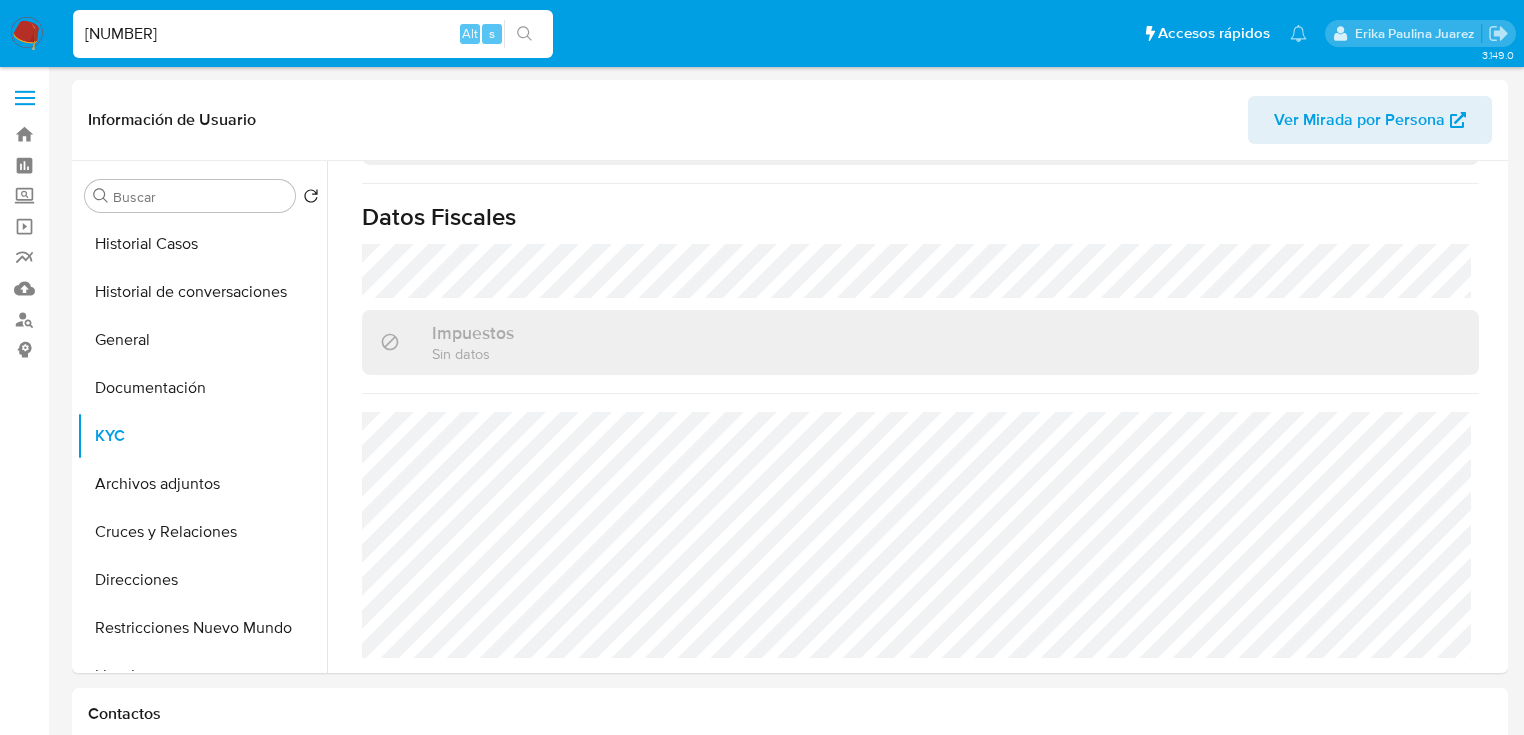 drag, startPoint x: 238, startPoint y: 29, endPoint x: 35, endPoint y: 36, distance: 203.12065 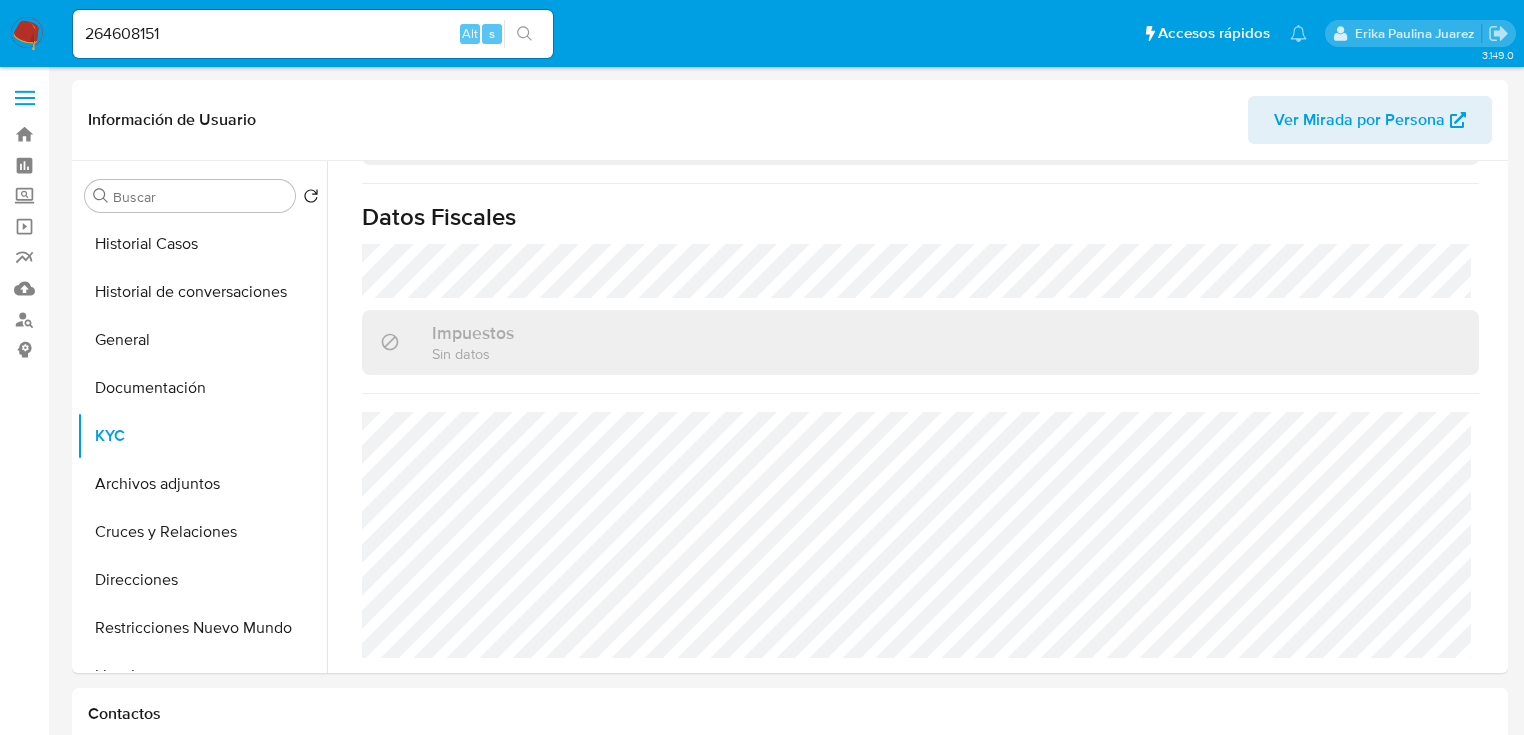 click at bounding box center [524, 34] 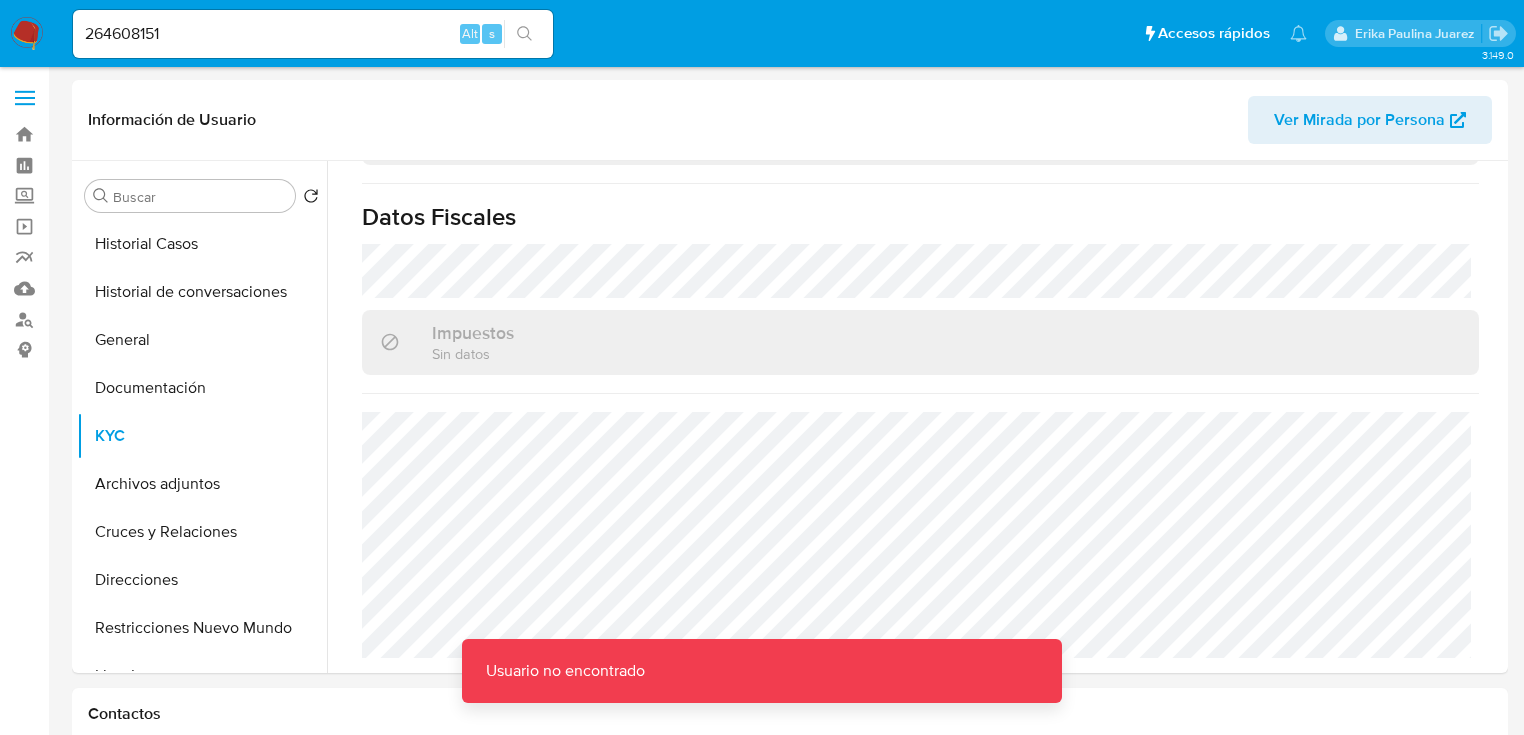 drag, startPoint x: 204, startPoint y: 37, endPoint x: 169, endPoint y: 28, distance: 36.138622 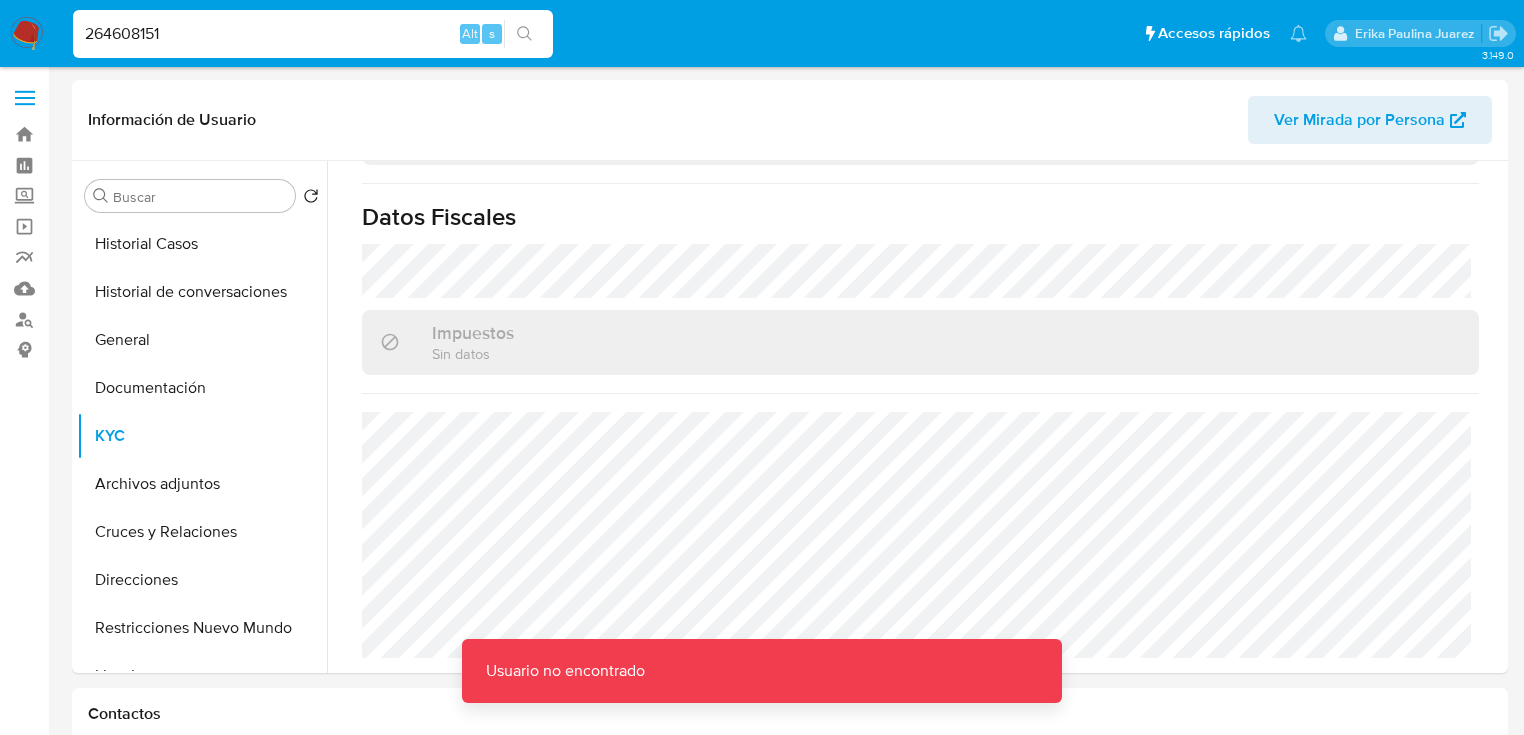 click on "264608151" at bounding box center [313, 34] 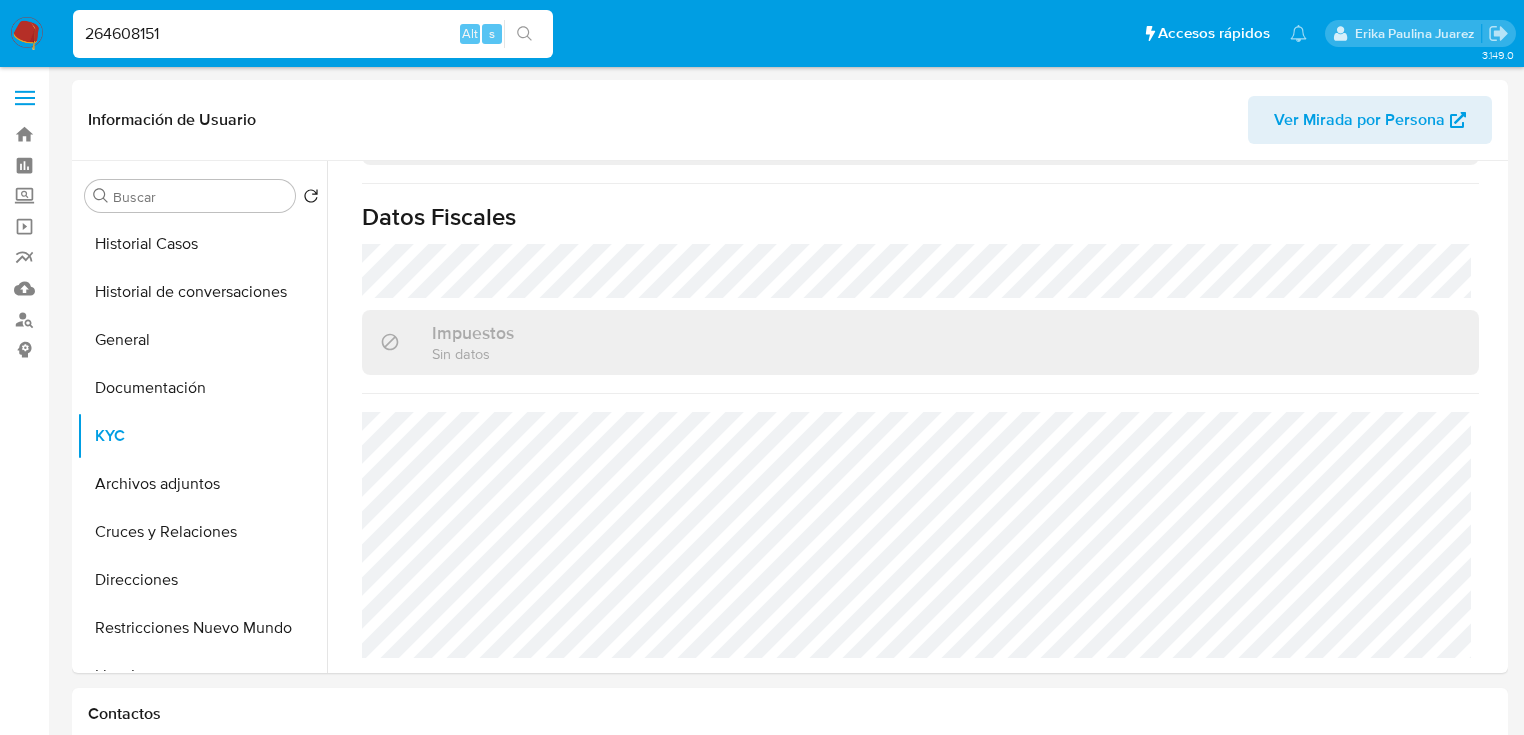 type on "264608151" 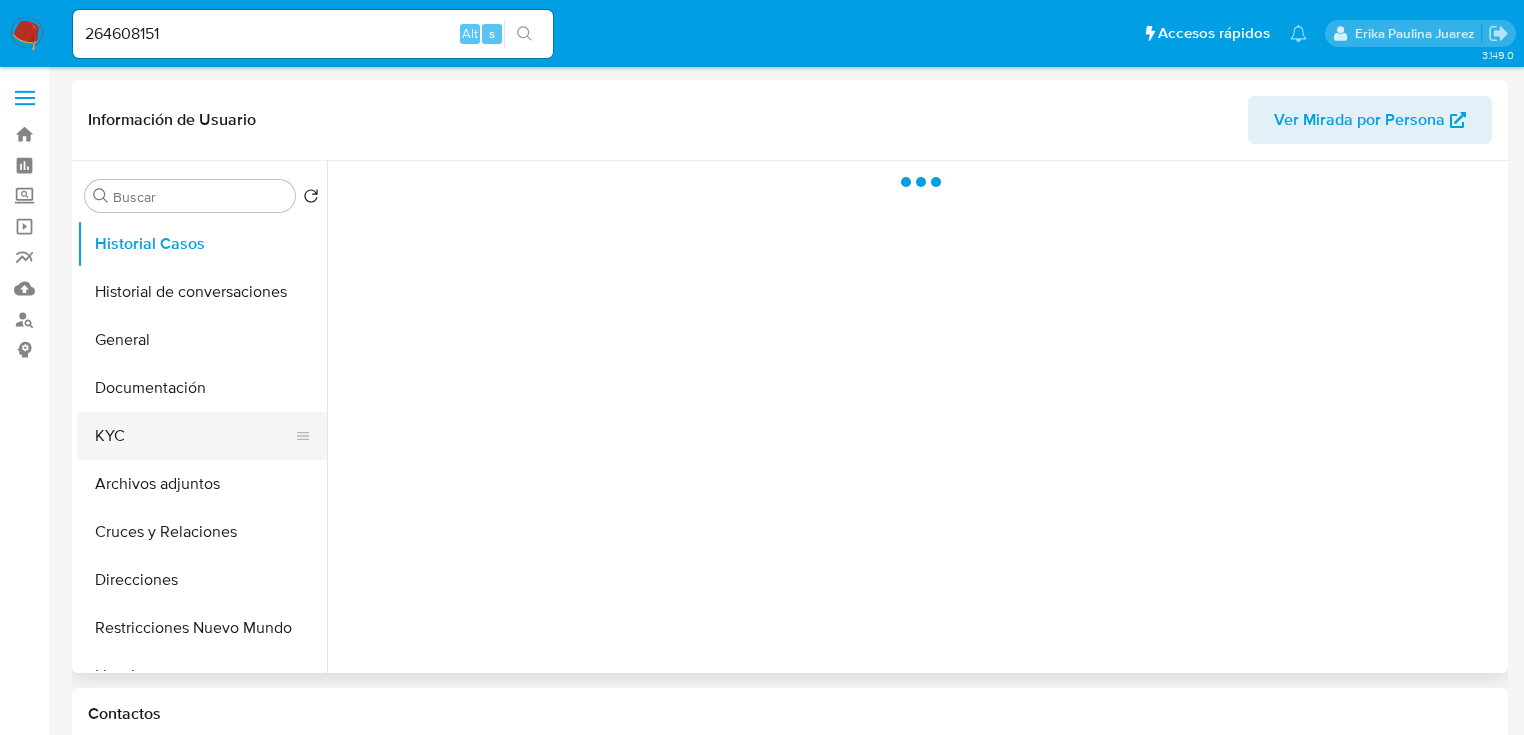 click on "KYC" at bounding box center (194, 436) 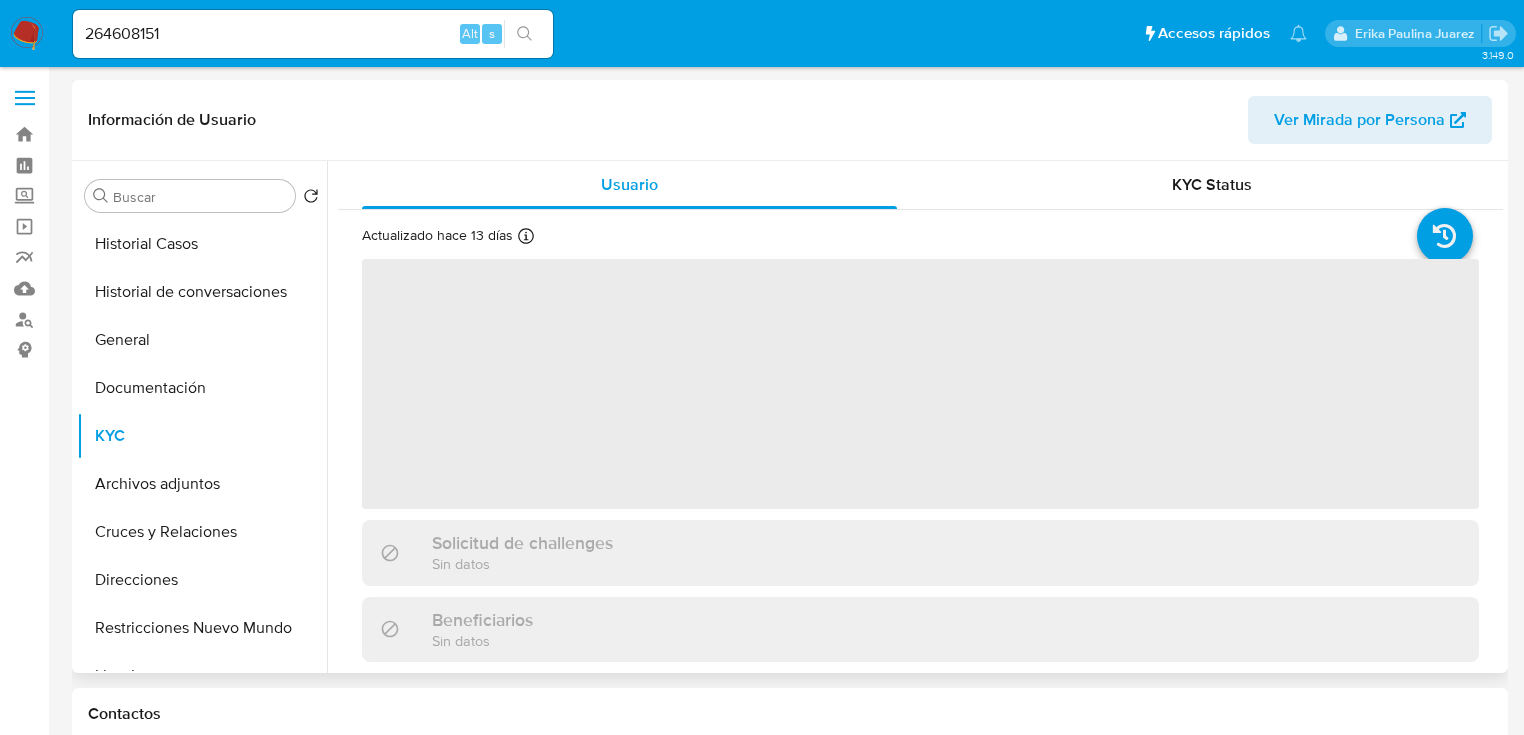 select on "10" 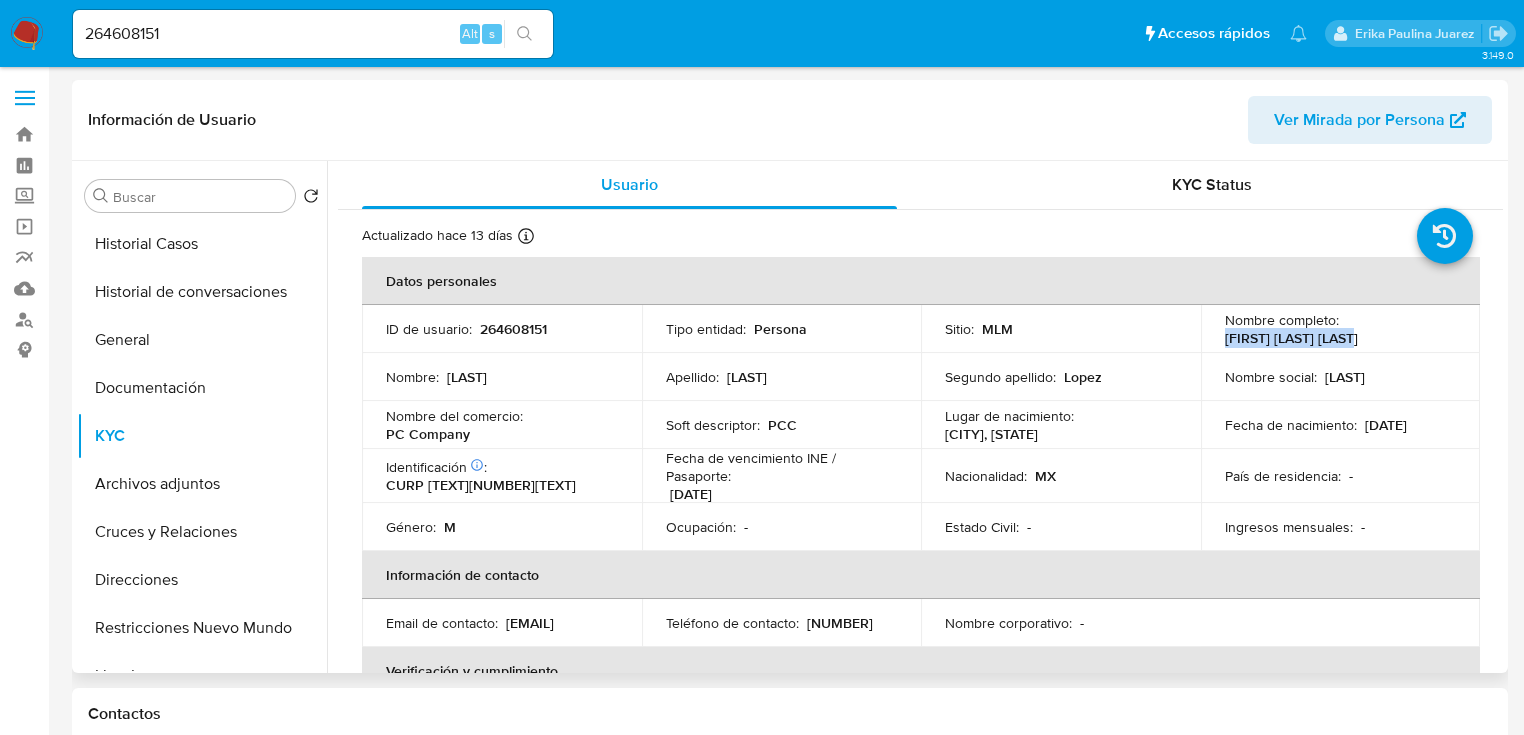 drag, startPoint x: 1221, startPoint y: 340, endPoint x: 1400, endPoint y: 338, distance: 179.01117 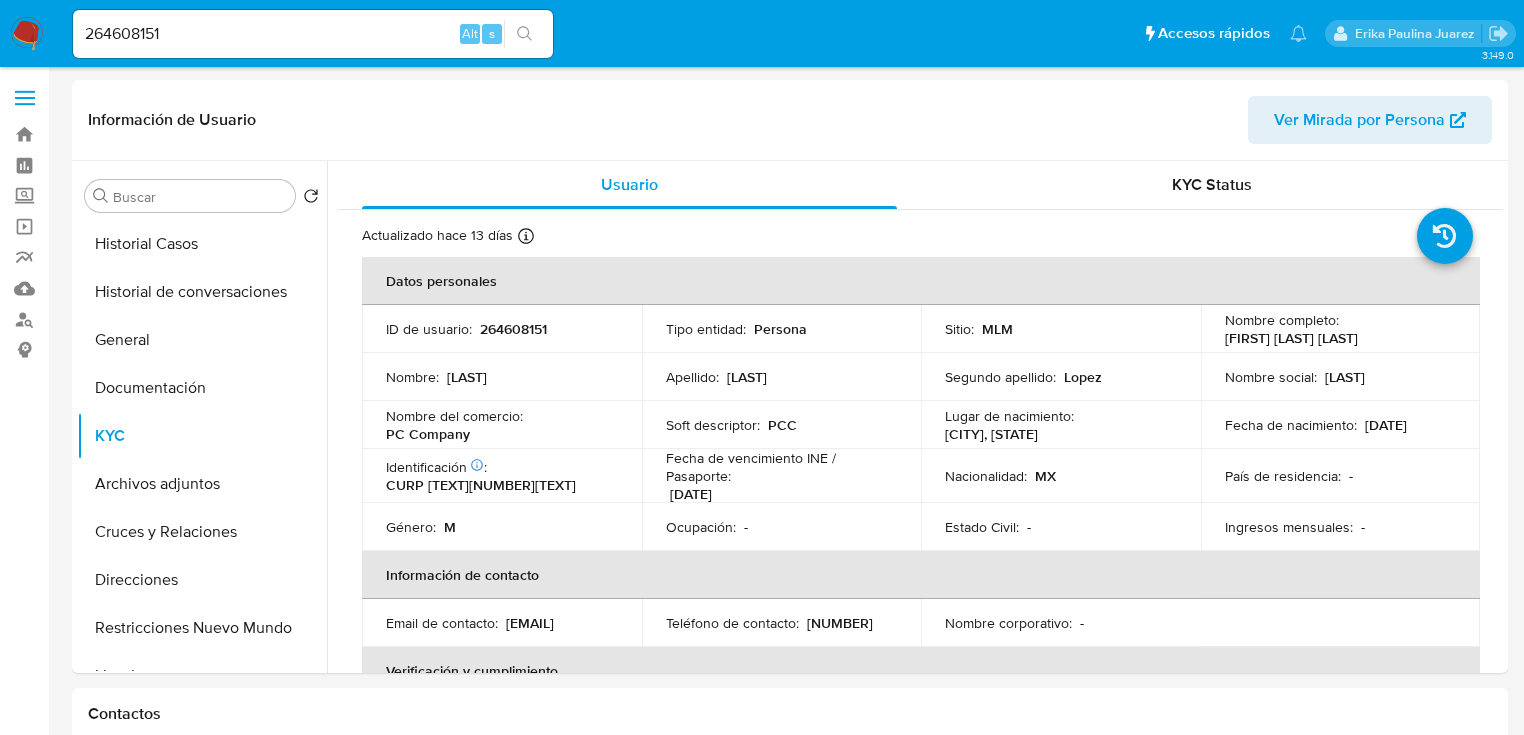 drag, startPoint x: 208, startPoint y: 31, endPoint x: -25, endPoint y: 38, distance: 233.10513 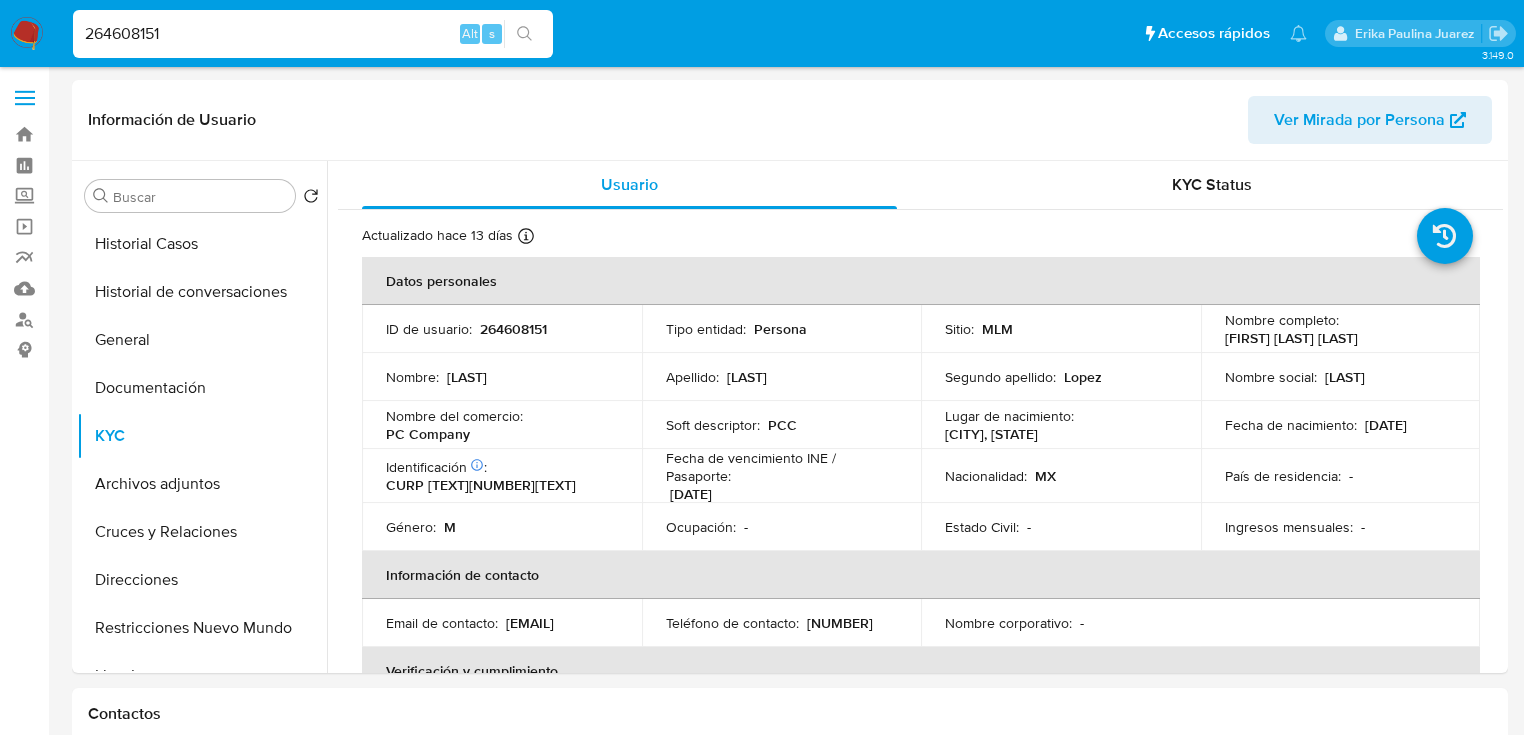 paste on "14799706" 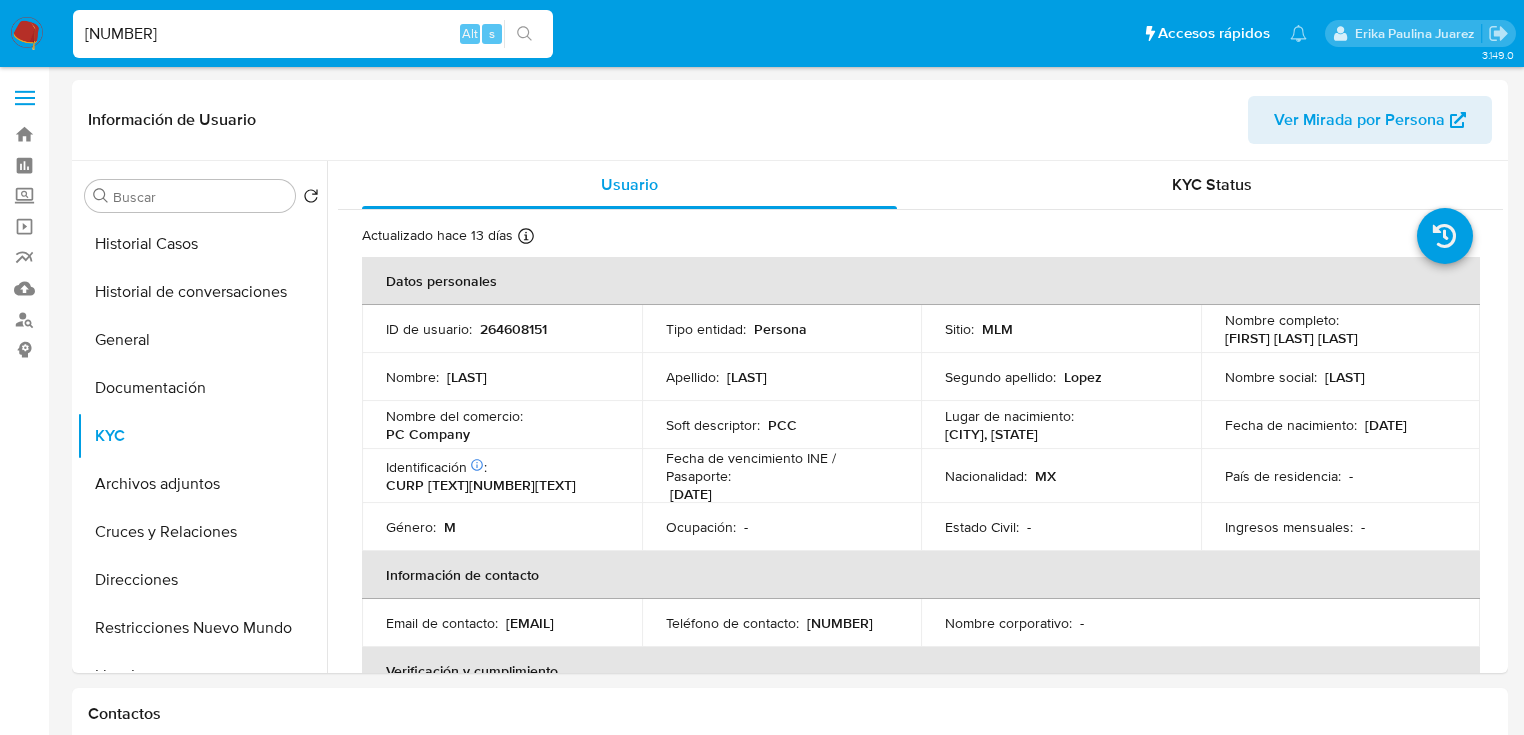 type on "214799706" 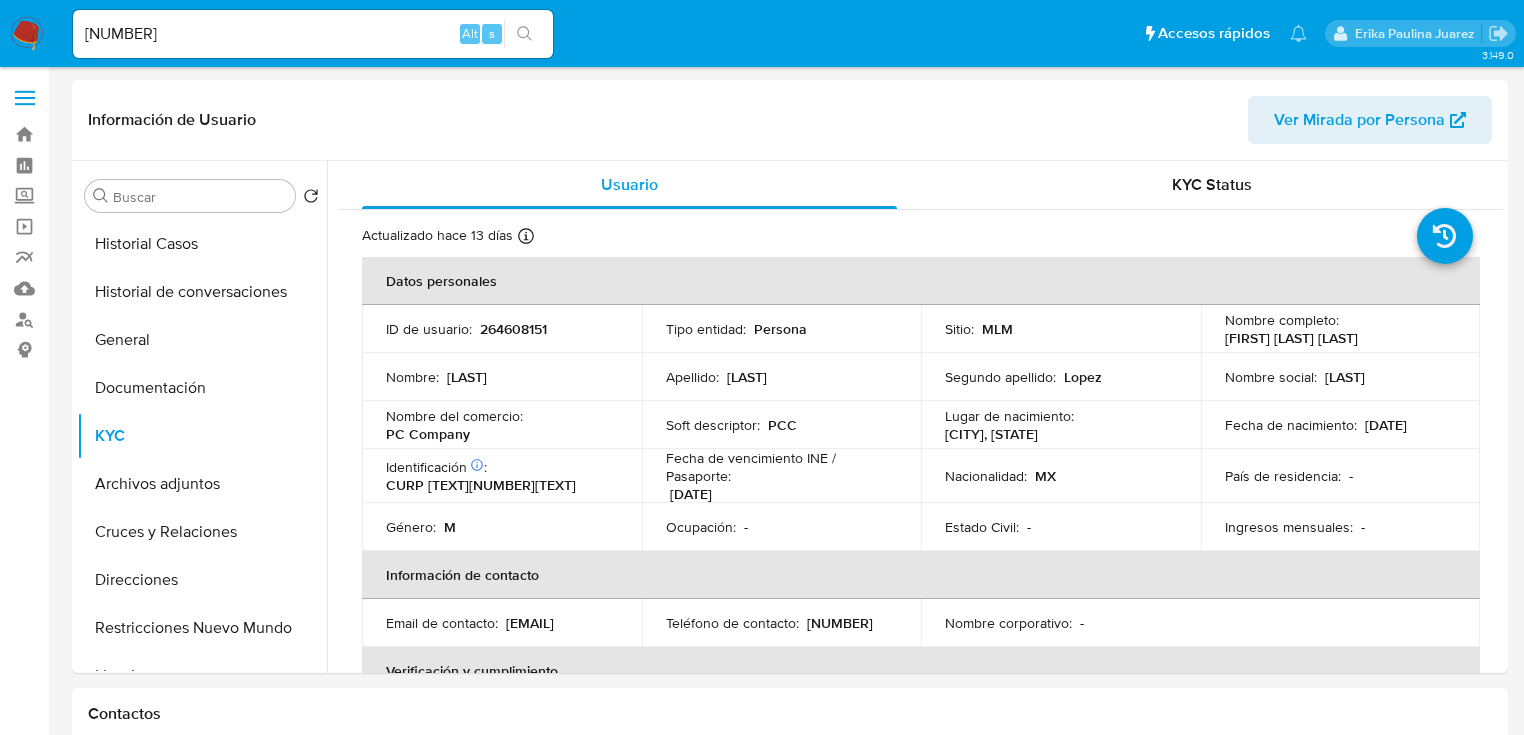 click 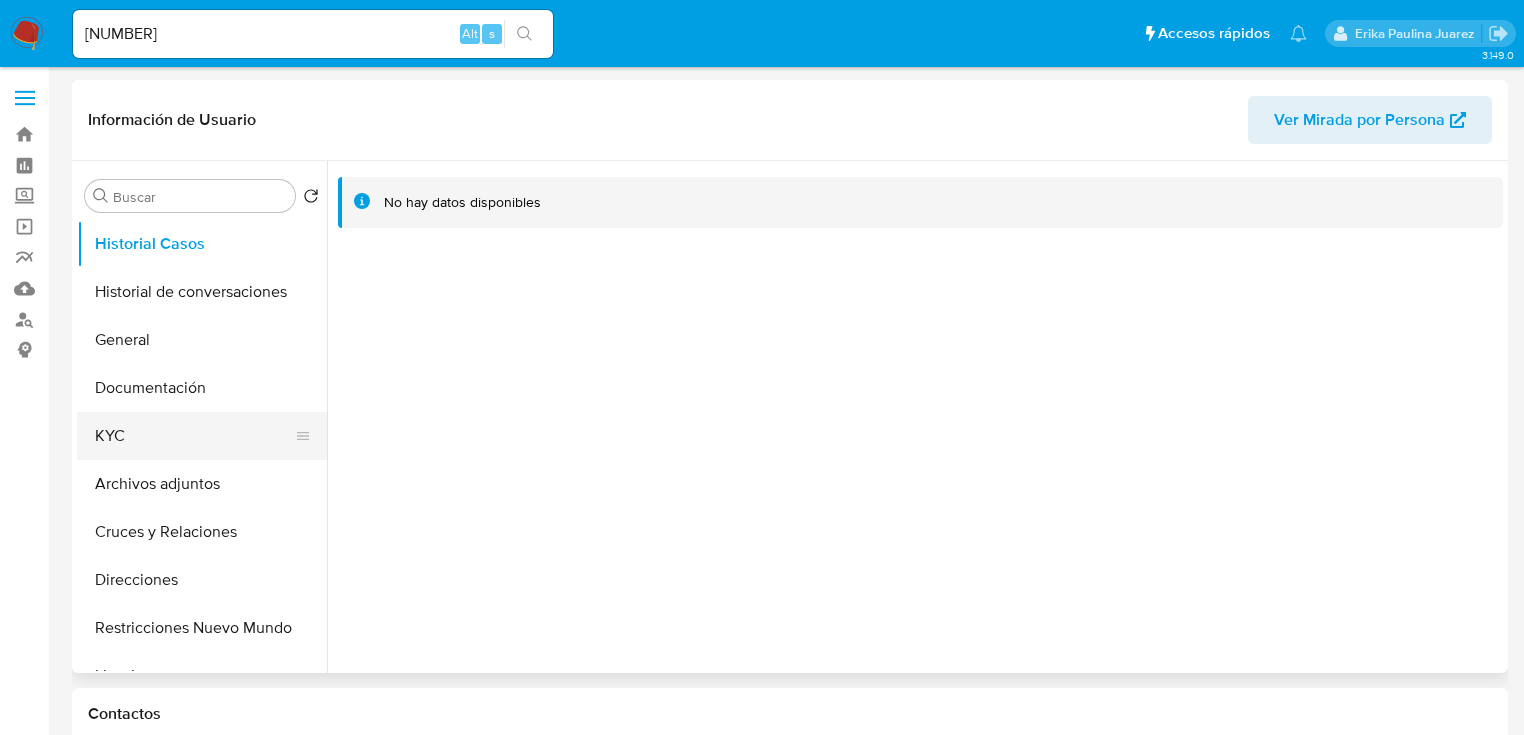 click on "KYC" at bounding box center [194, 436] 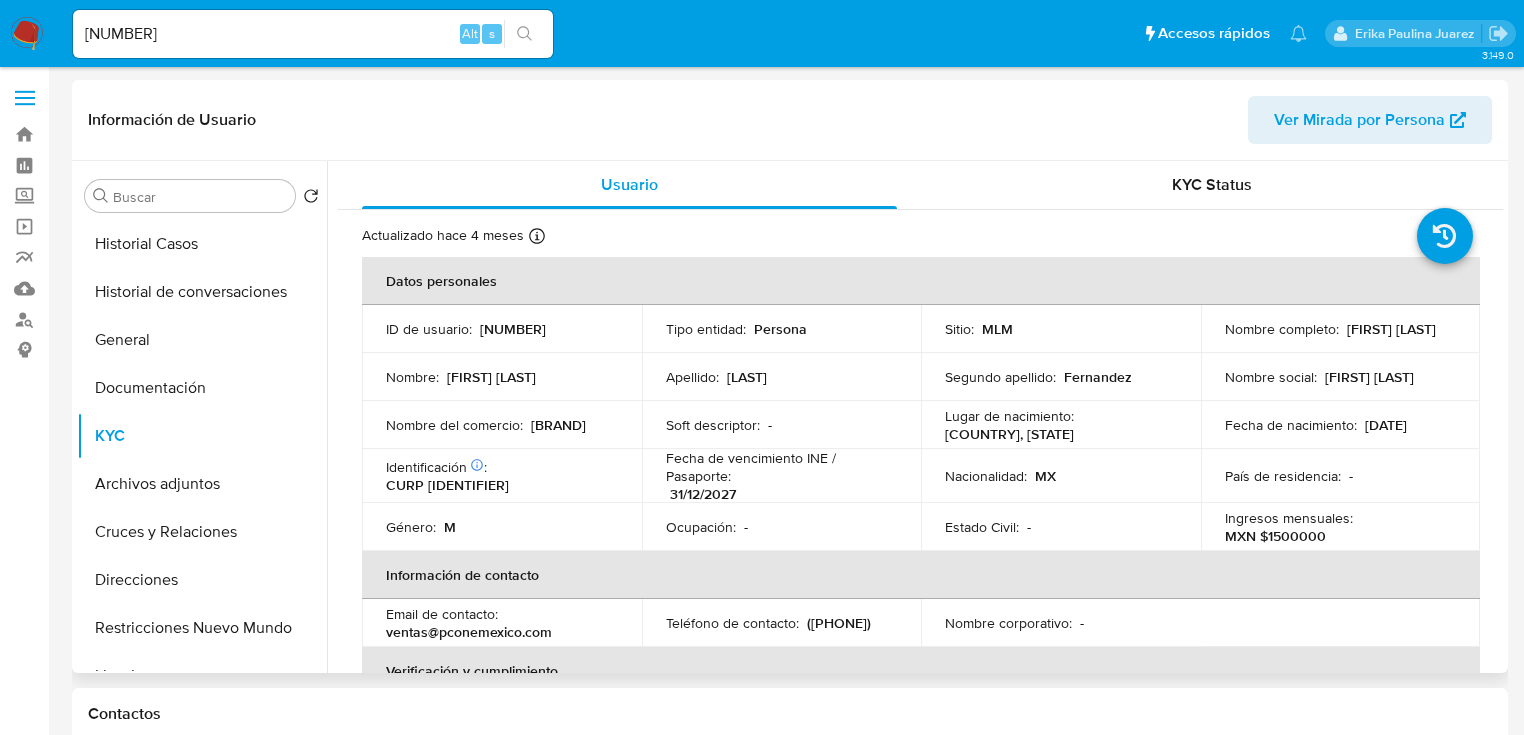 drag, startPoint x: 387, startPoint y: 437, endPoint x: 517, endPoint y: 444, distance: 130.18832 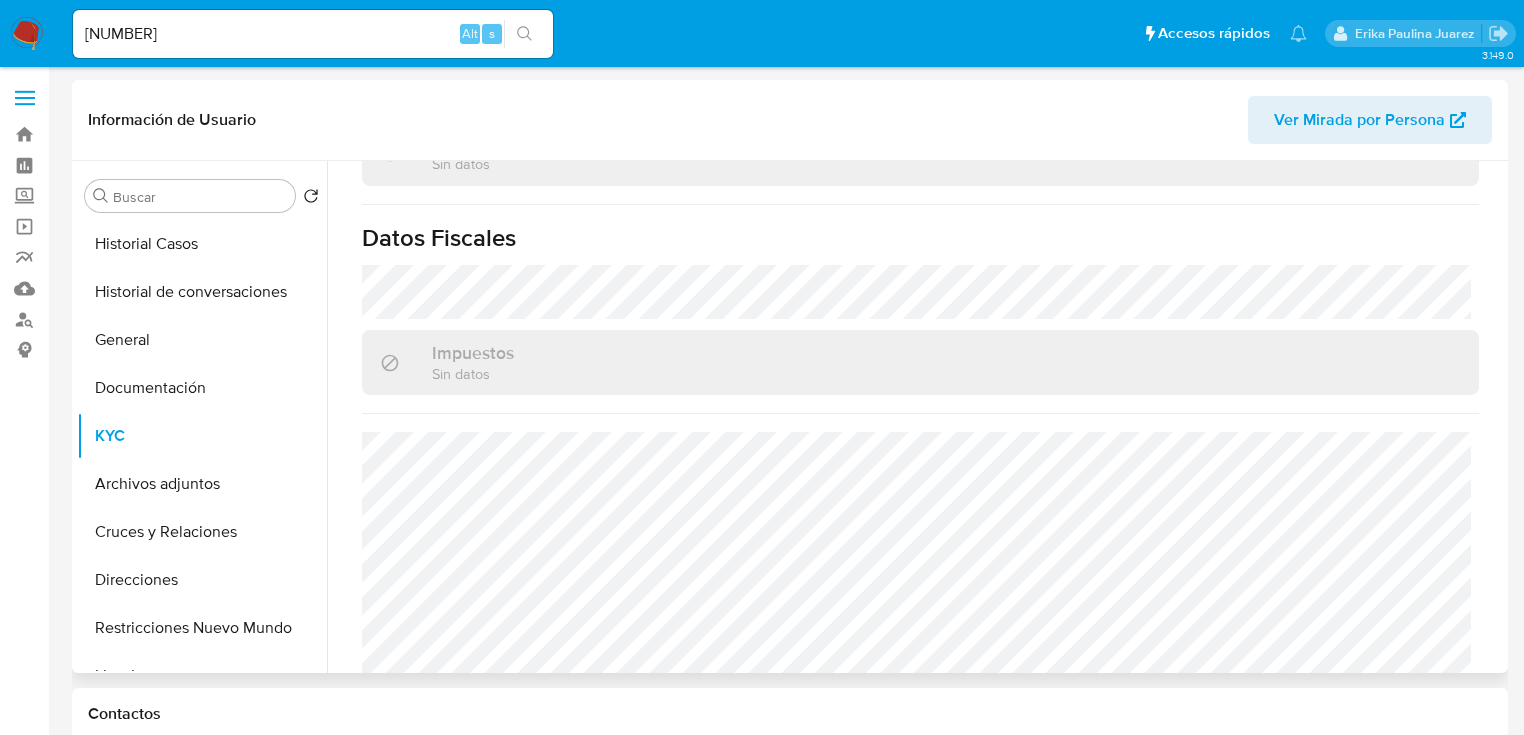 scroll, scrollTop: 1263, scrollLeft: 0, axis: vertical 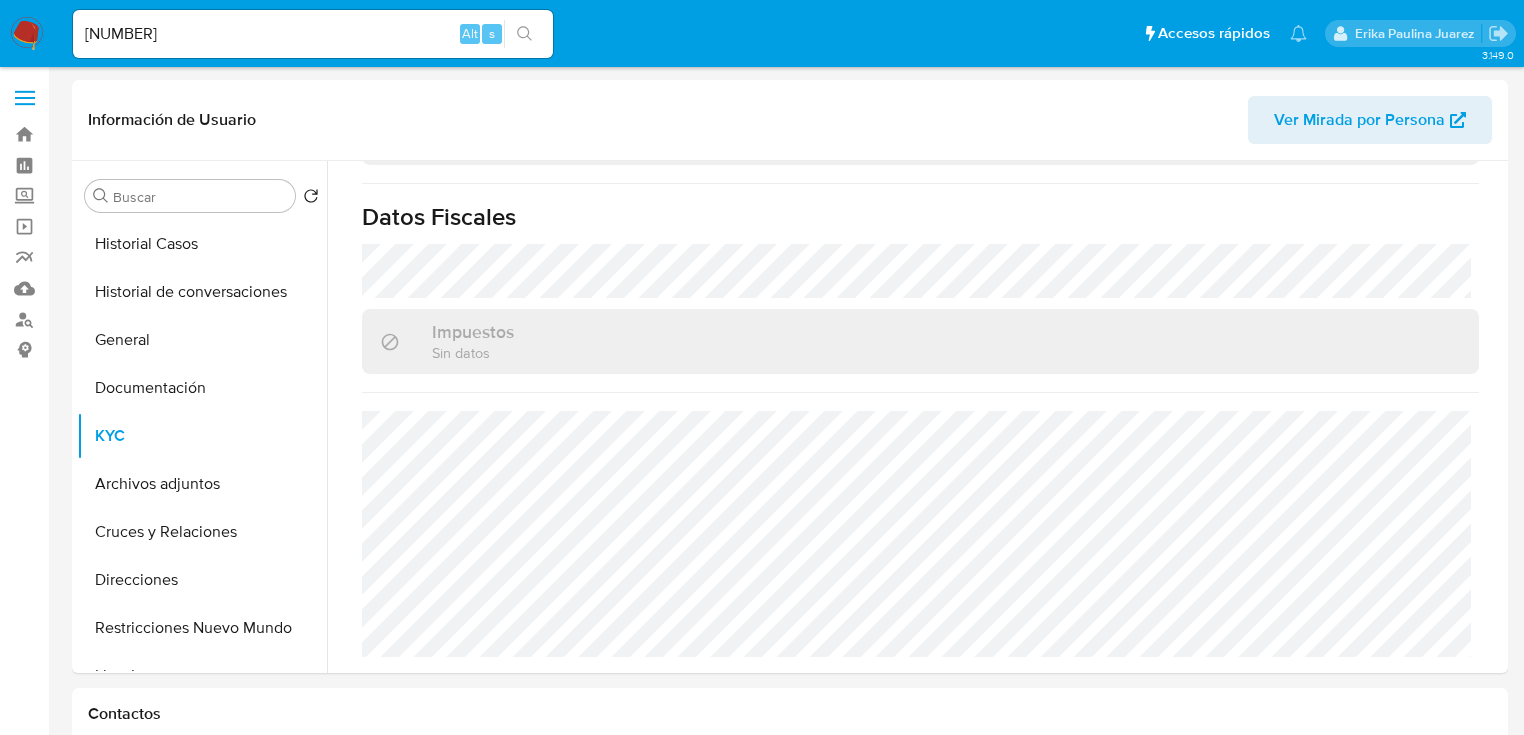 click at bounding box center [27, 34] 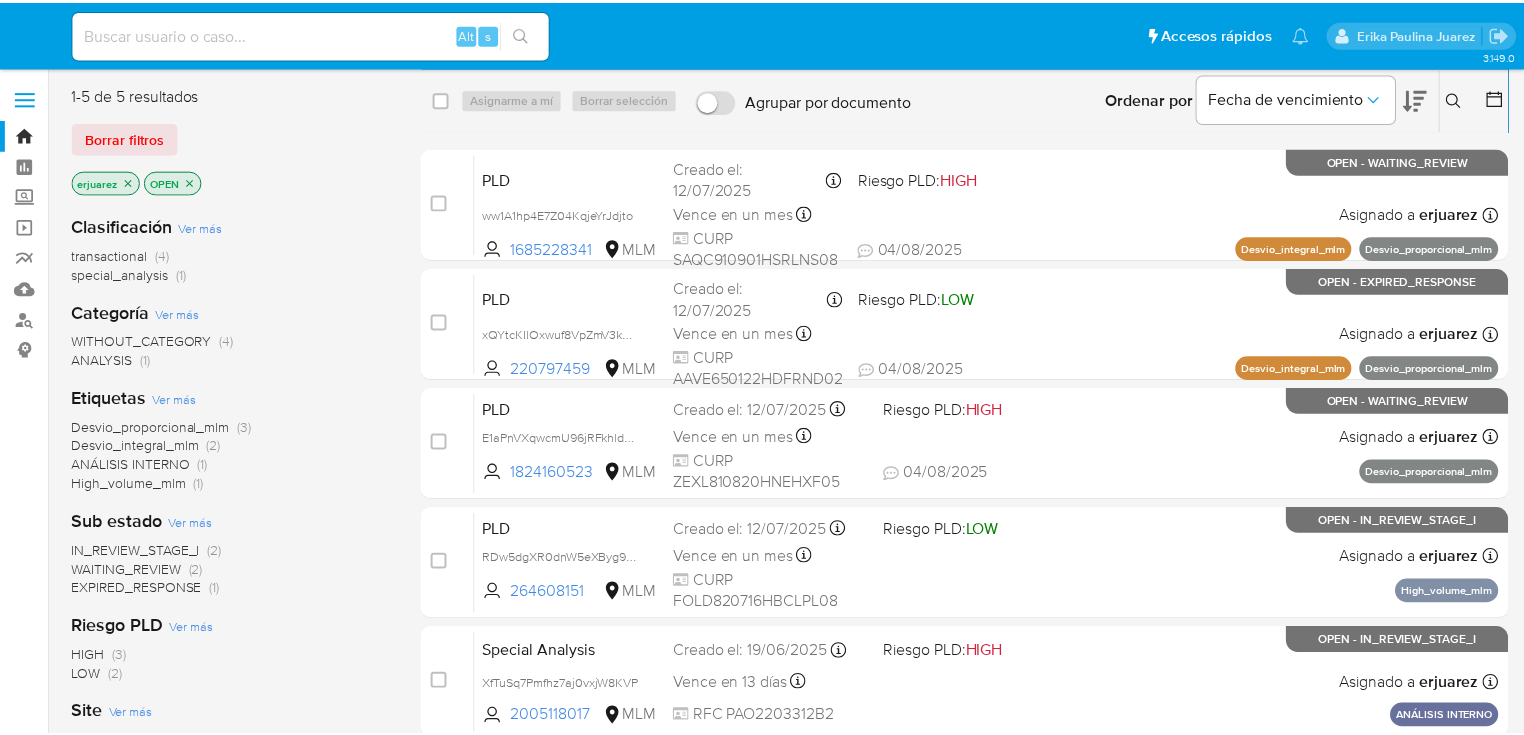 scroll, scrollTop: 0, scrollLeft: 0, axis: both 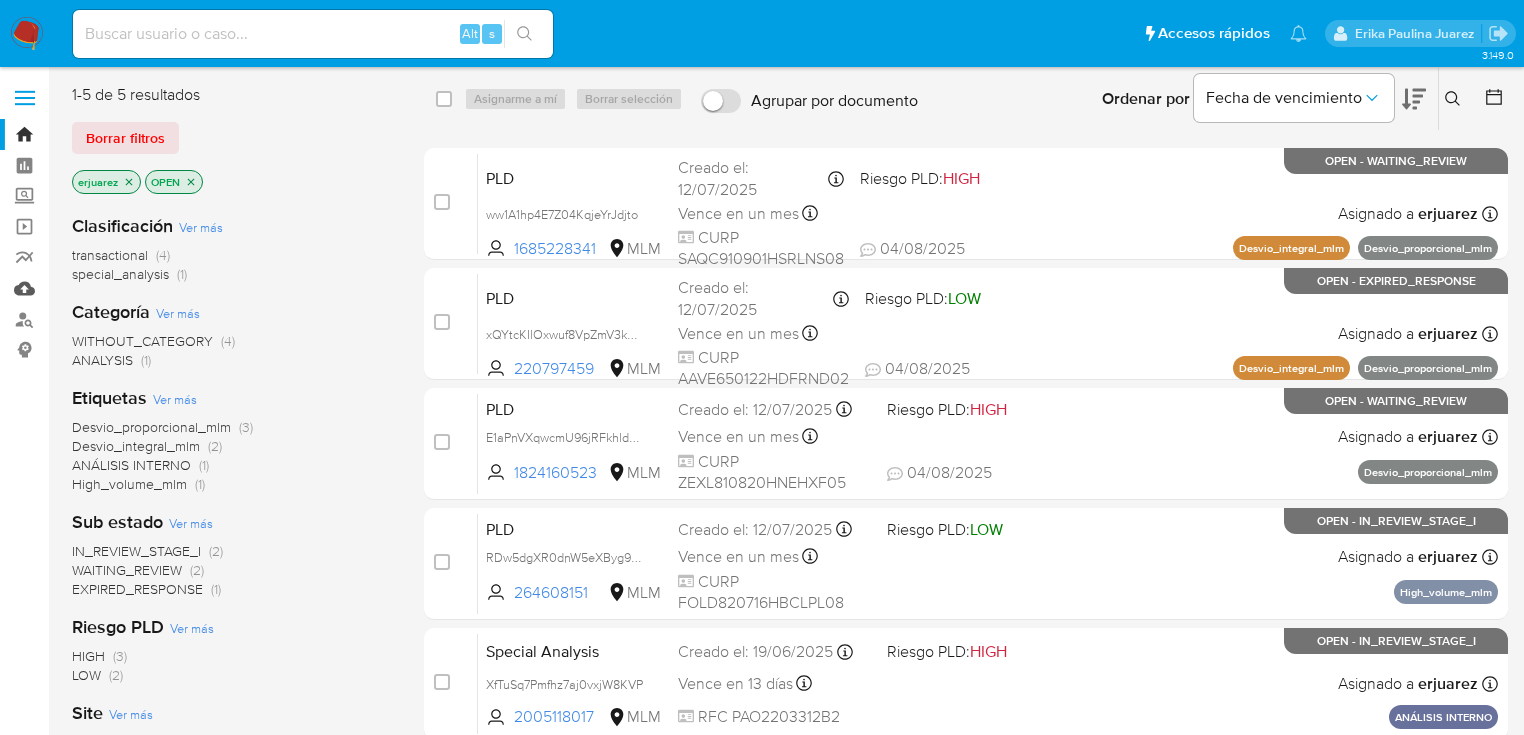 click on "Mulan" at bounding box center [119, 288] 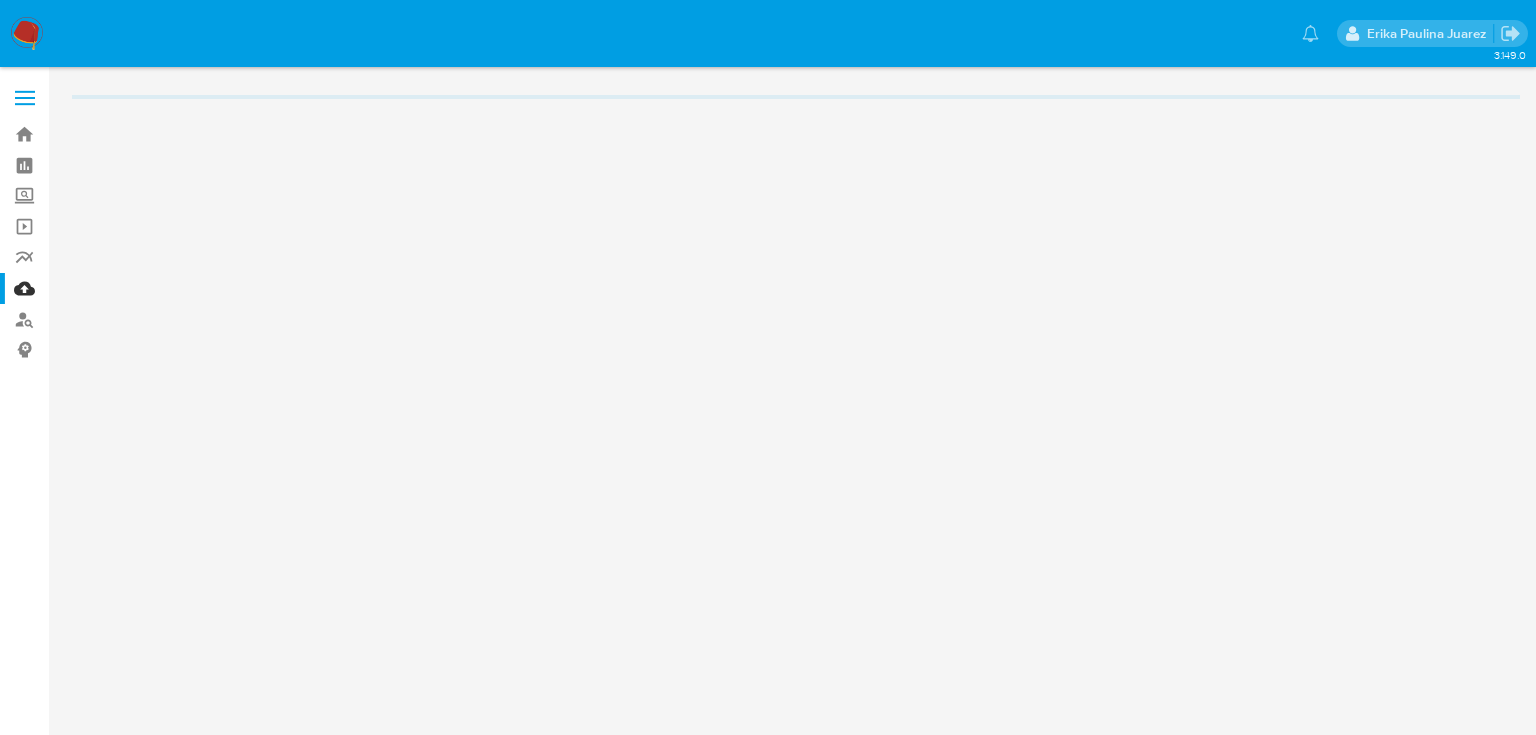 scroll, scrollTop: 0, scrollLeft: 0, axis: both 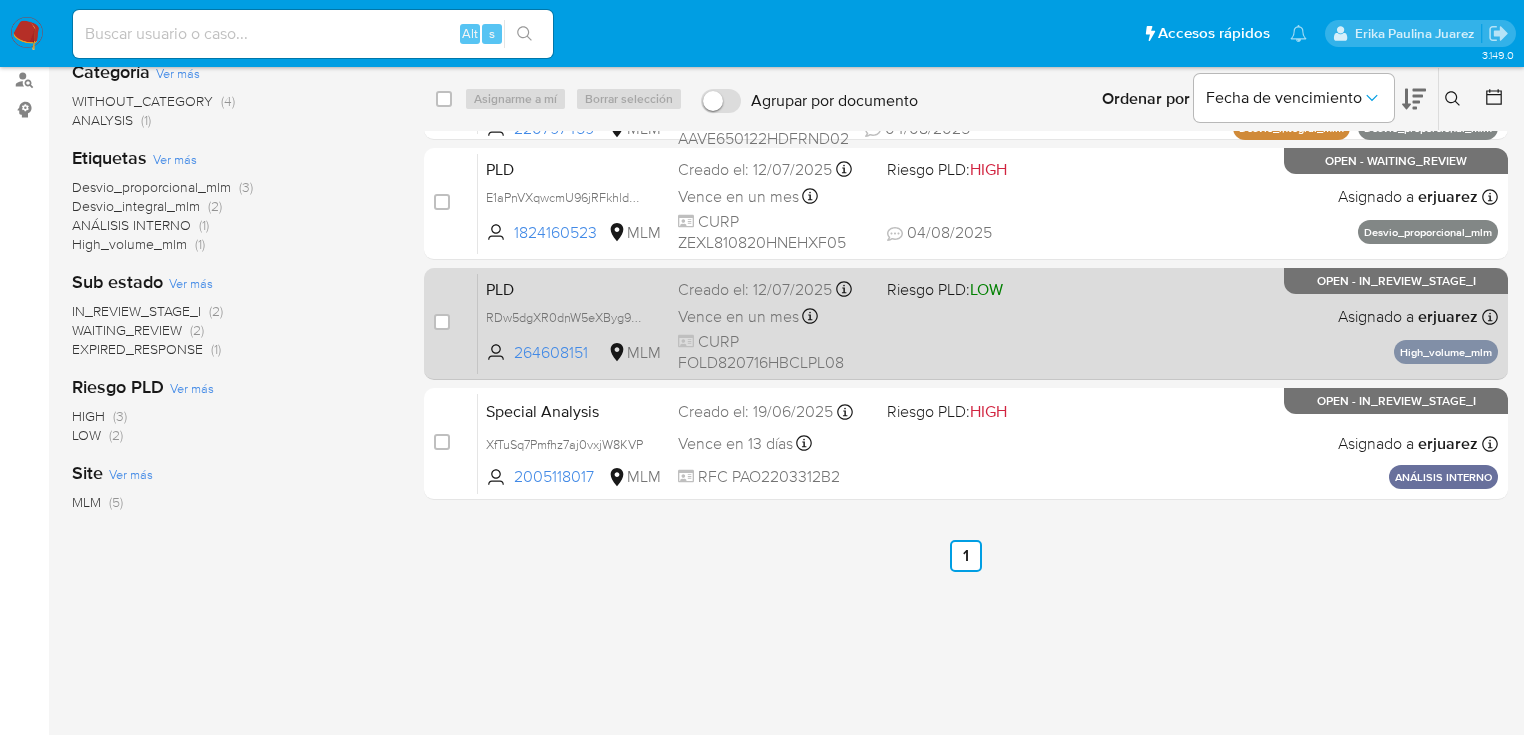 click on "PLD RDw5dgXR0dnW5eXByg9M35NF 264608151 MLM Riesgo PLD:  LOW Creado el: [DATE]   Creado el: [DATE] [TIME] Vence en un mes   Vence el [DATE] [TIME] CURP   [ALPHANUMERIC] Asignado a   [NAME]   Asignado el: [DATE] [TIME] High_volume_mlm OPEN - IN_REVIEW_STAGE_I" at bounding box center [988, 323] 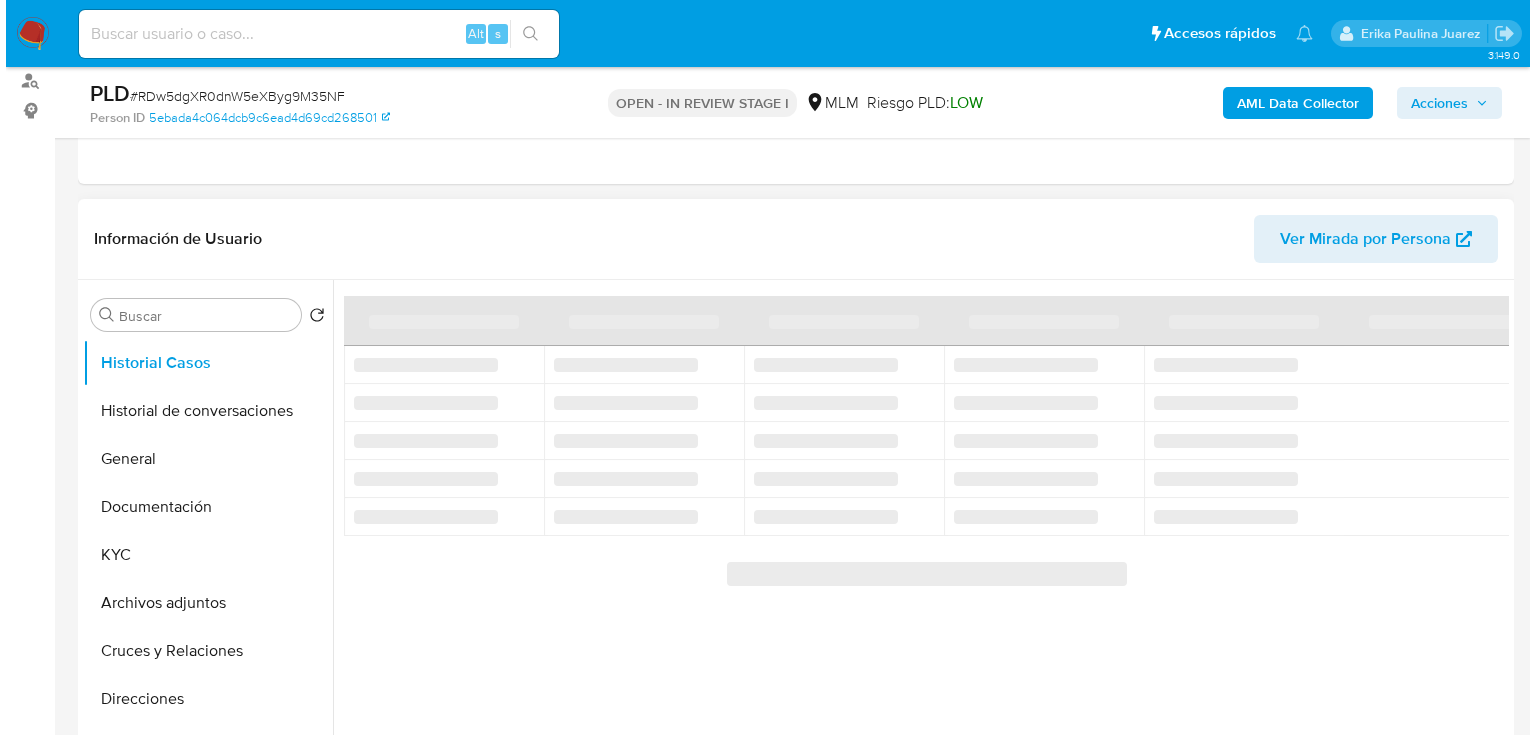scroll, scrollTop: 320, scrollLeft: 0, axis: vertical 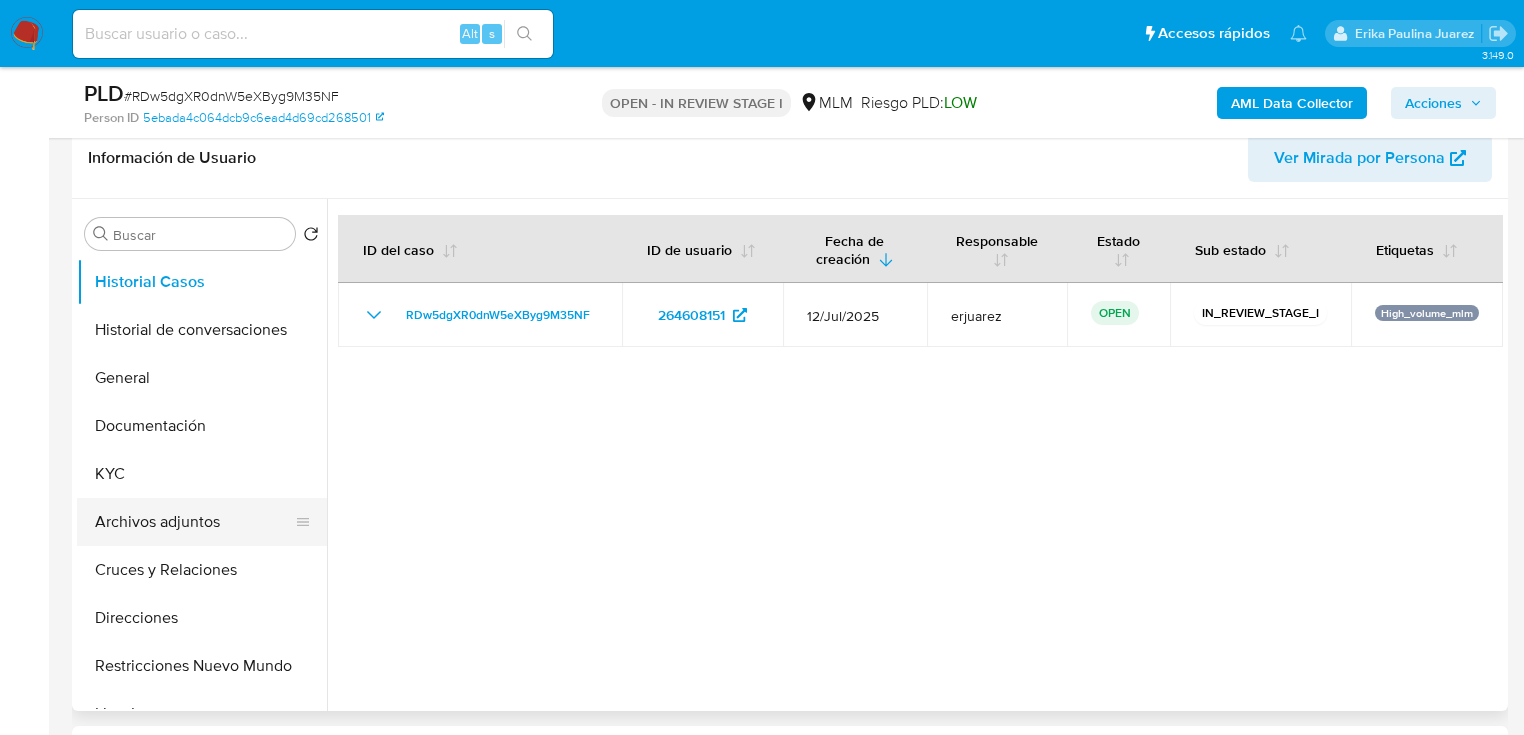 click on "Archivos adjuntos" at bounding box center (194, 522) 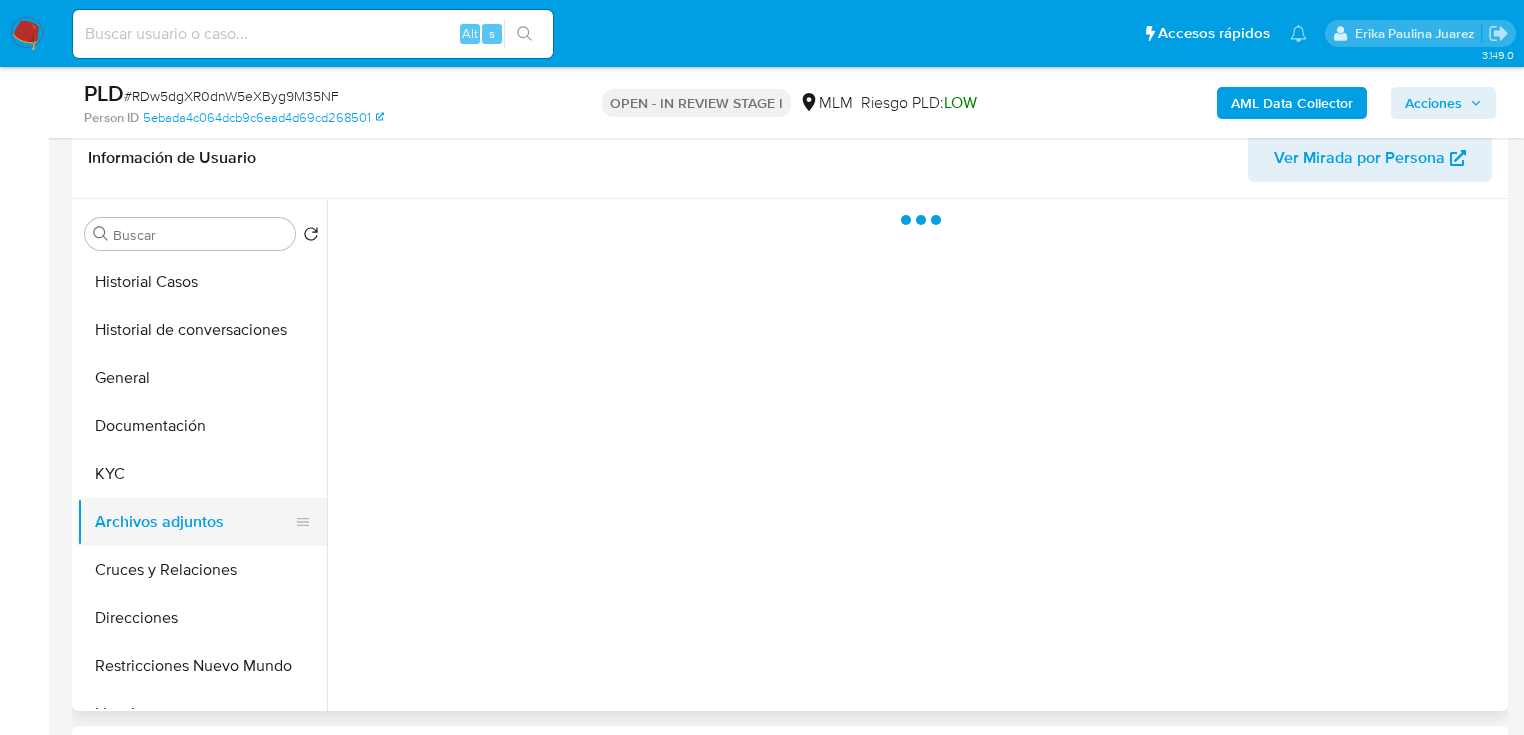 select on "10" 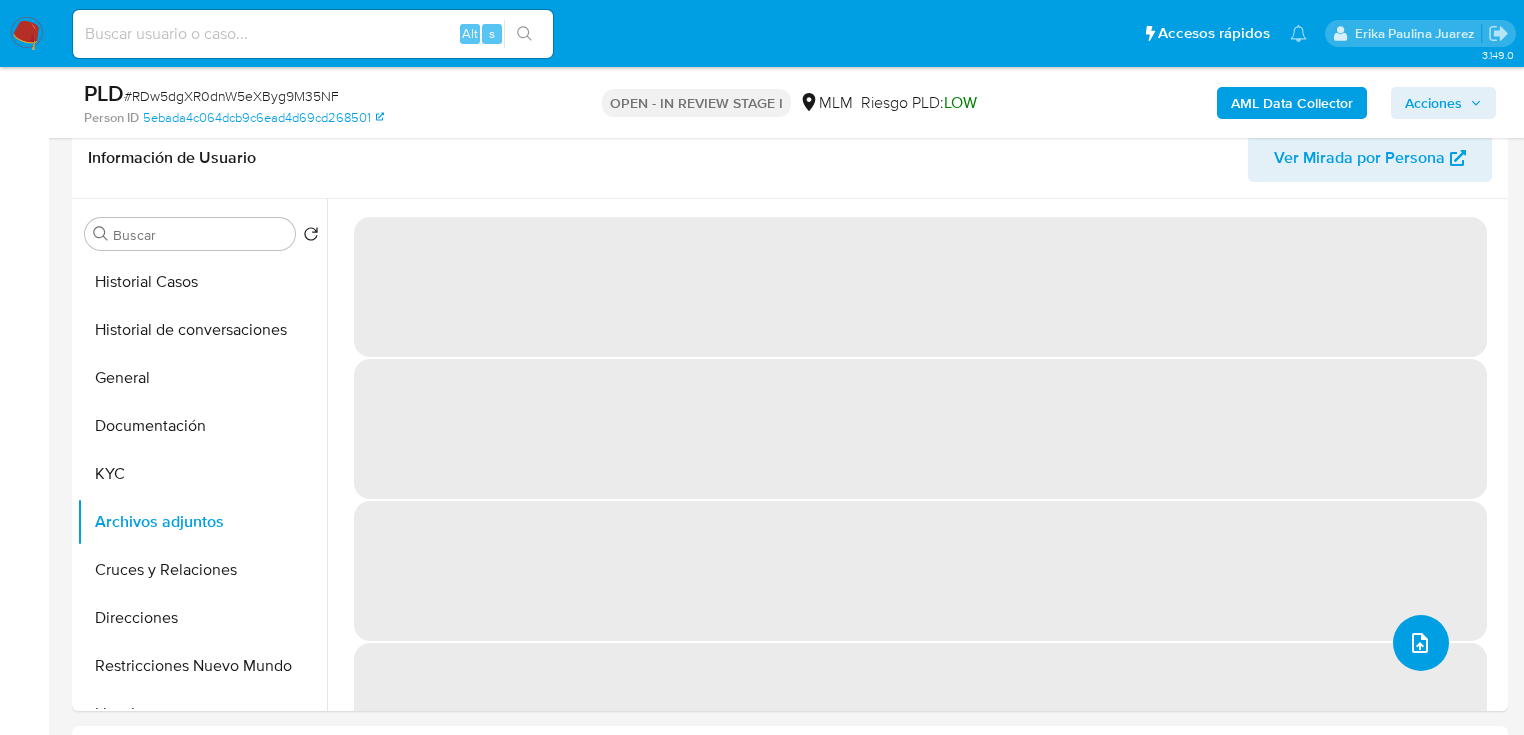 click at bounding box center [1421, 643] 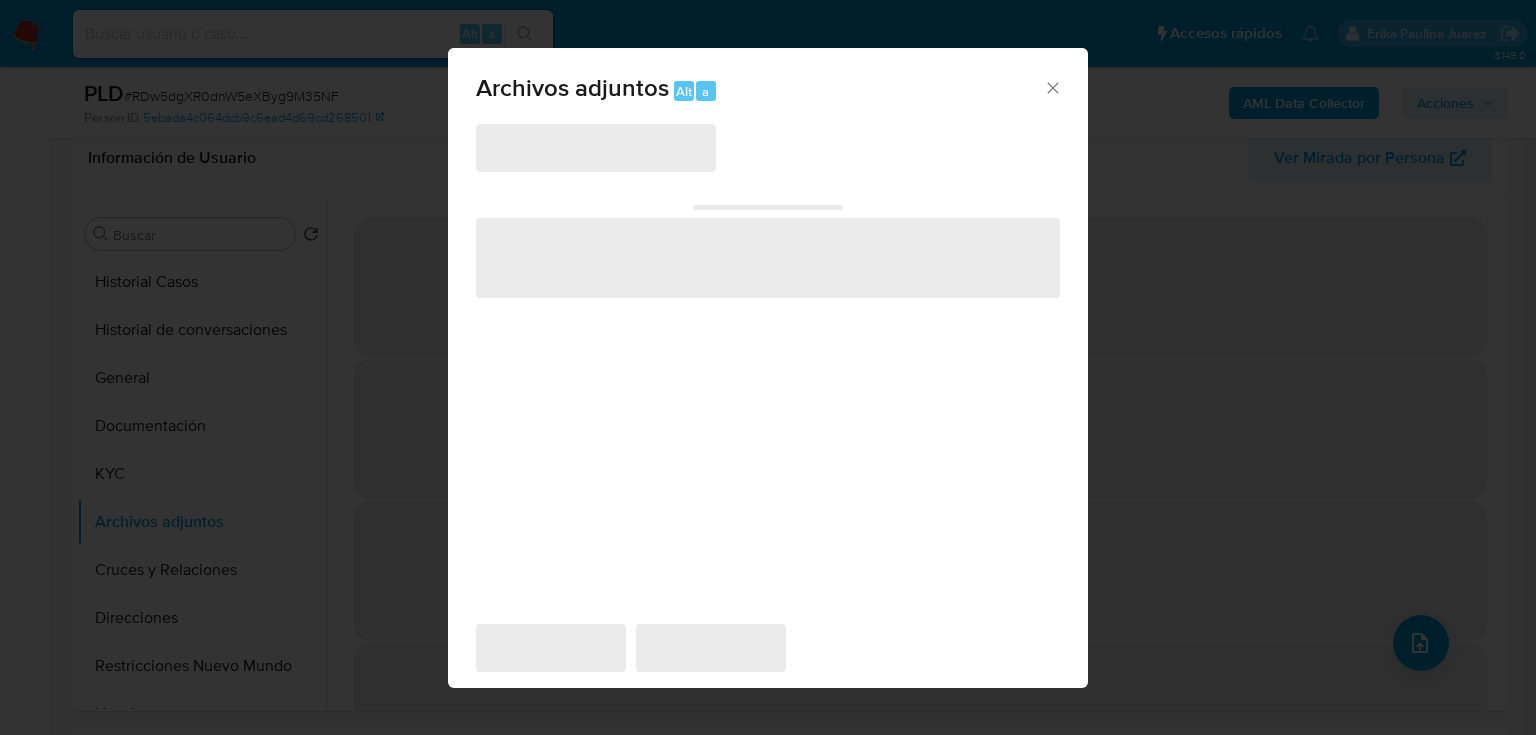 click on "‌" at bounding box center (596, 148) 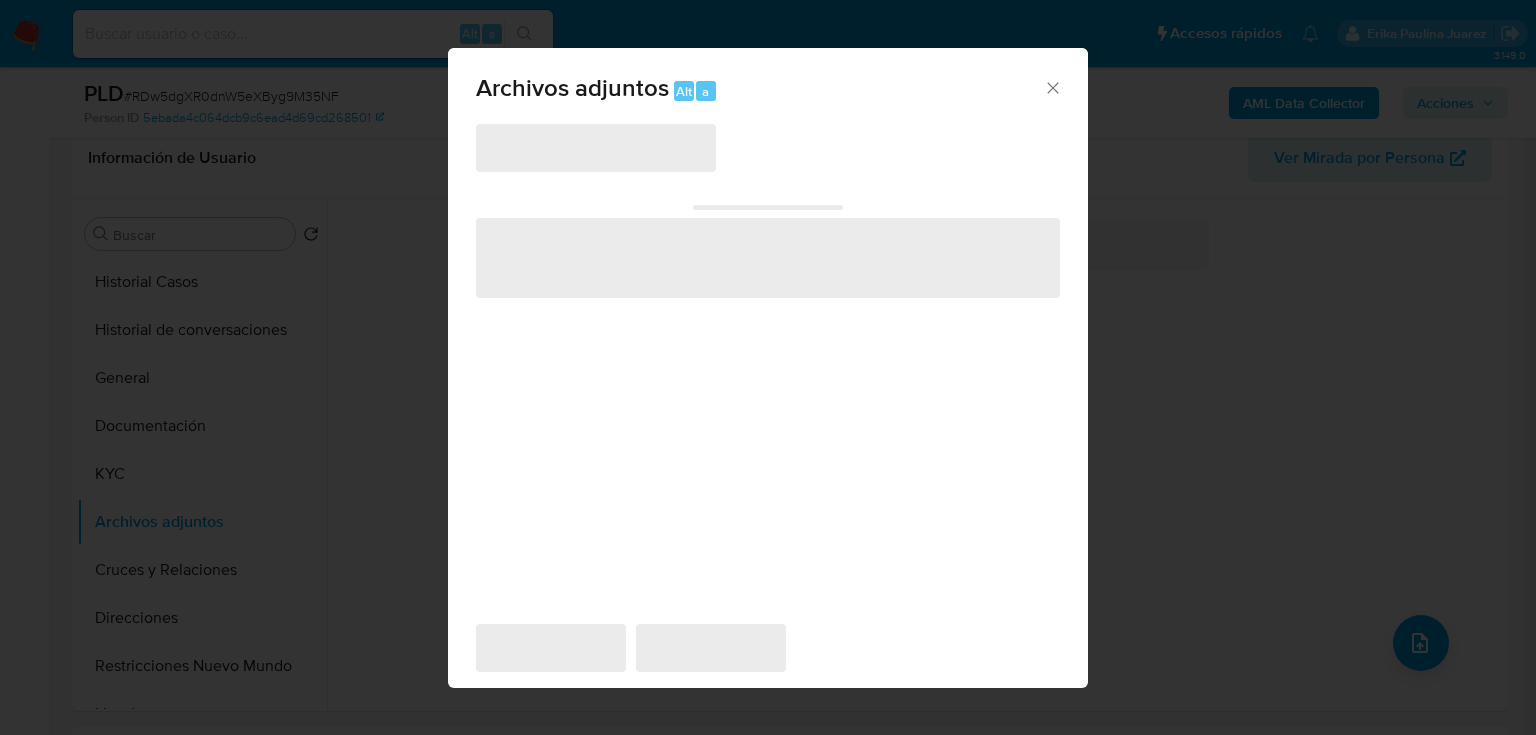 click on "‌" at bounding box center [596, 148] 